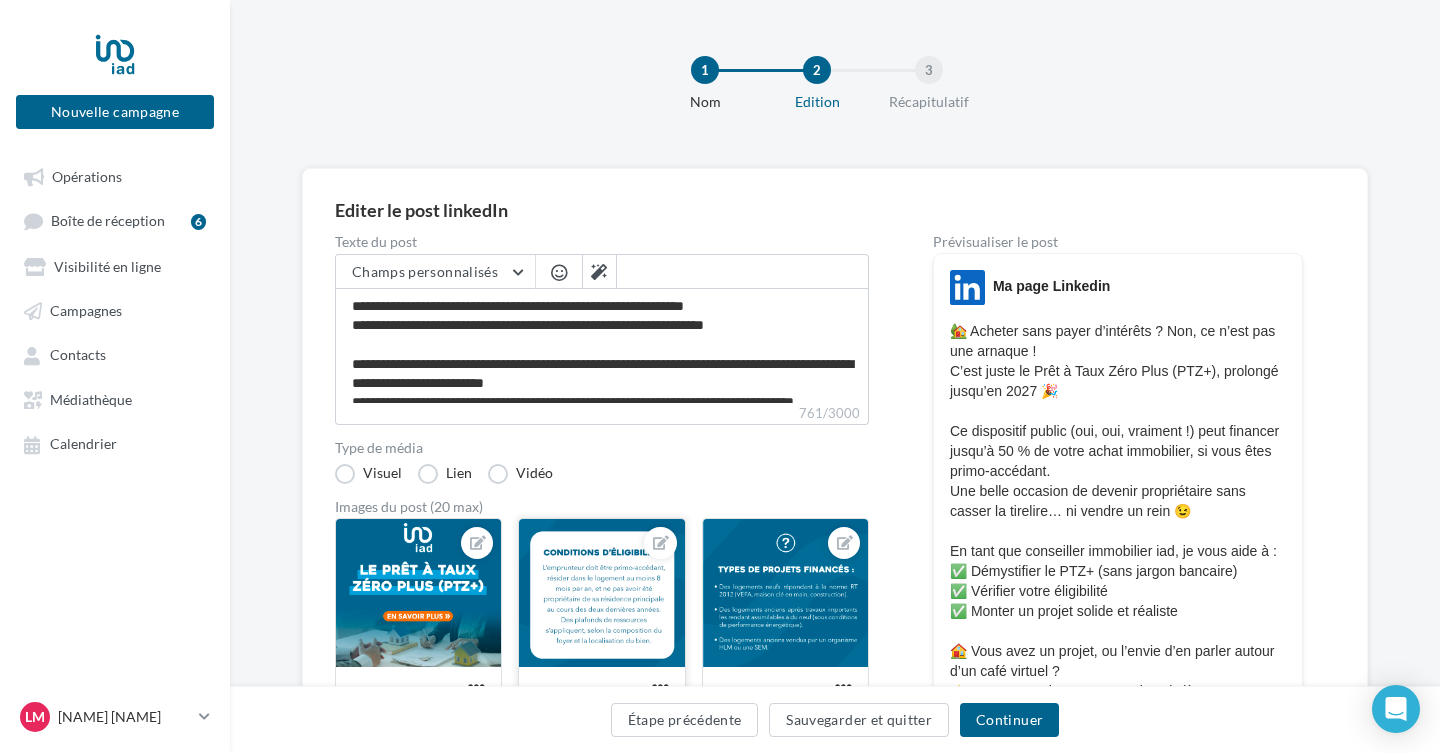 scroll, scrollTop: 240, scrollLeft: 0, axis: vertical 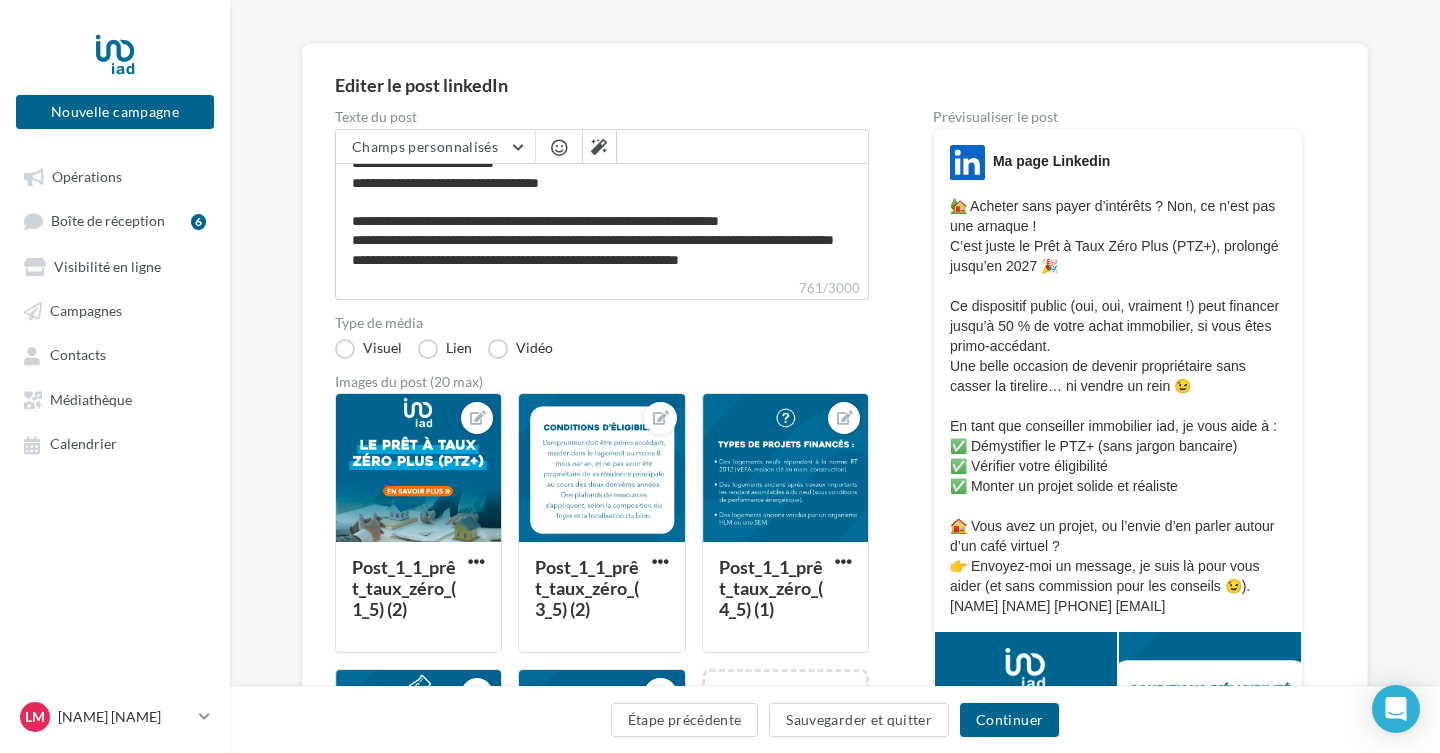 click on "🏡 Acheter sans payer d’intérêts ? Non, ce n’est pas une arnaque ! C’est juste le Prêt à Taux Zéro Plus (PTZ+), prolongé jusqu’en 2027 🎉 Ce dispositif public (oui, oui, vraiment !) peut financer jusqu’à 50 % de votre achat immobilier, si vous êtes primo-accédant. Une belle occasion de devenir propriétaire sans casser la tirelire… ni vendre un rein 😉 En tant que conseiller immobilier iad, je vous aide à : ✅ Démystifier le PTZ+ (sans jargon bancaire) ✅ Vérifier votre éligibilité ✅ Monter un projet solide et réaliste 🏠 Vous avez un projet, ou l’envie d’en parler autour d’un café virtuel ? 👉 Envoyez-moi un message, je suis là pour vous aider (et sans commission pour les conseils 😉).  [NAME]  [NAME]  [PHONE]  [EMAIL]" at bounding box center (1118, 406) 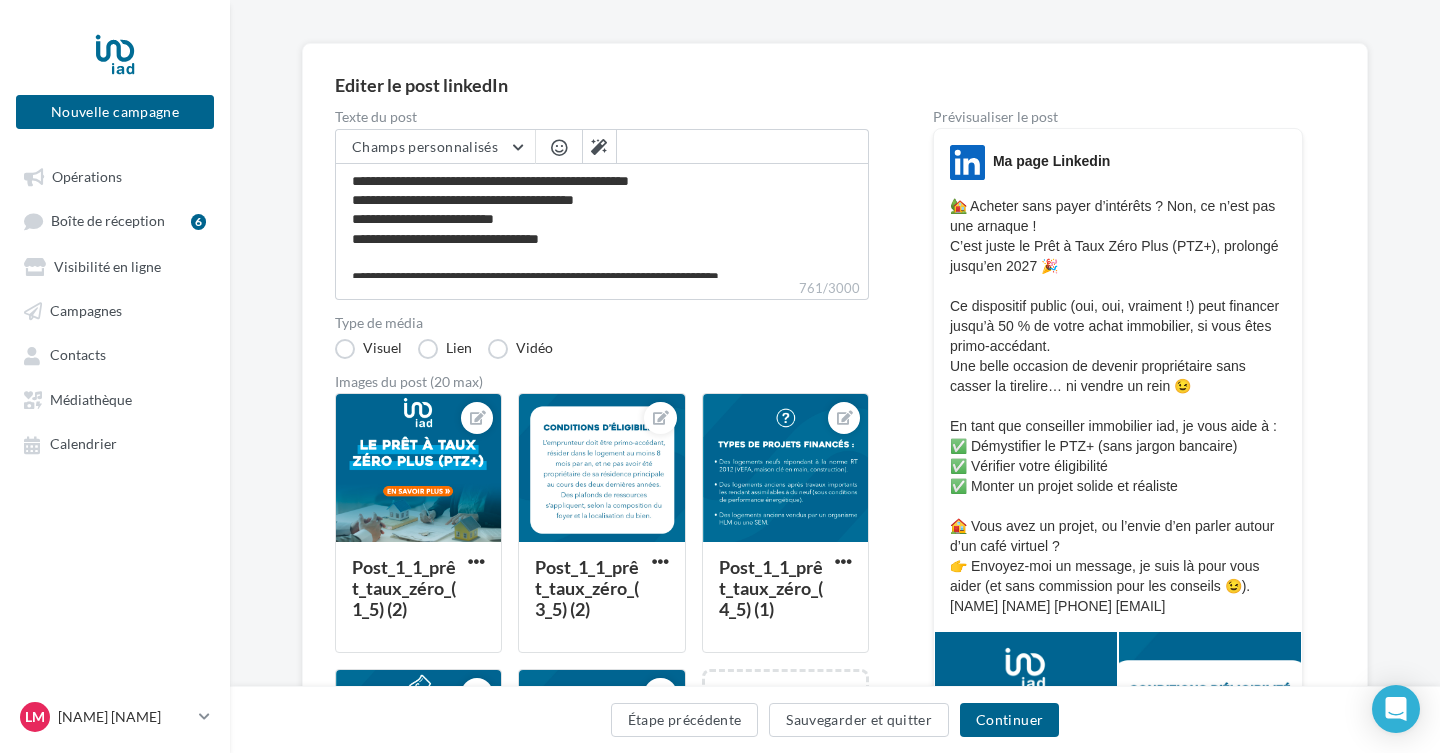 scroll, scrollTop: 112, scrollLeft: 0, axis: vertical 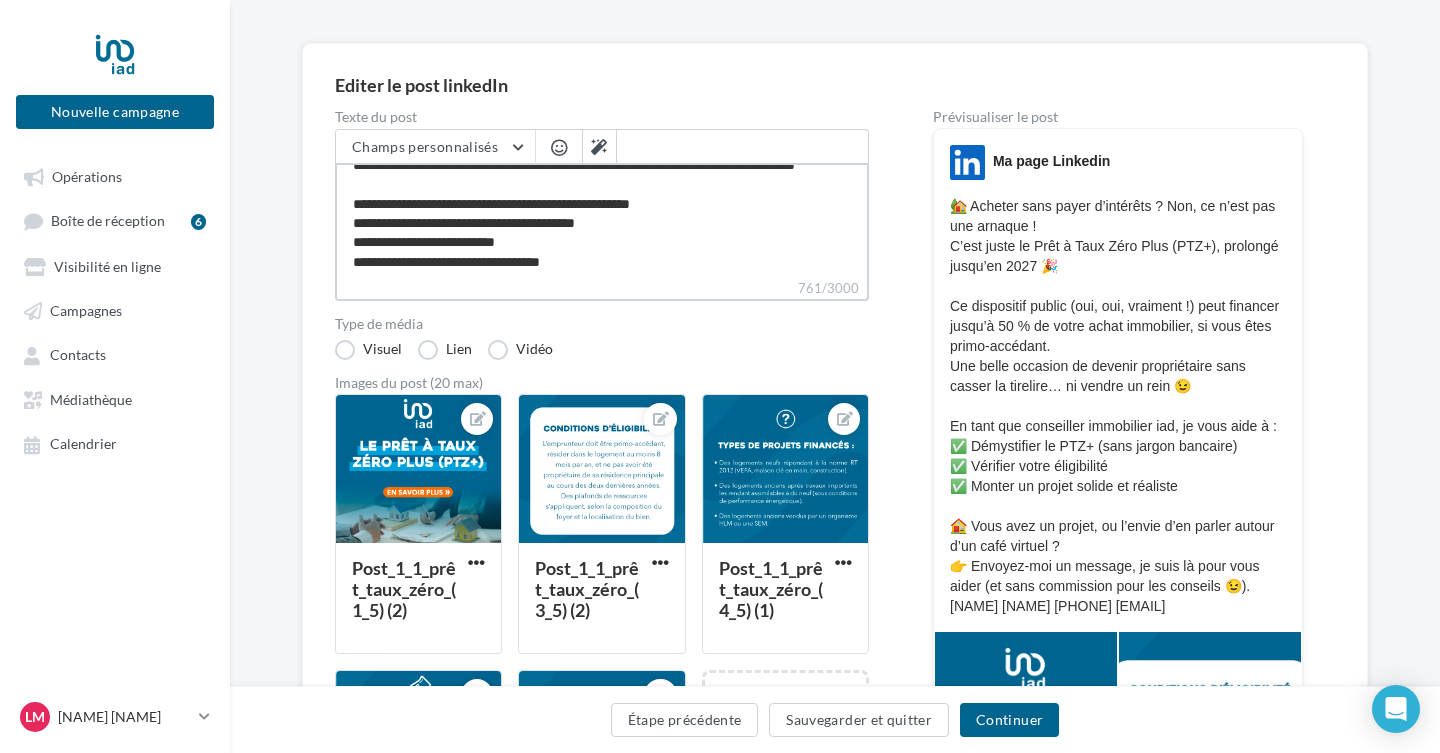 click on "**********" at bounding box center [602, 220] 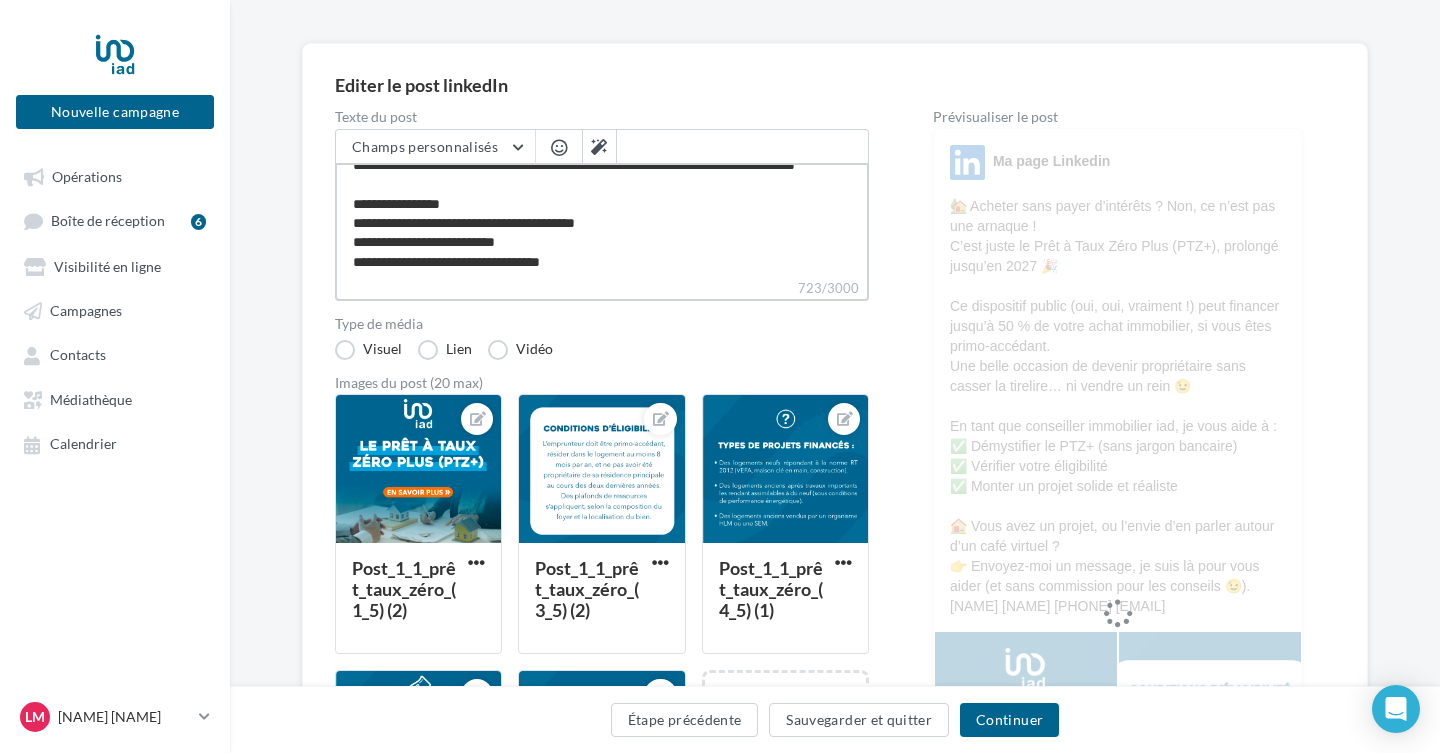 click on "**********" at bounding box center (602, 220) 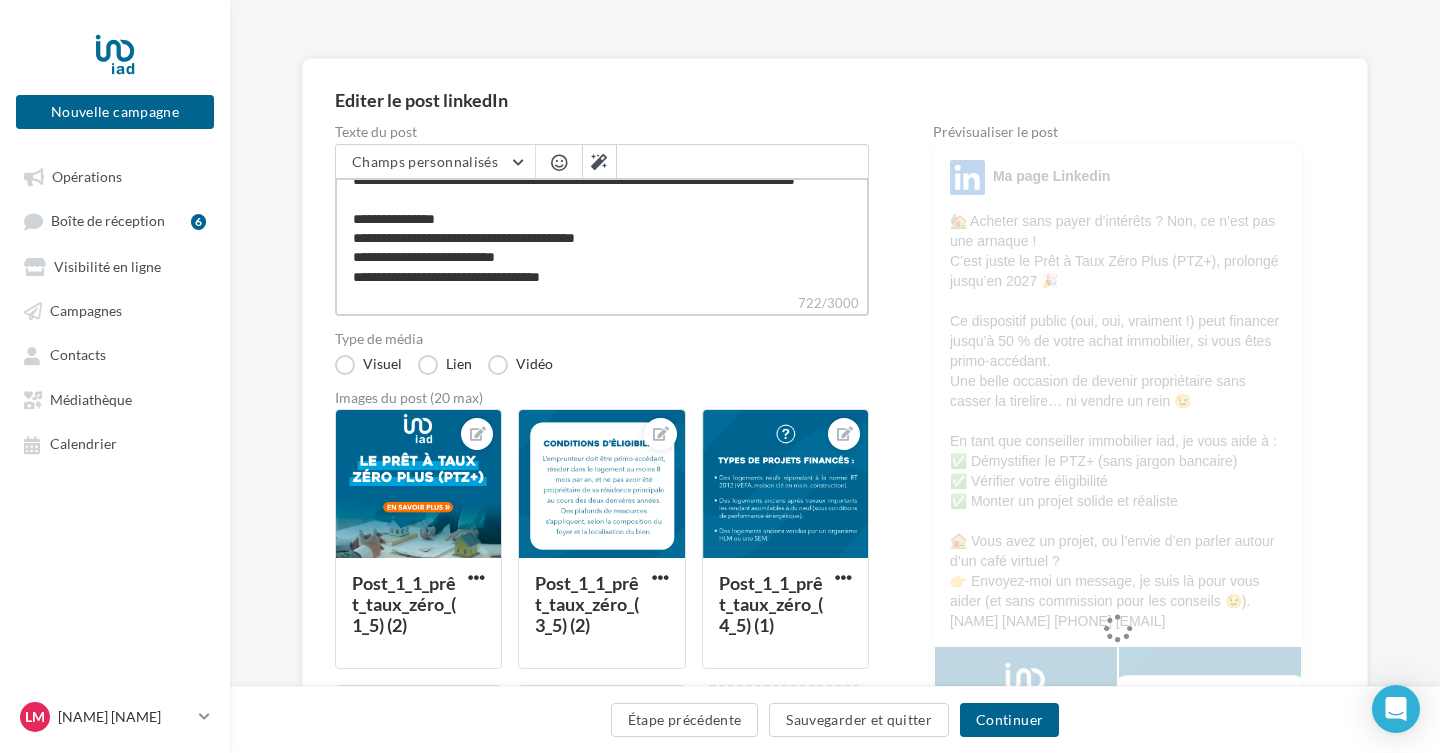 scroll, scrollTop: 105, scrollLeft: 0, axis: vertical 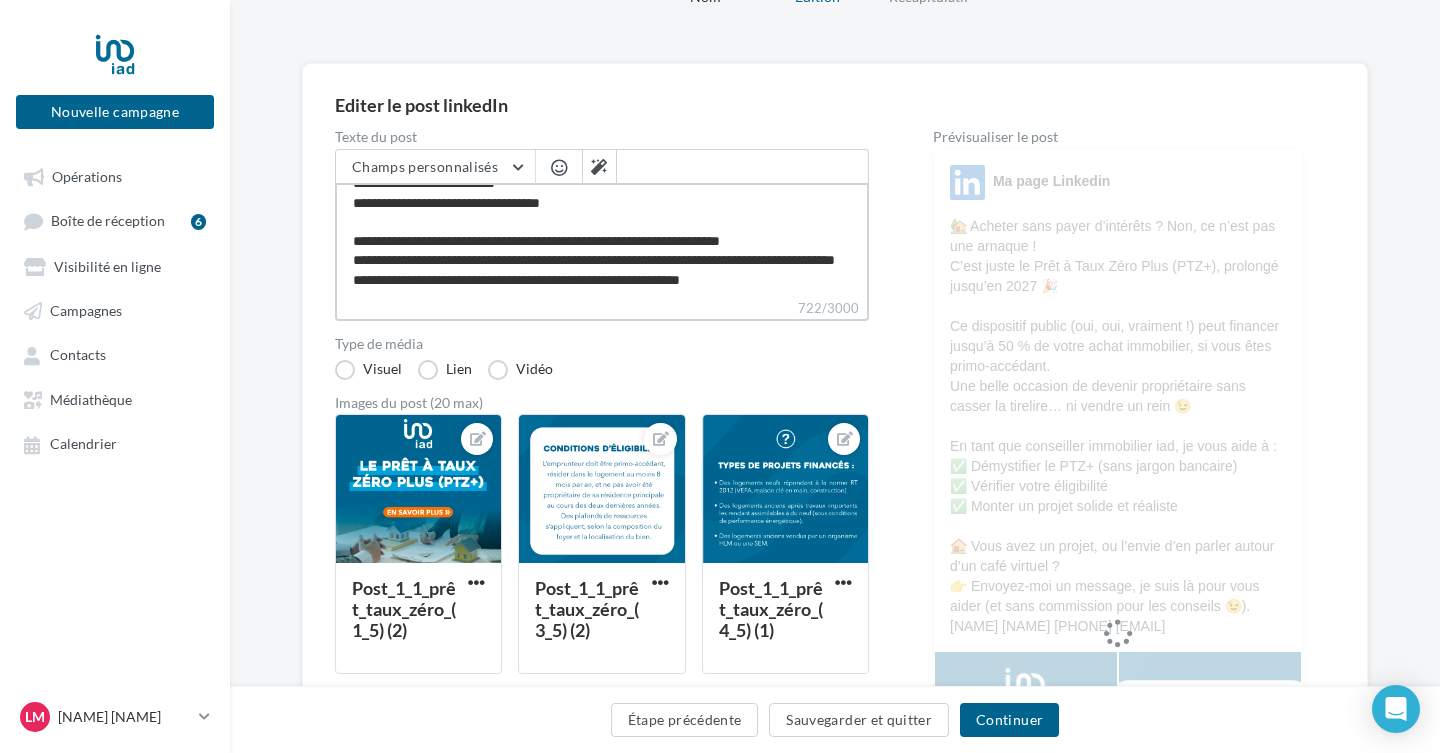 click on "**********" at bounding box center (602, 240) 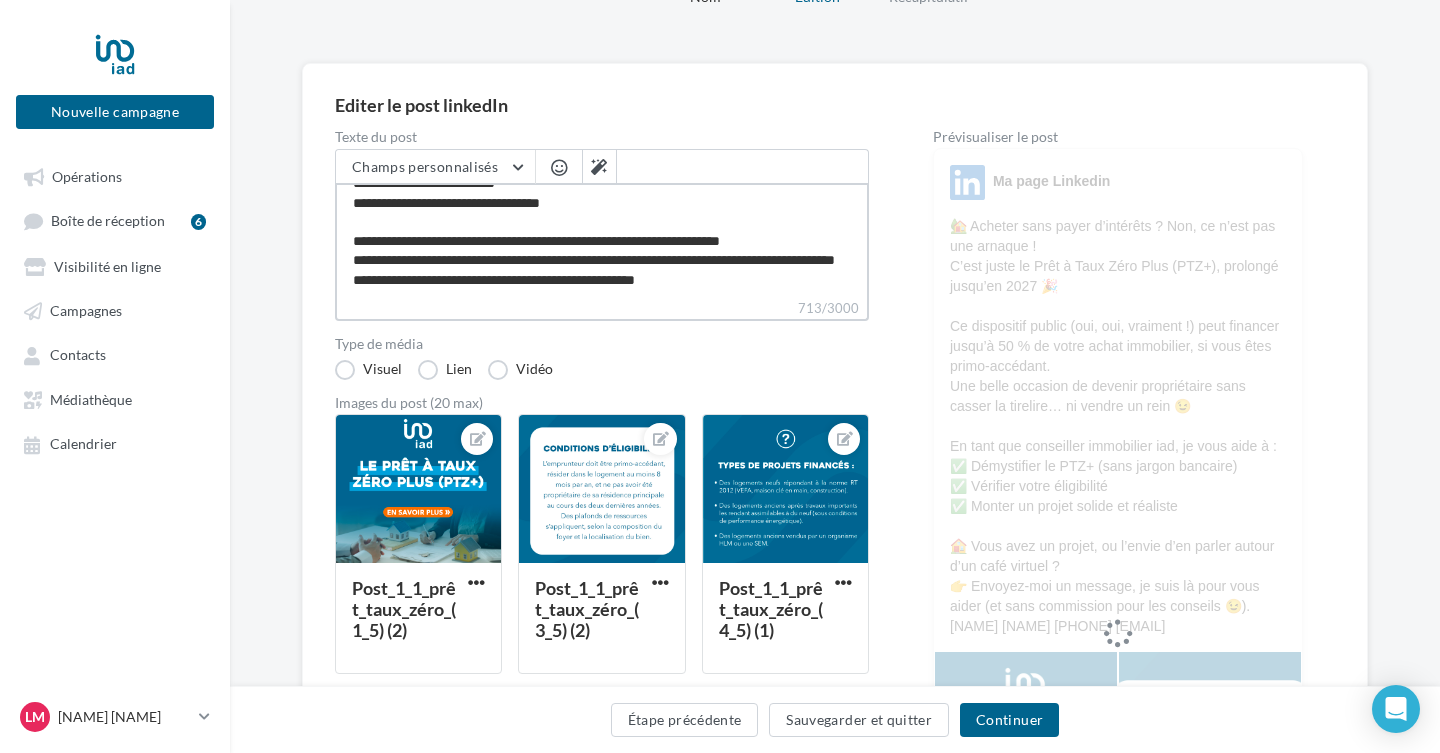 click on "**********" at bounding box center [602, 240] 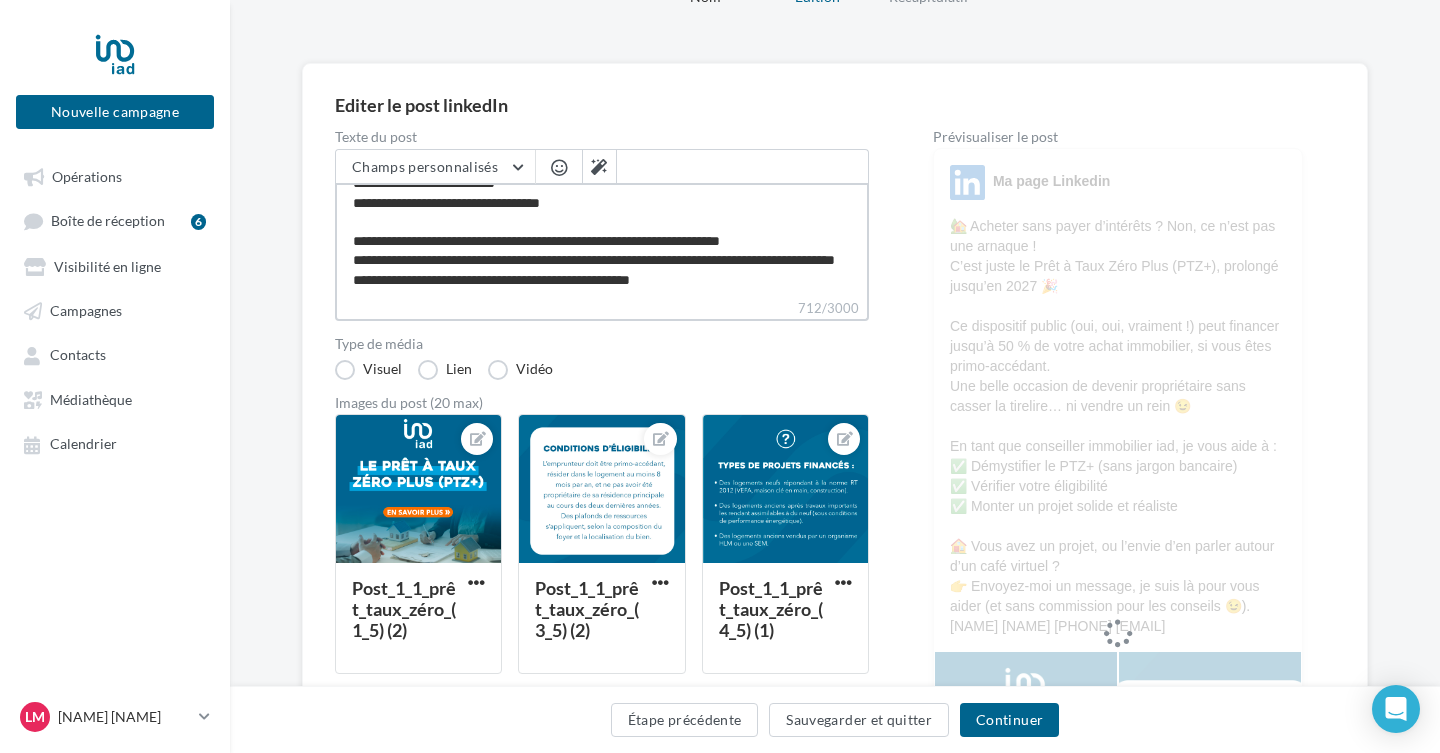 type on "**********" 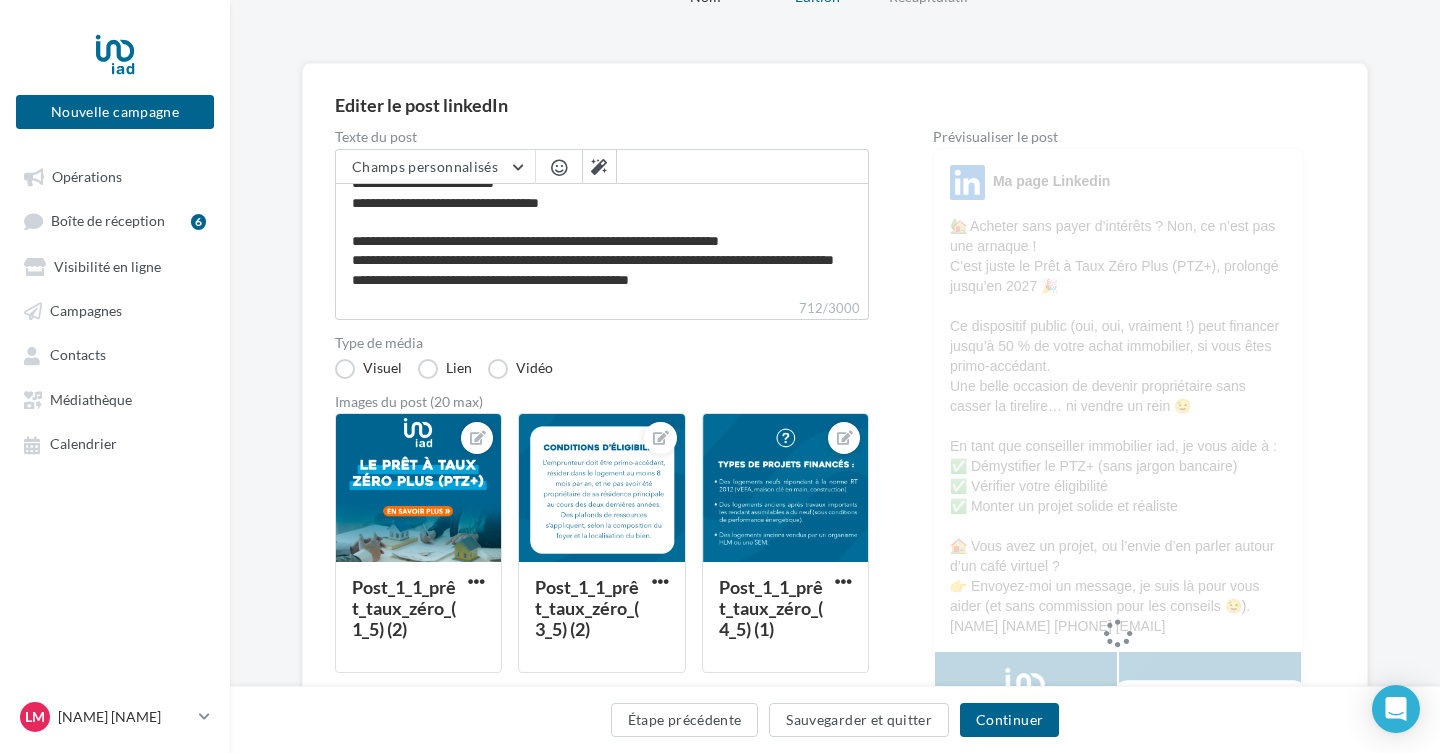 scroll, scrollTop: 229, scrollLeft: 0, axis: vertical 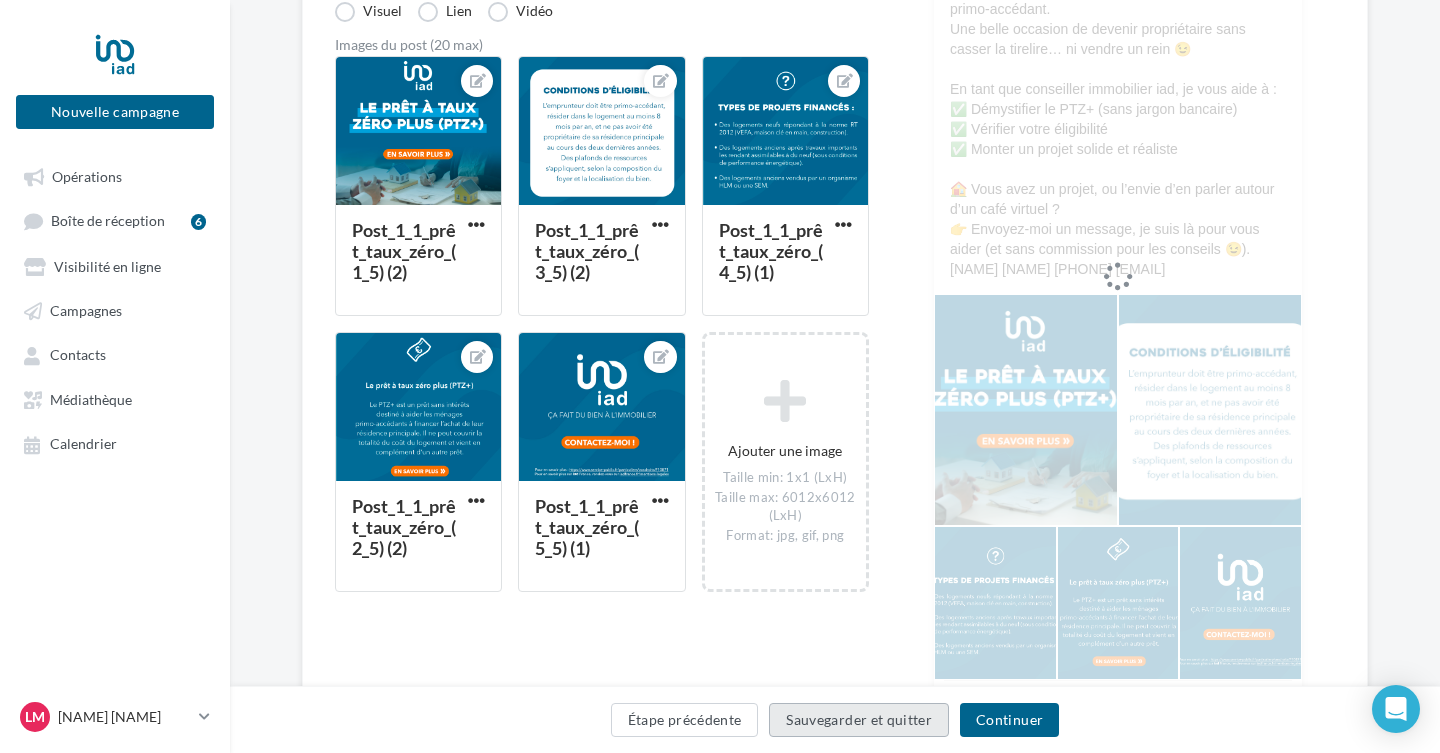 click on "Sauvegarder et quitter" at bounding box center [859, 720] 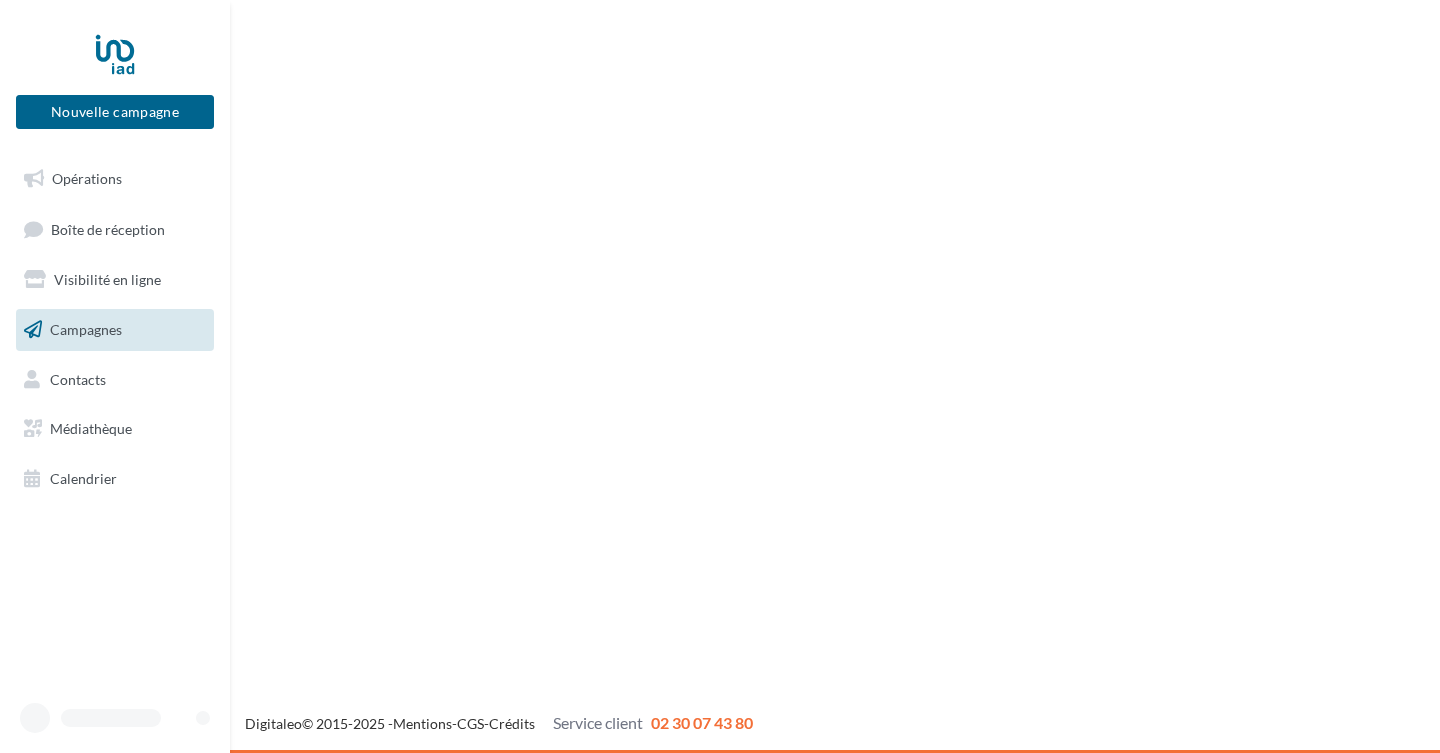 scroll, scrollTop: 0, scrollLeft: 0, axis: both 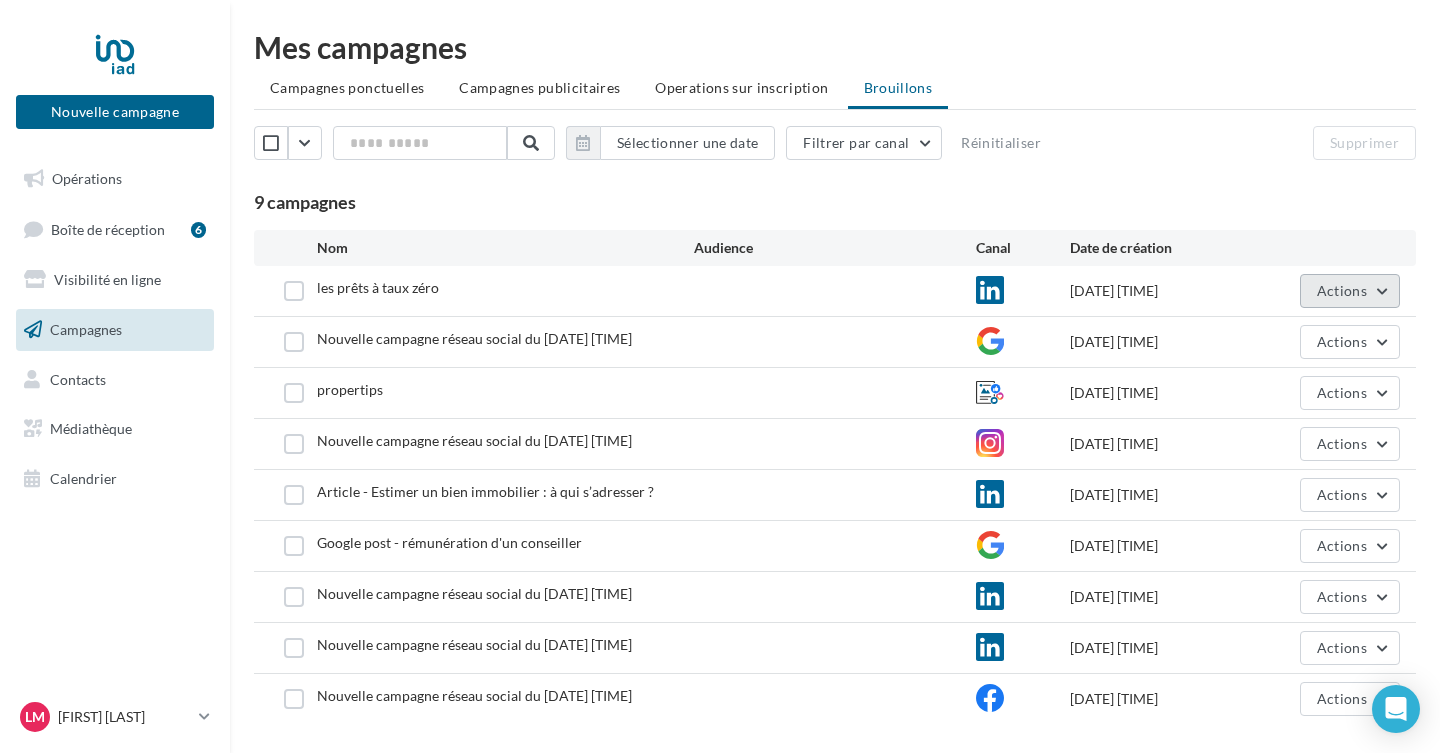 click on "Actions" at bounding box center (1350, 291) 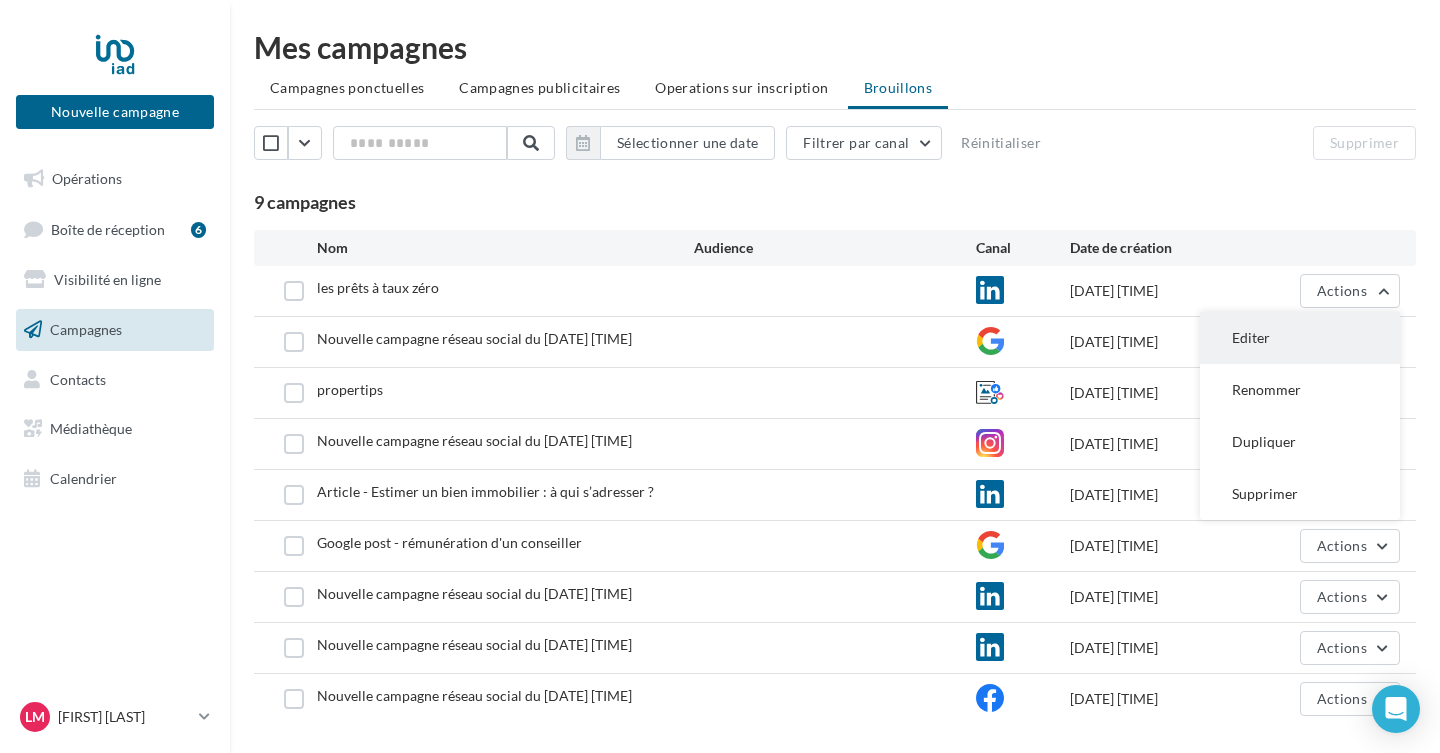 click on "Editer" at bounding box center (1300, 338) 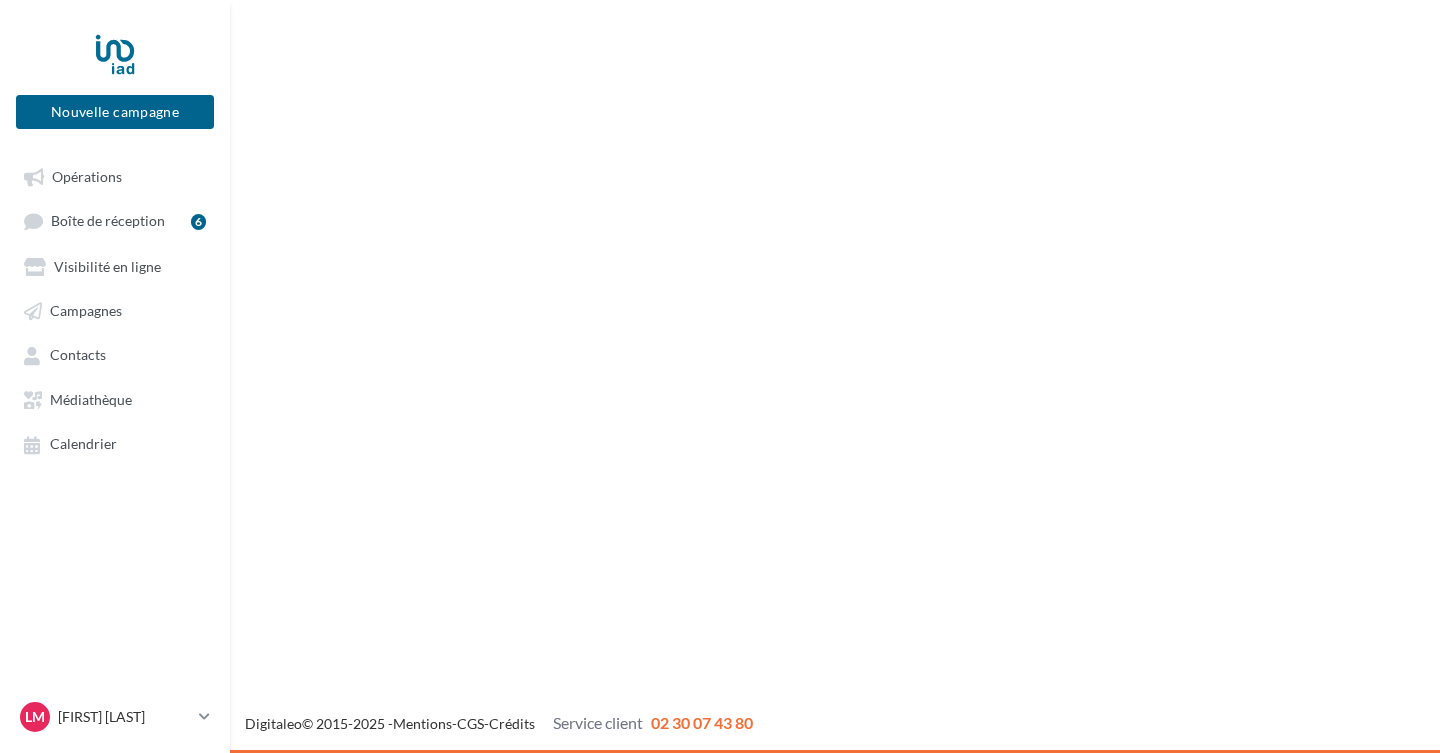 scroll, scrollTop: 0, scrollLeft: 0, axis: both 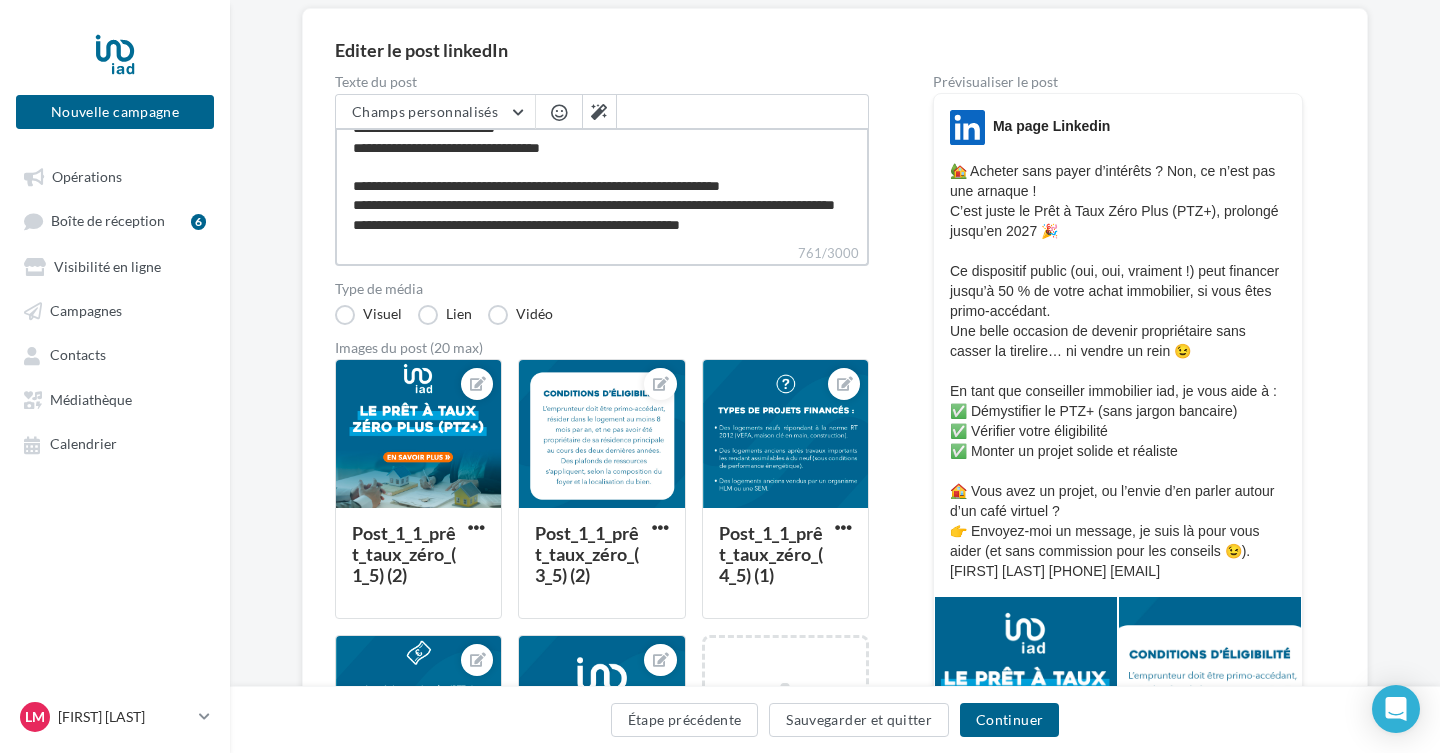 click on "**********" at bounding box center [602, 185] 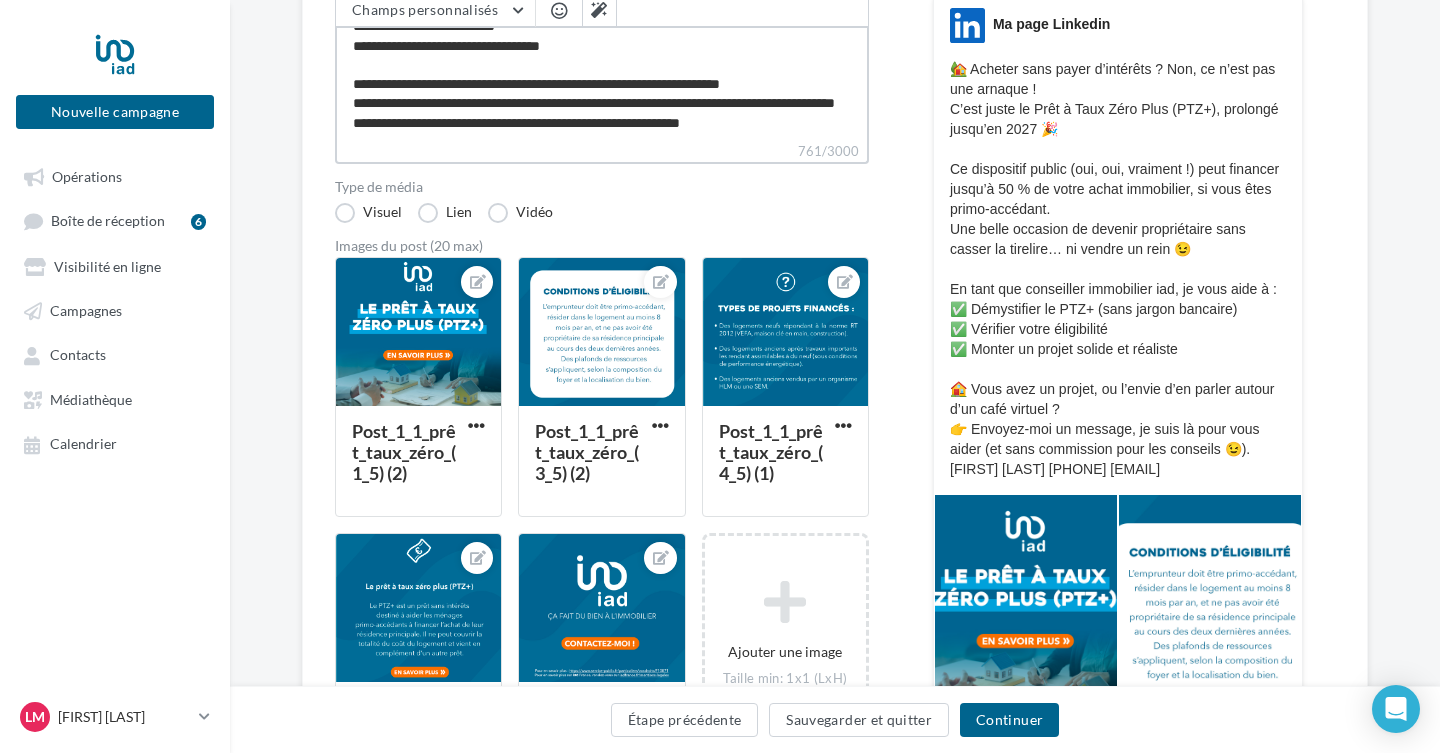 scroll, scrollTop: 266, scrollLeft: 0, axis: vertical 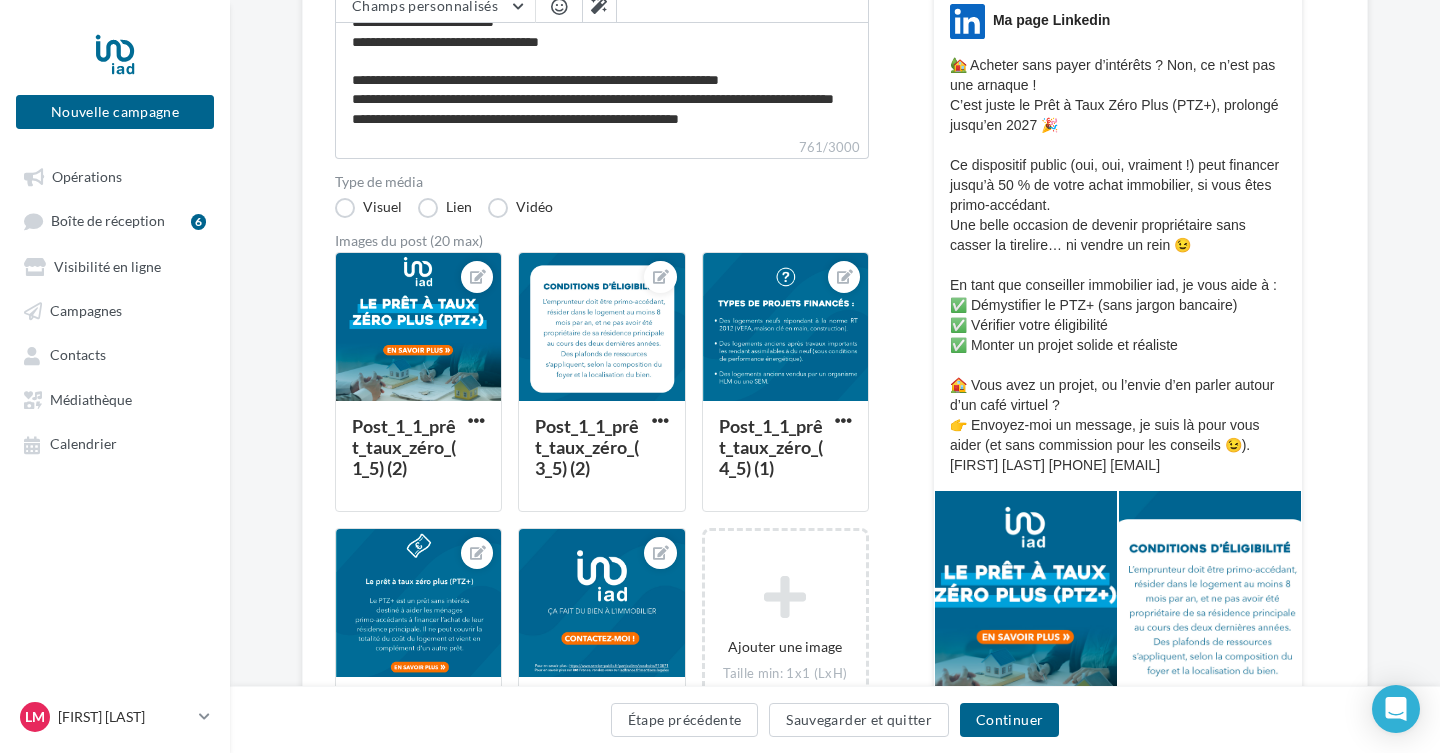 click on "🏡 Acheter sans payer d’intérêts ? Non, ce n’est pas une arnaque ! C’est juste le Prêt à Taux Zéro Plus (PTZ+), prolongé jusqu’en 2027 🎉 Ce dispositif public (oui, oui, vraiment !) peut financer jusqu’à 50 % de votre achat immobilier, si vous êtes primo-accédant. Une belle occasion de devenir propriétaire sans casser la tirelire… ni vendre un rein 😉 En tant que conseiller immobilier iad, je vous aide à : ✅ Démystifier le PTZ+ (sans jargon bancaire) ✅ Vérifier votre éligibilité ✅ Monter un projet solide et réaliste 🏠 Vous avez un projet, ou l’envie d’en parler autour d’un café virtuel ? 👉 Envoyez-moi un message, je suis là pour vous aider (et sans commission pour les conseils 😉).  Ludovic  Mérigaud  06 81 12 16 80  ludovic.merigaud@iadfrance.fr" at bounding box center [1118, 265] 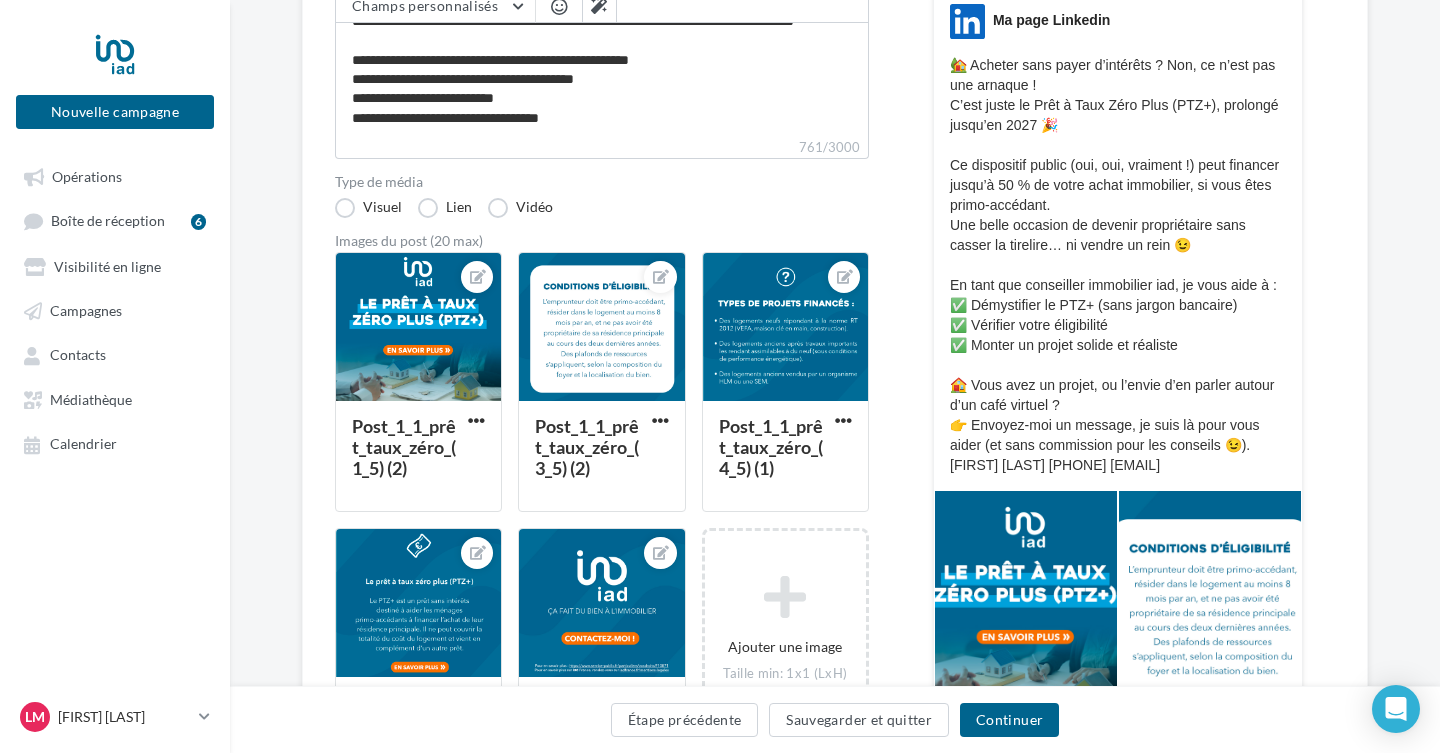 scroll, scrollTop: 92, scrollLeft: 0, axis: vertical 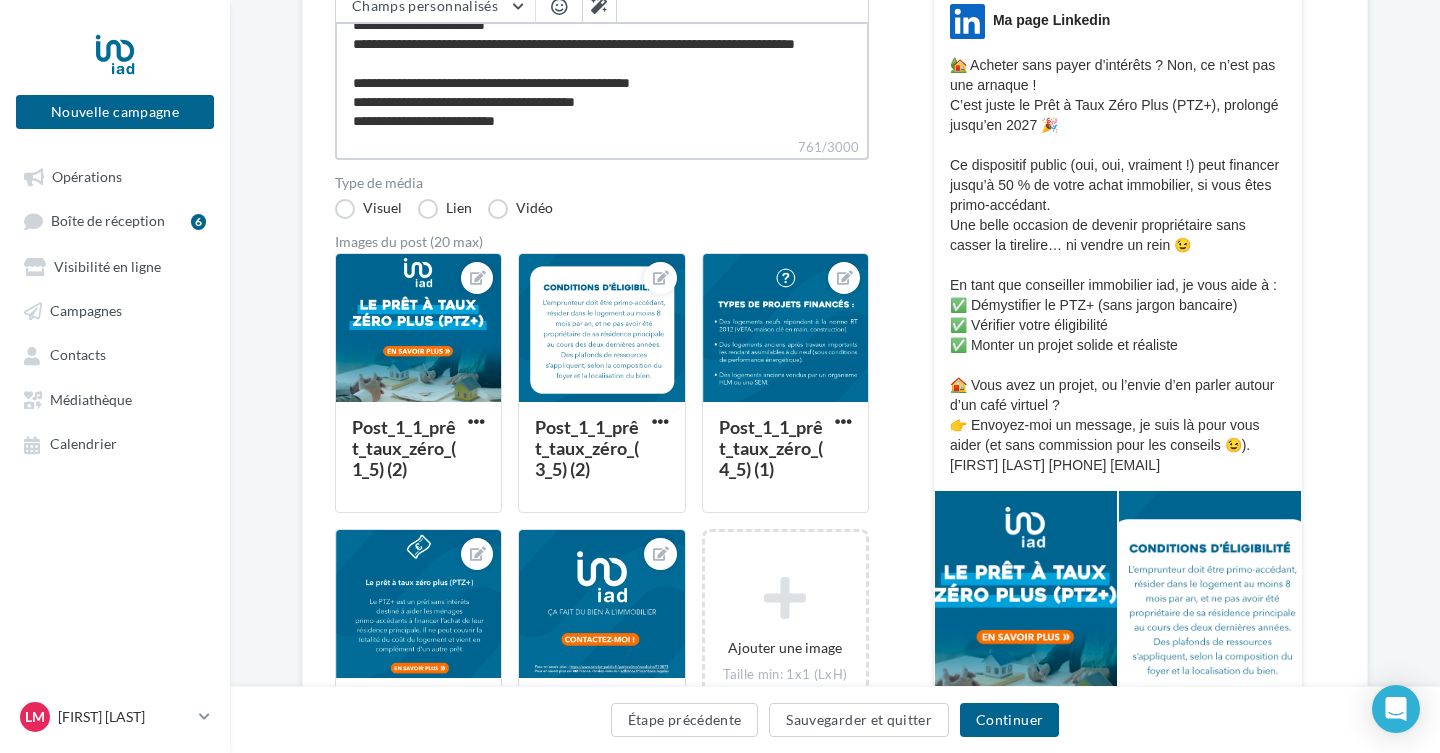 click on "**********" at bounding box center (602, 79) 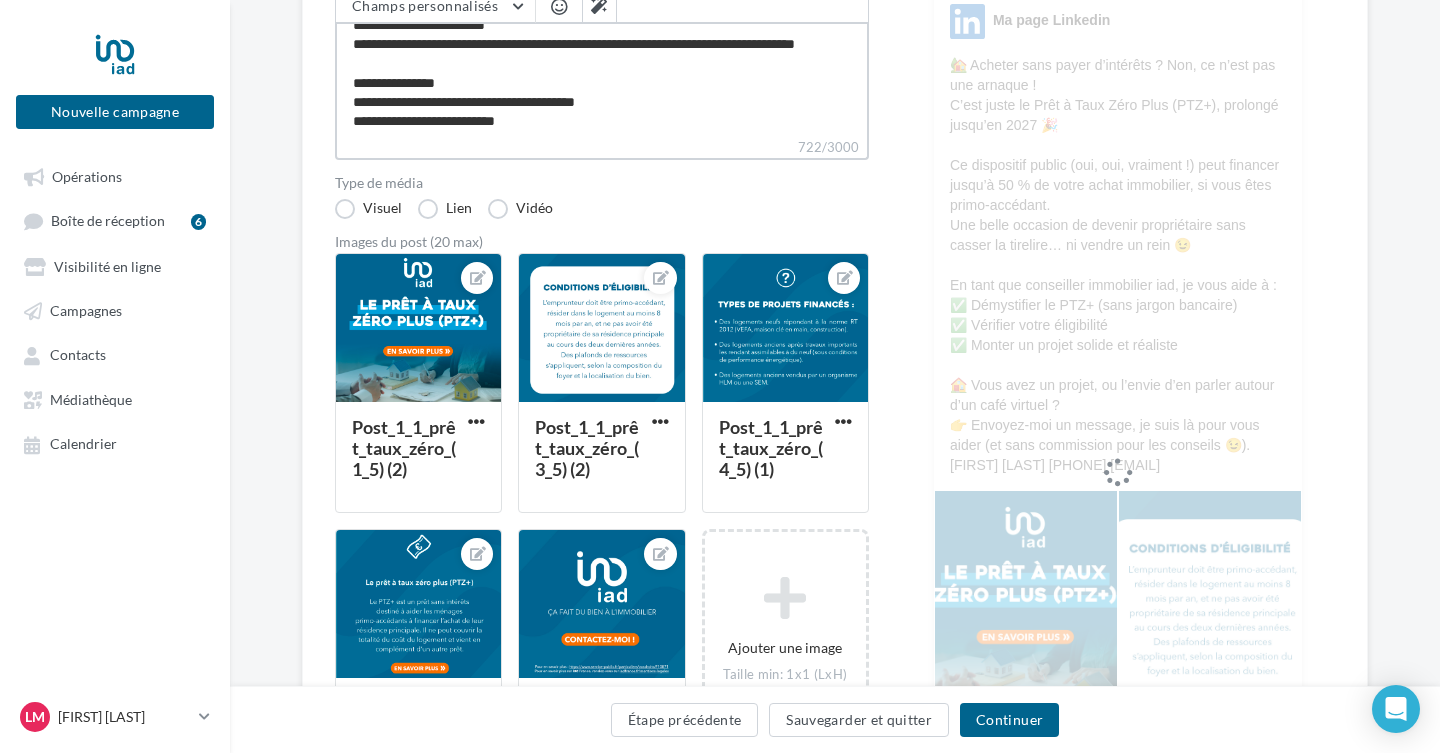 click on "**********" at bounding box center (602, 79) 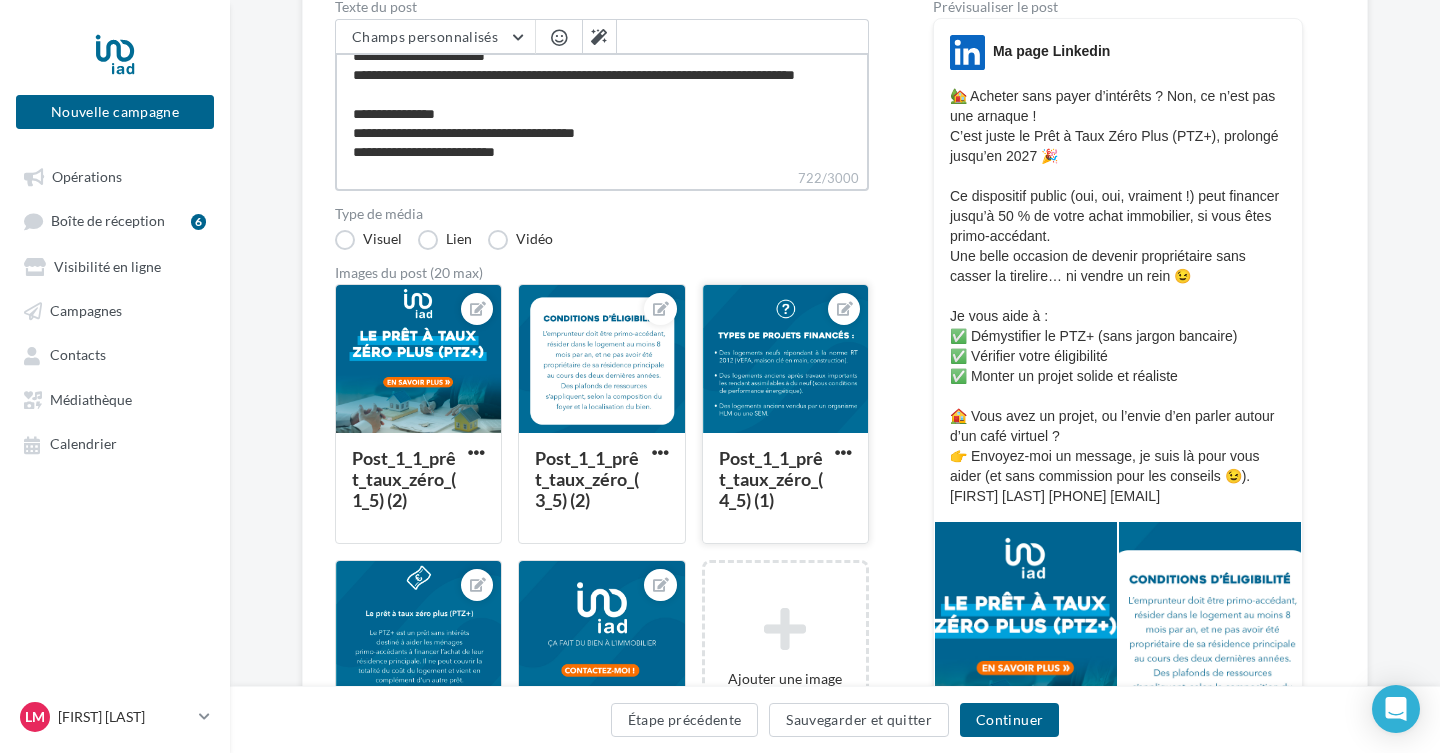 scroll, scrollTop: 234, scrollLeft: 0, axis: vertical 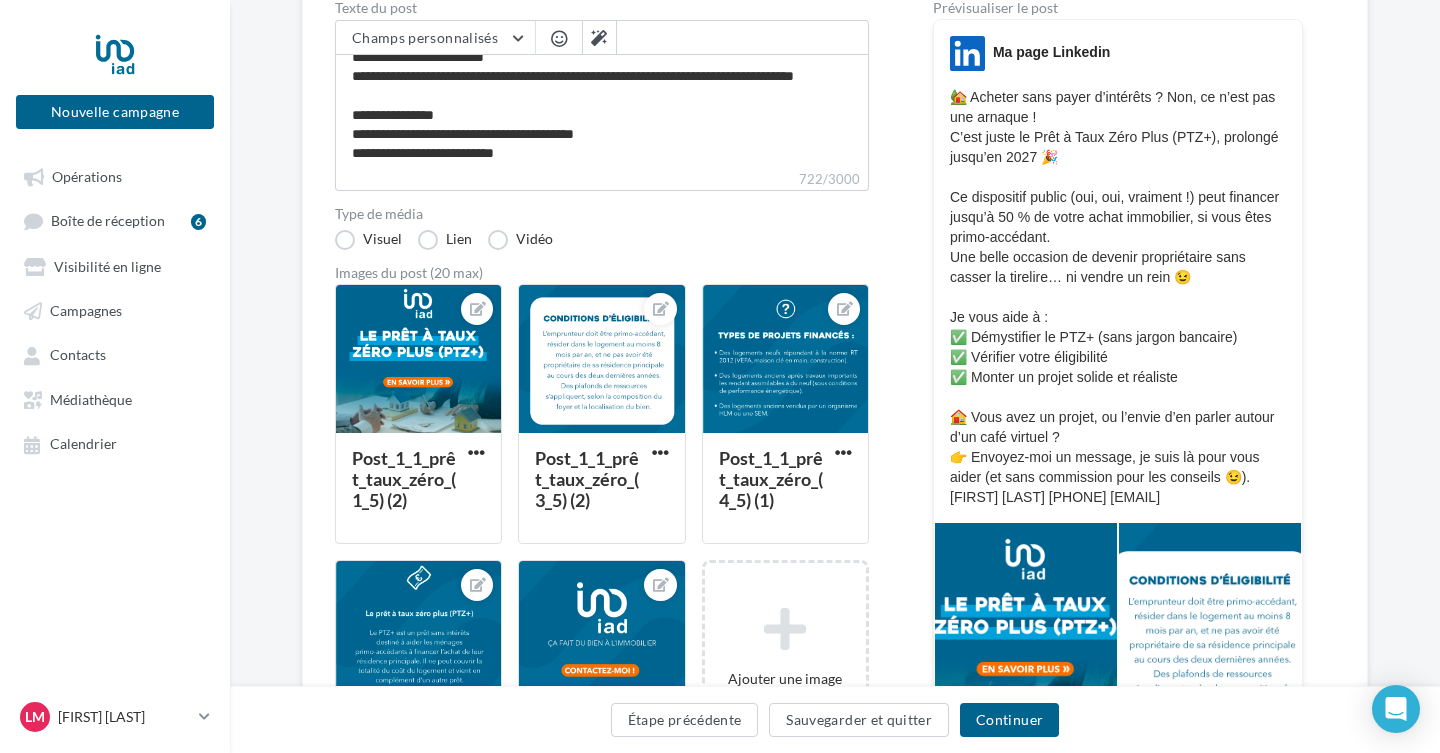 click on "🏡 Acheter sans payer d’intérêts ? Non, ce n’est pas une arnaque ! C’est juste le Prêt à Taux Zéro Plus (PTZ+), prolongé jusqu’en 2027 🎉 Ce dispositif public (oui, oui, vraiment !) peut financer jusqu’à 50 % de votre achat immobilier, si vous êtes primo-accédant. Une belle occasion de devenir propriétaire sans casser la tirelire… ni vendre un rein 😉 Je vous aide à : ✅ Démystifier le PTZ+ (sans jargon bancaire) ✅ Vérifier votre éligibilité ✅ Monter un projet solide et réaliste 🏠 Vous avez un projet, ou l’envie d’en parler autour d’un café virtuel ? 👉 Envoyez-moi un message, je suis là pour vous aider (et sans commission pour les conseils 😉).  Ludovic  Mérigaud  06 81 12 16 80  ludovic.merigaud@iadfrance.fr" at bounding box center (1118, 297) 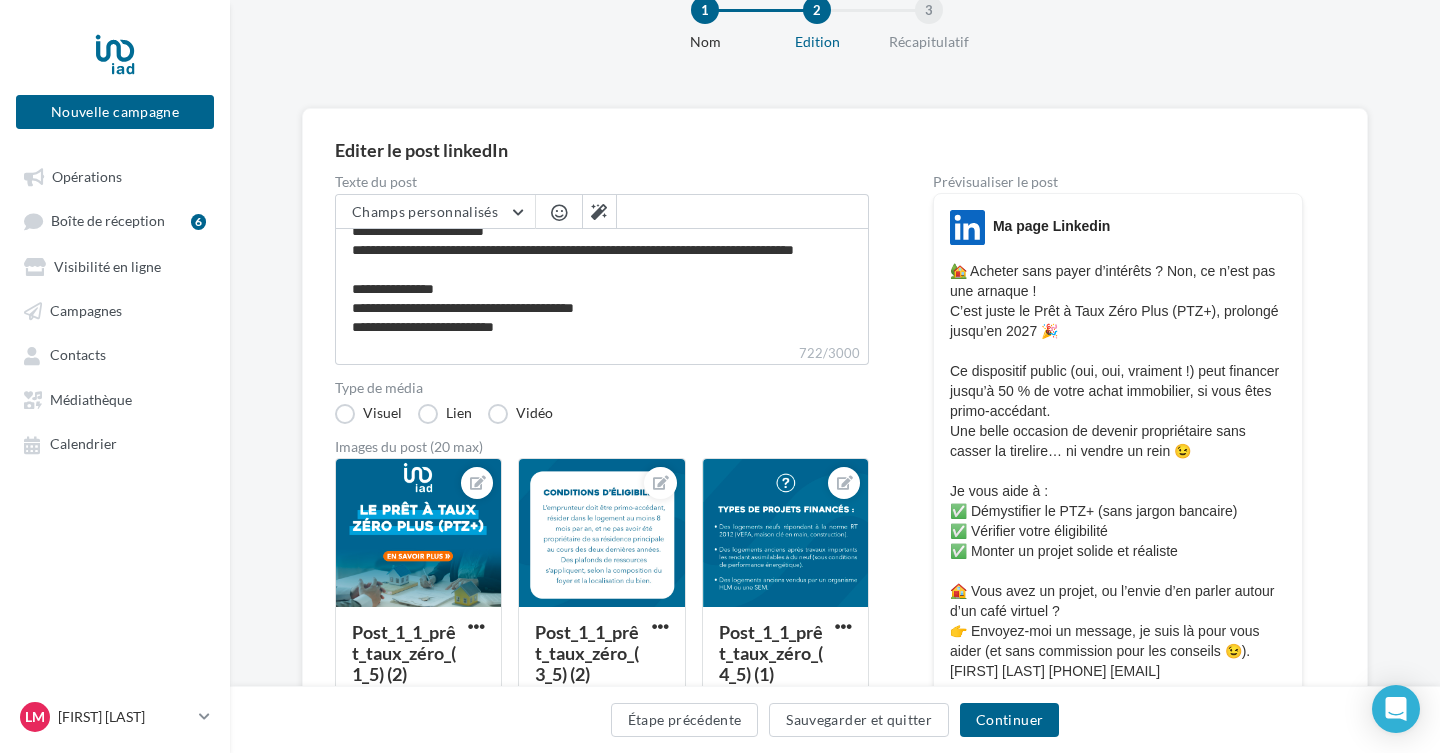 scroll, scrollTop: 58, scrollLeft: 0, axis: vertical 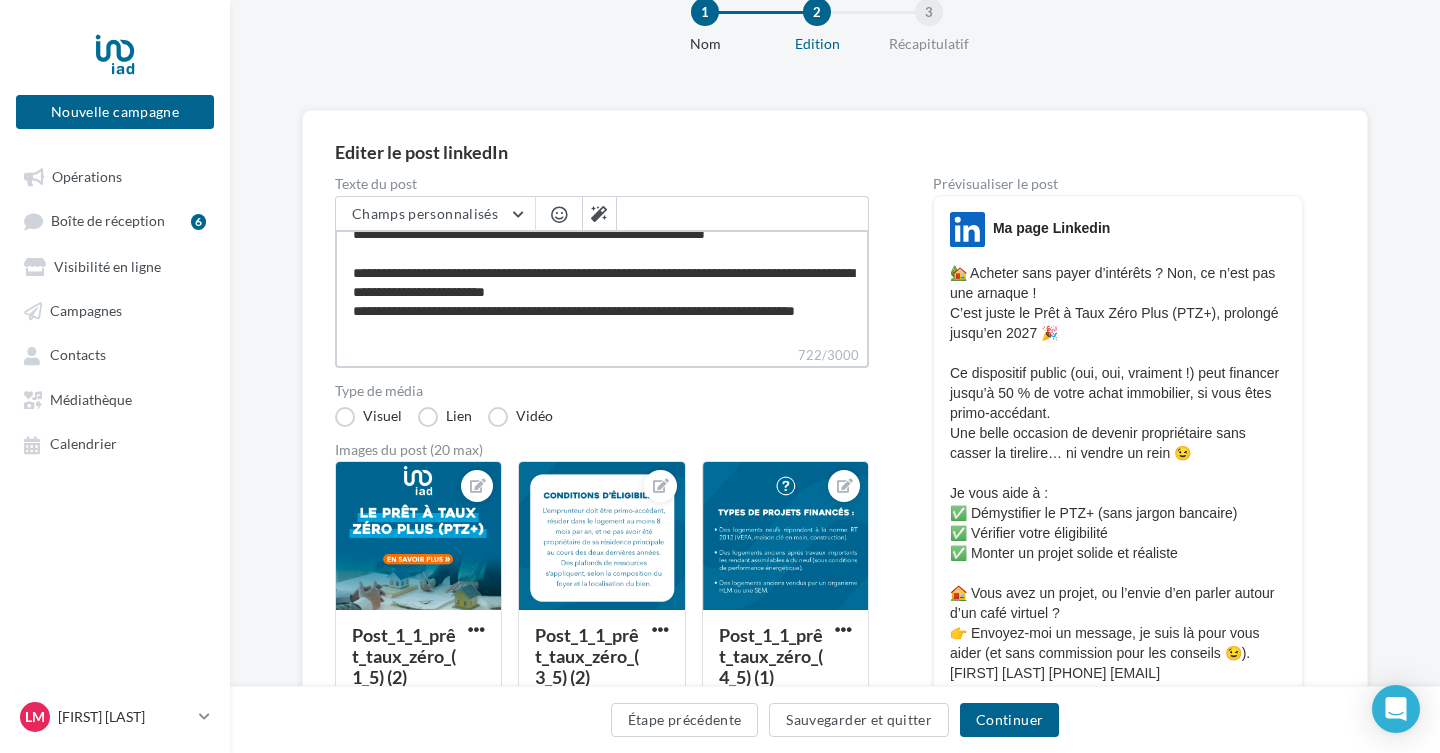 click on "**********" at bounding box center [602, 287] 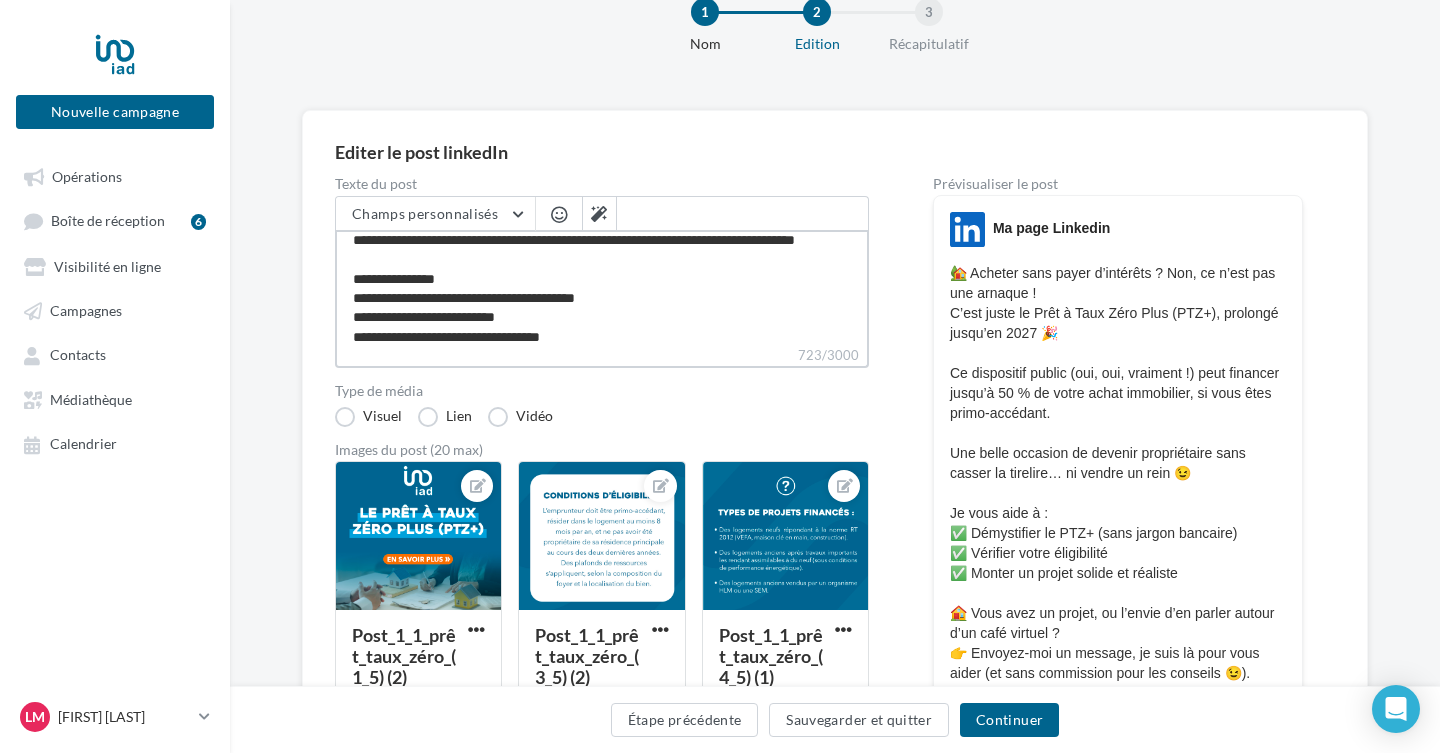 scroll, scrollTop: 86, scrollLeft: 0, axis: vertical 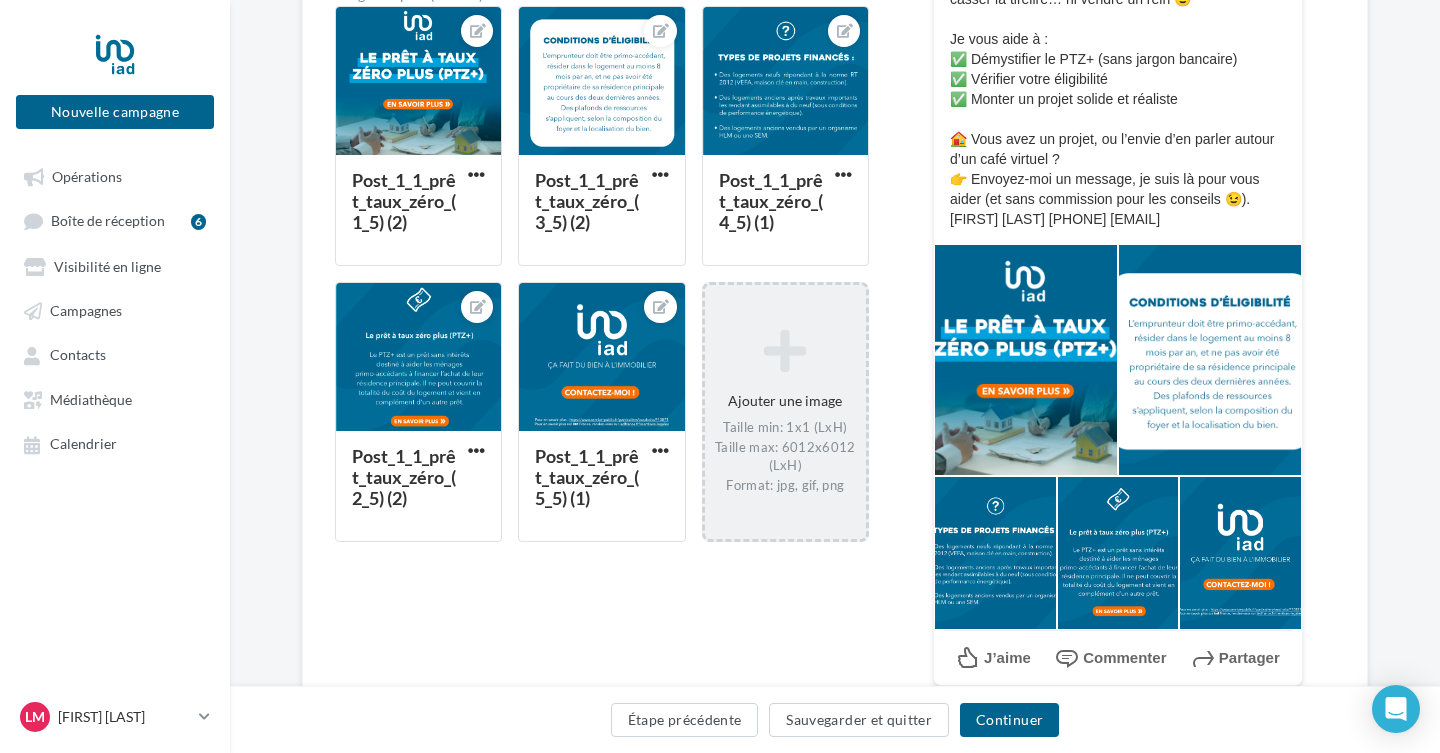 click at bounding box center (785, 351) 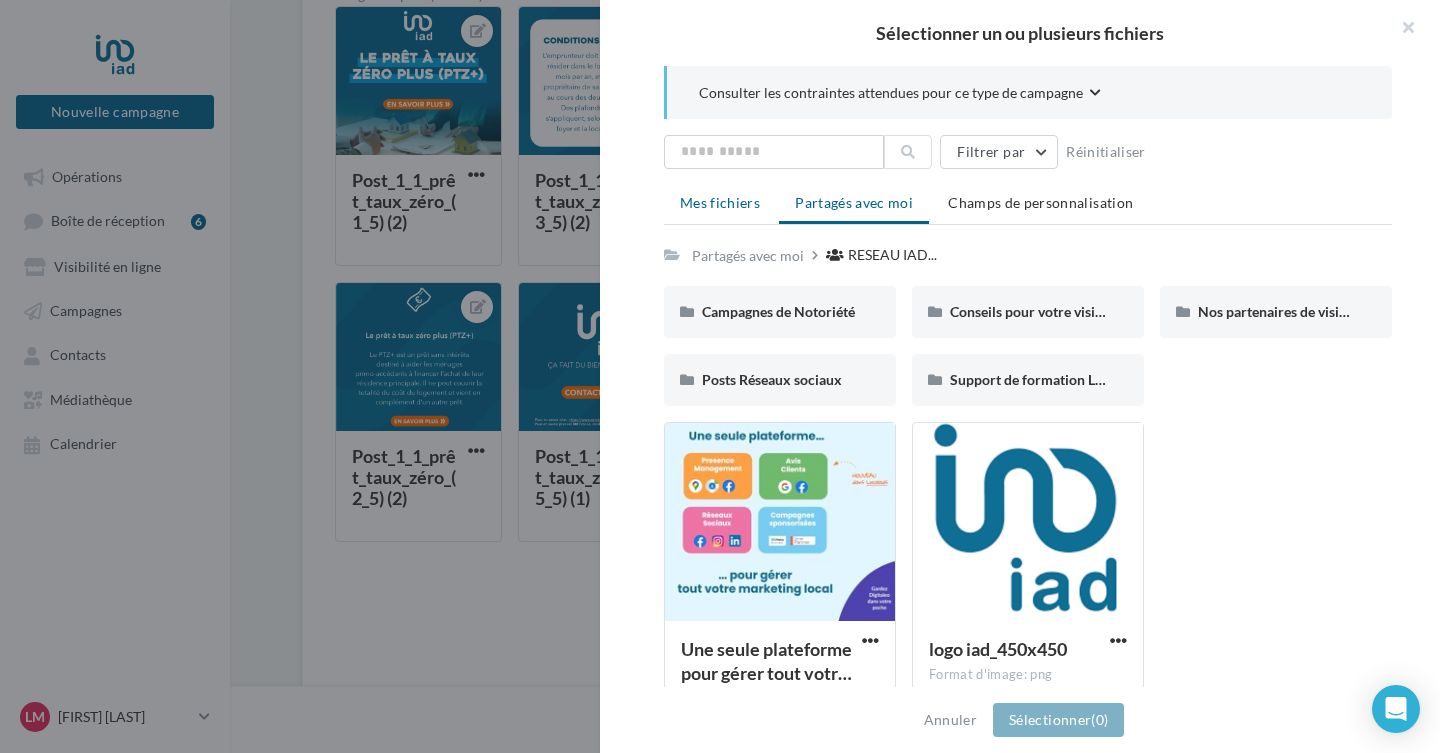 click on "Mes fichiers" at bounding box center [720, 202] 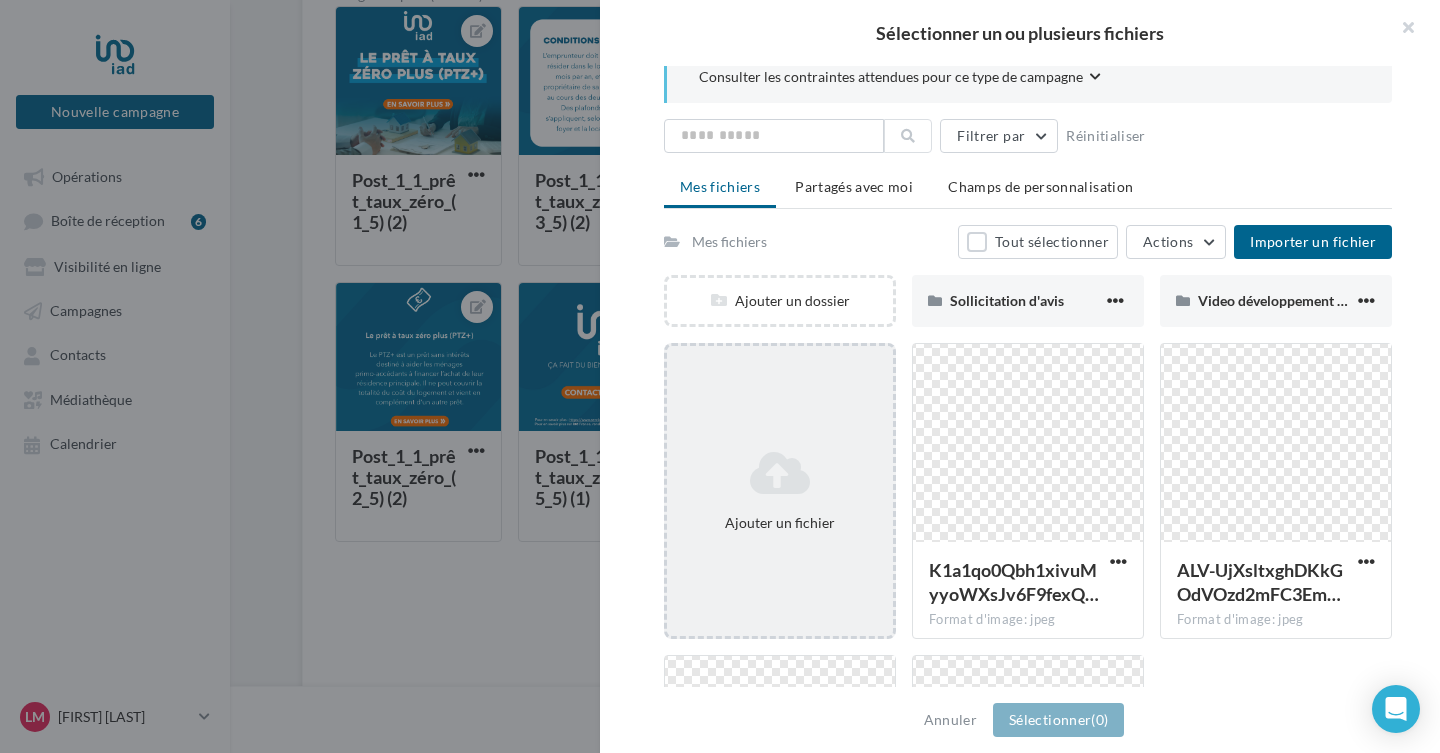 scroll, scrollTop: 0, scrollLeft: 0, axis: both 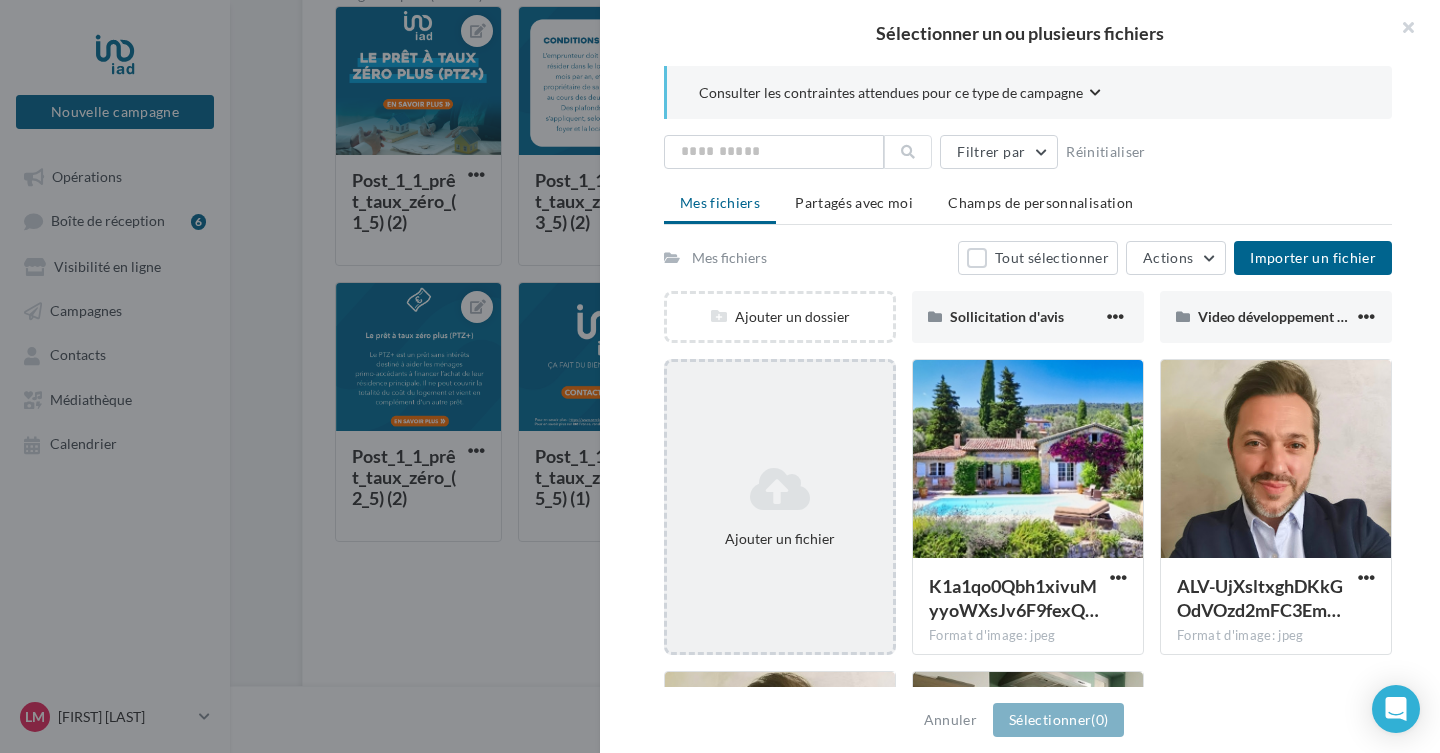 click at bounding box center [780, 489] 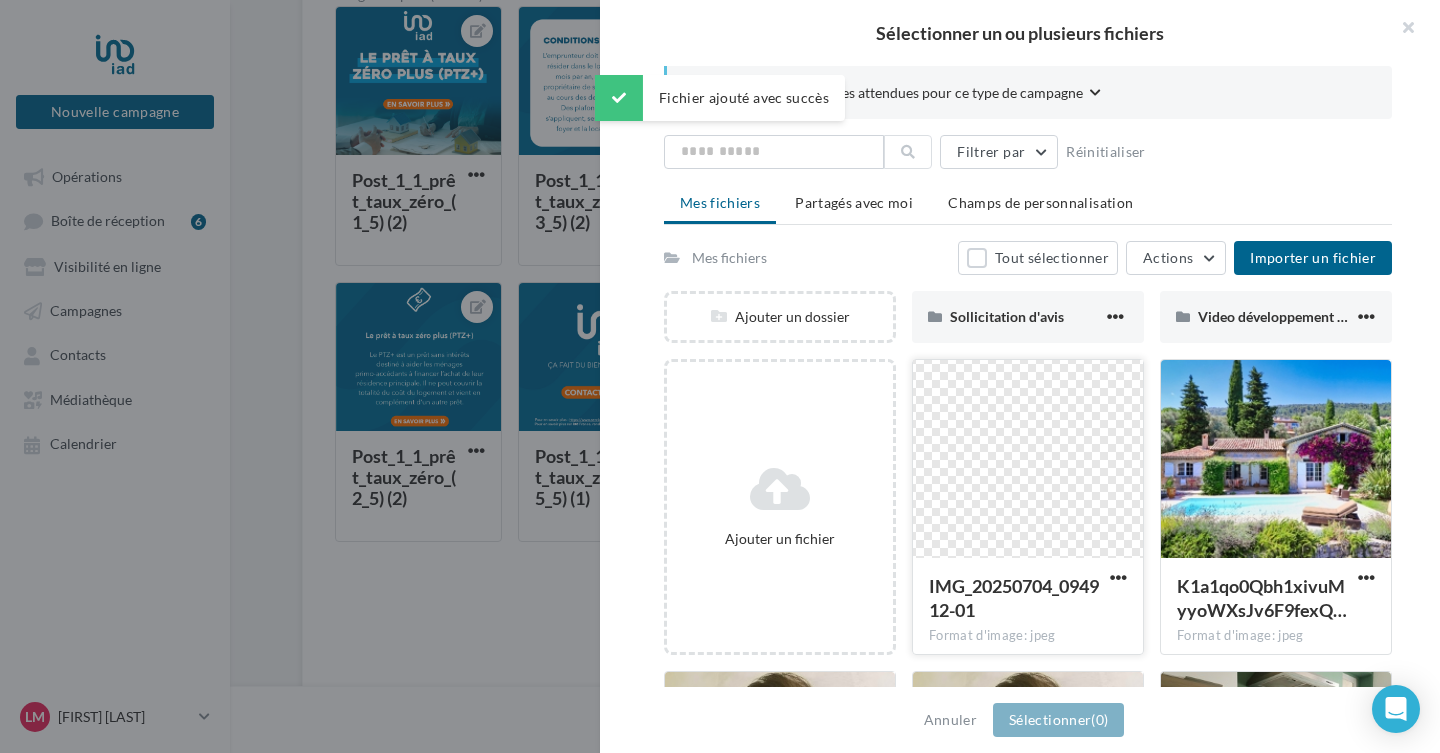 click at bounding box center [1028, 460] 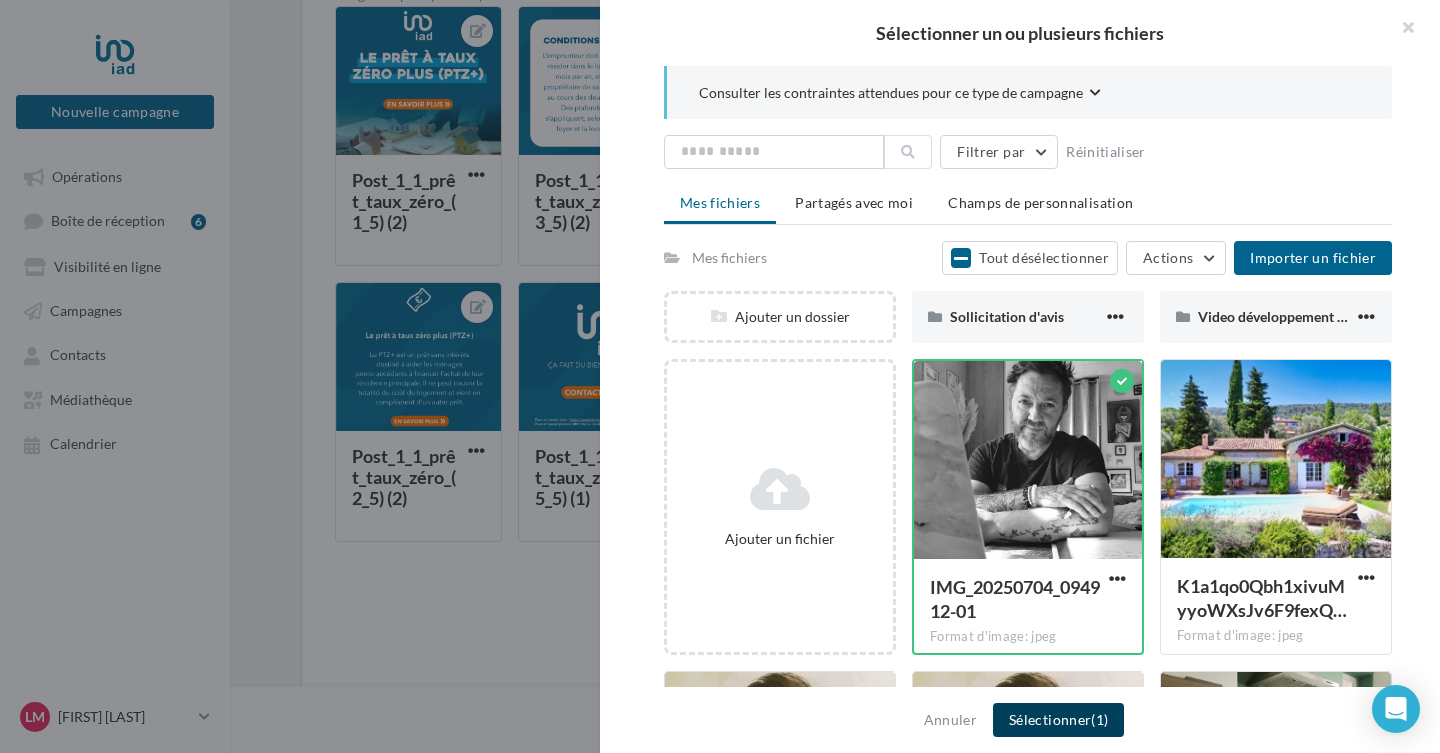 click on "Sélectionner   (1)" at bounding box center [1058, 720] 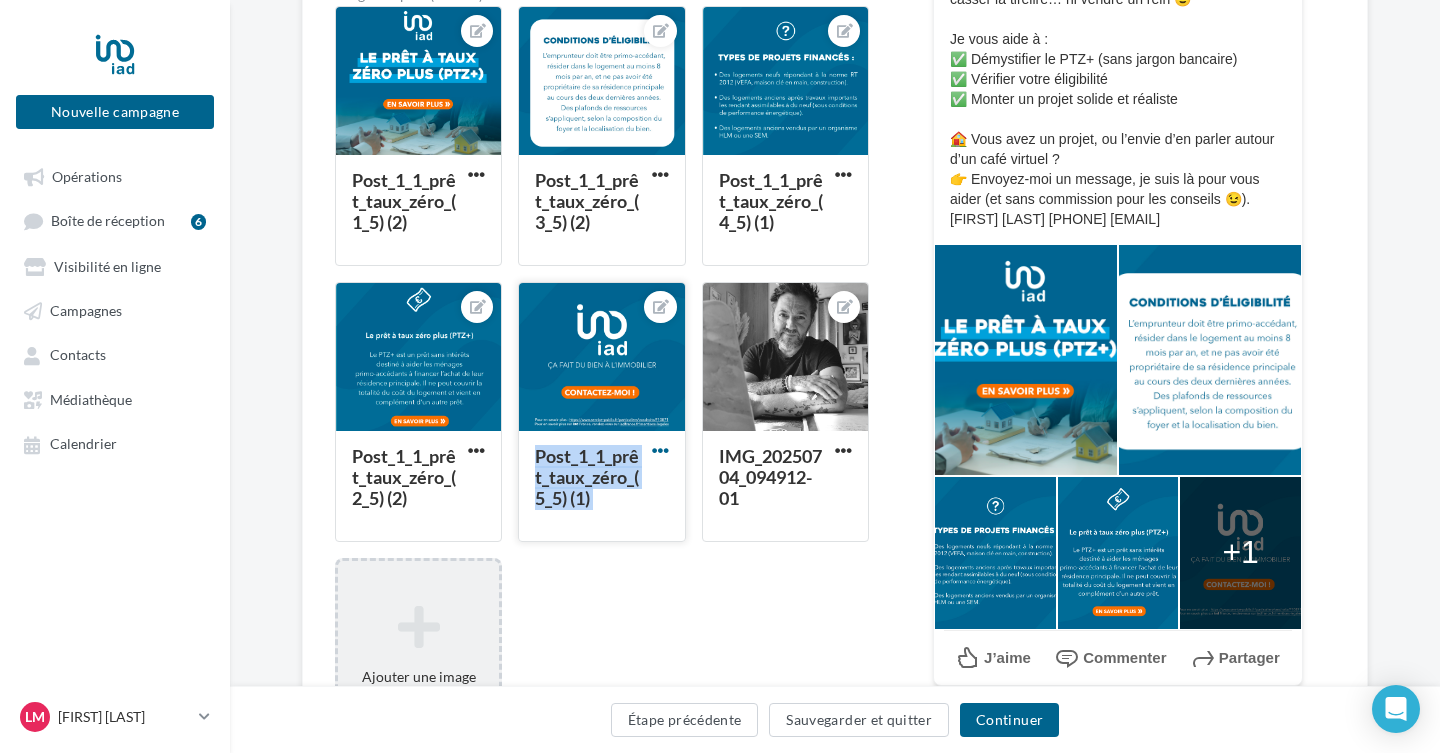 drag, startPoint x: 583, startPoint y: 356, endPoint x: 660, endPoint y: 450, distance: 121.511314 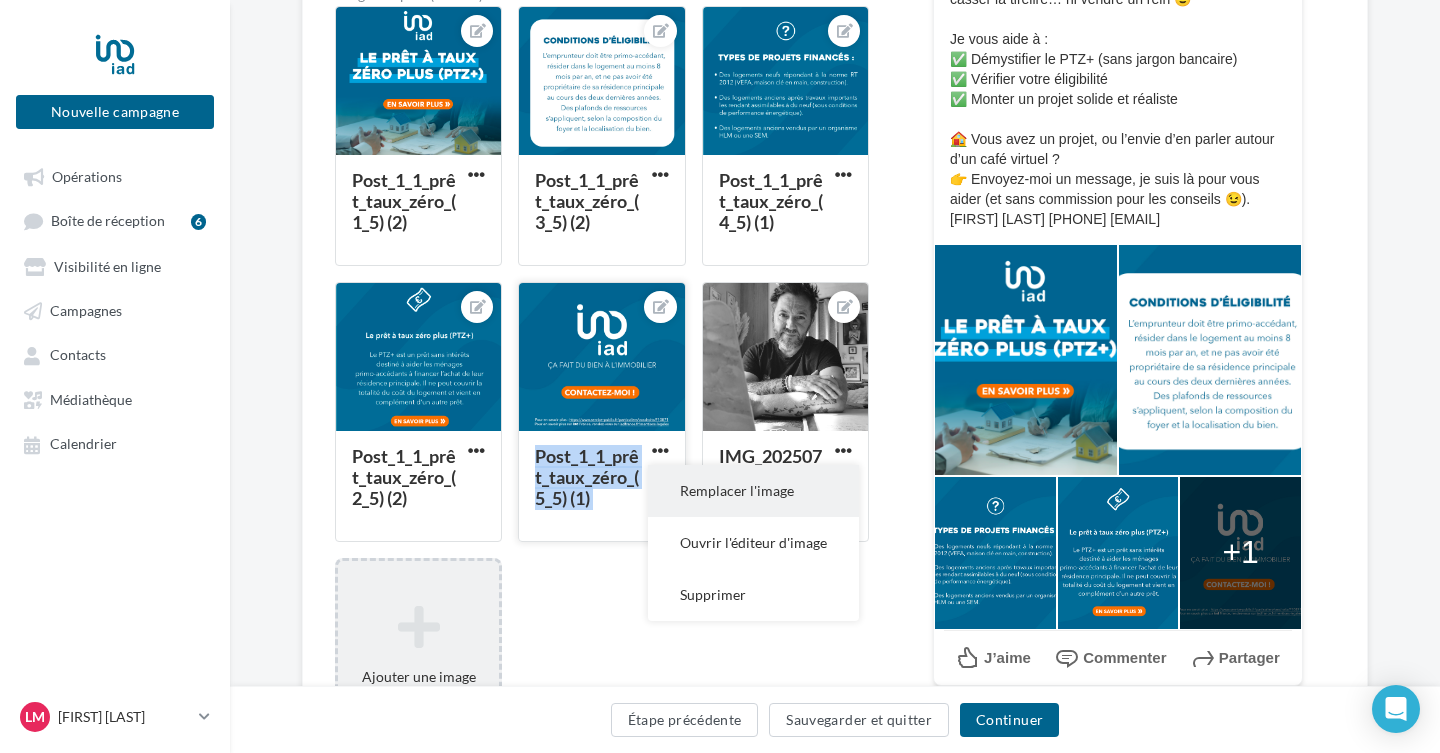 click on "Remplacer l'image" at bounding box center (753, 491) 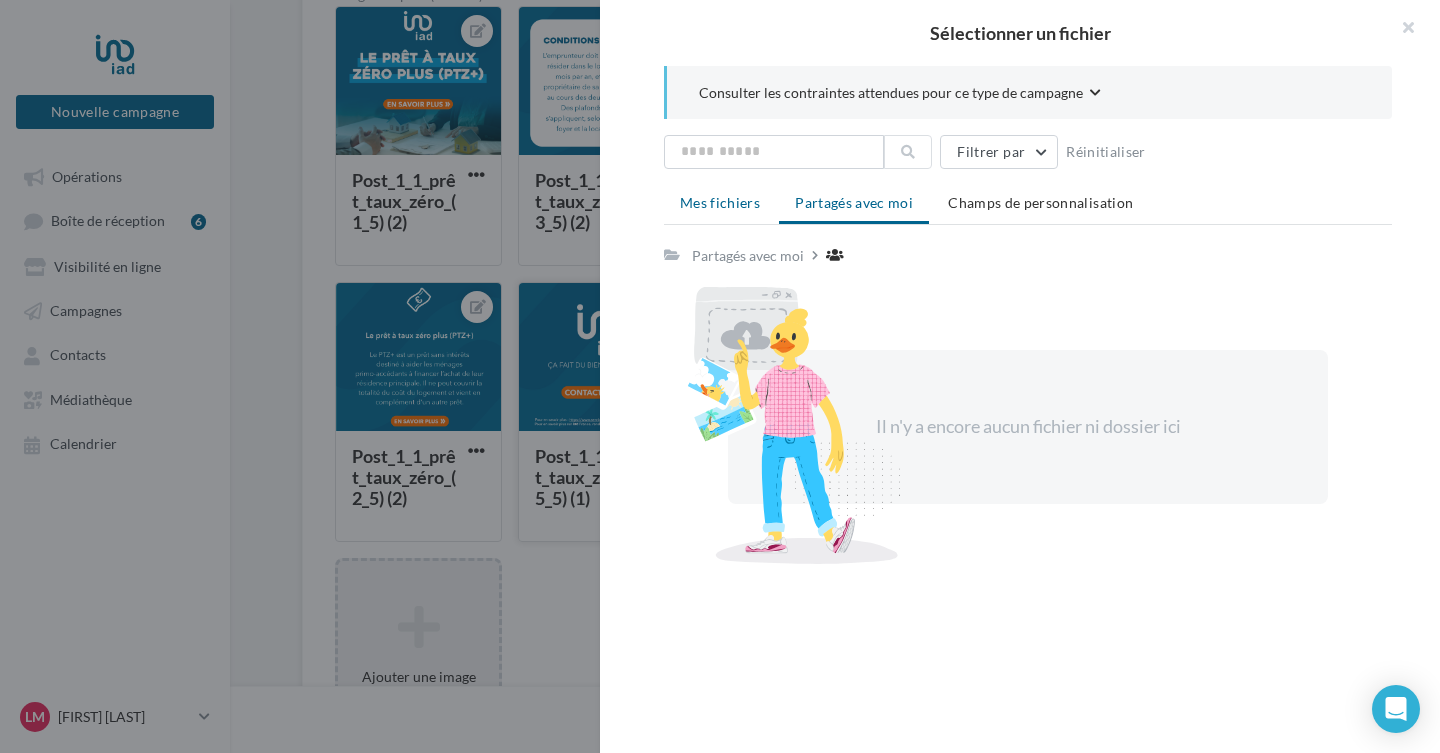 click on "Mes fichiers" at bounding box center [720, 203] 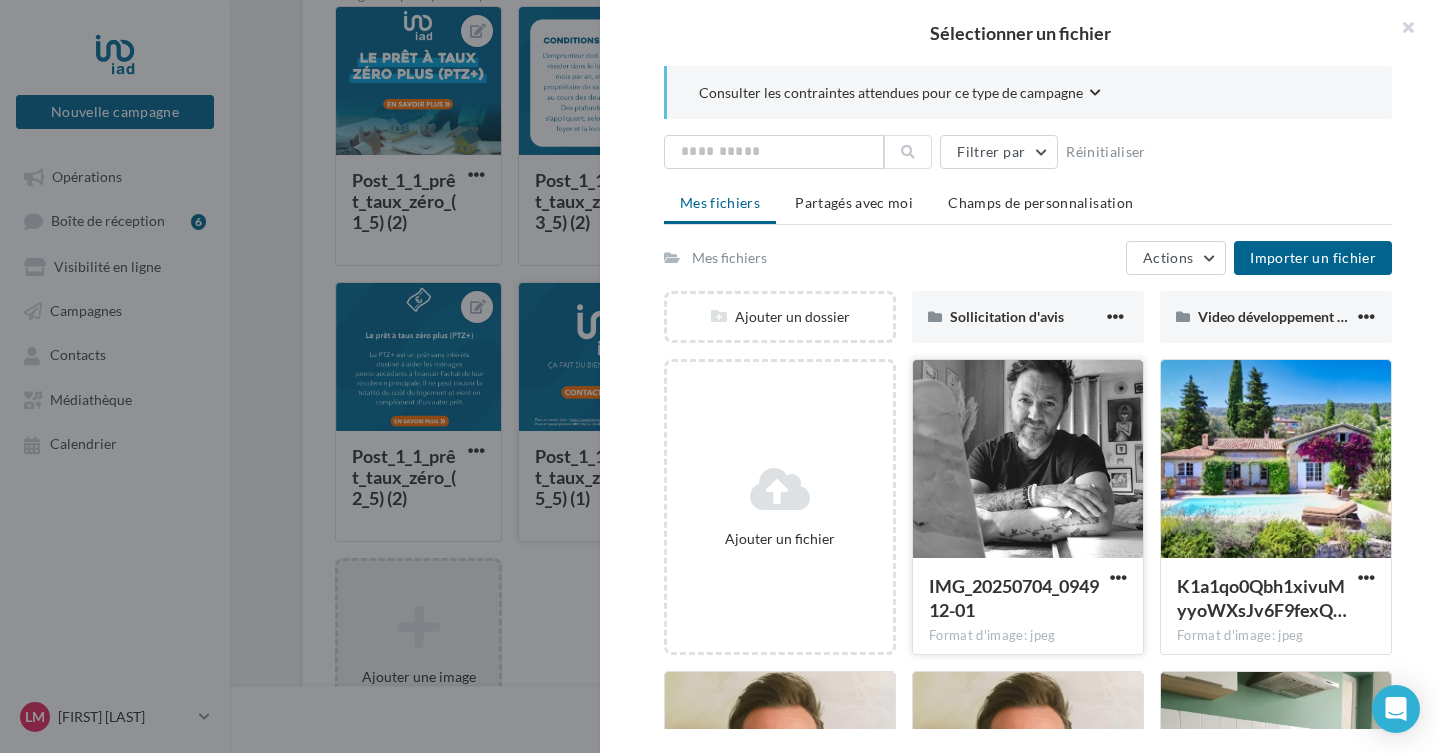 click at bounding box center [1028, 460] 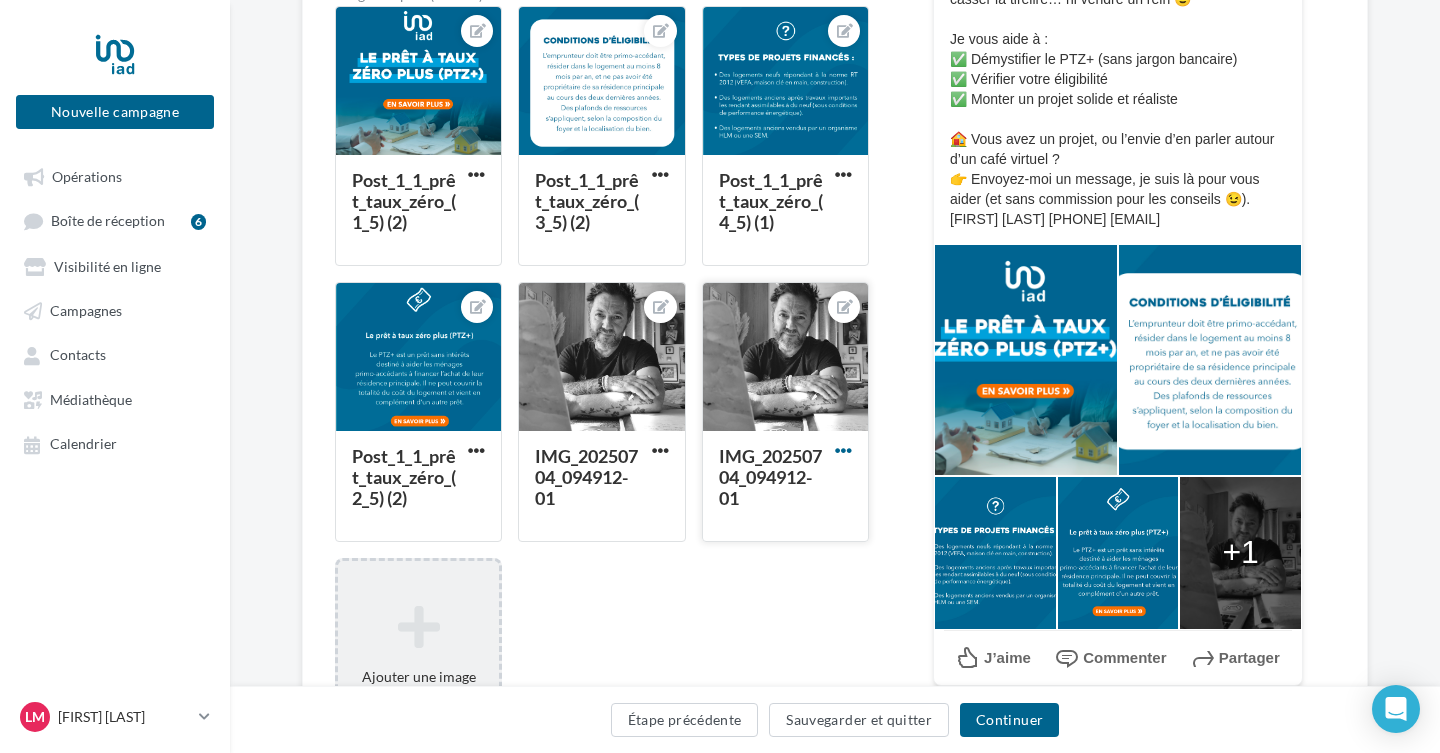 click at bounding box center (476, 174) 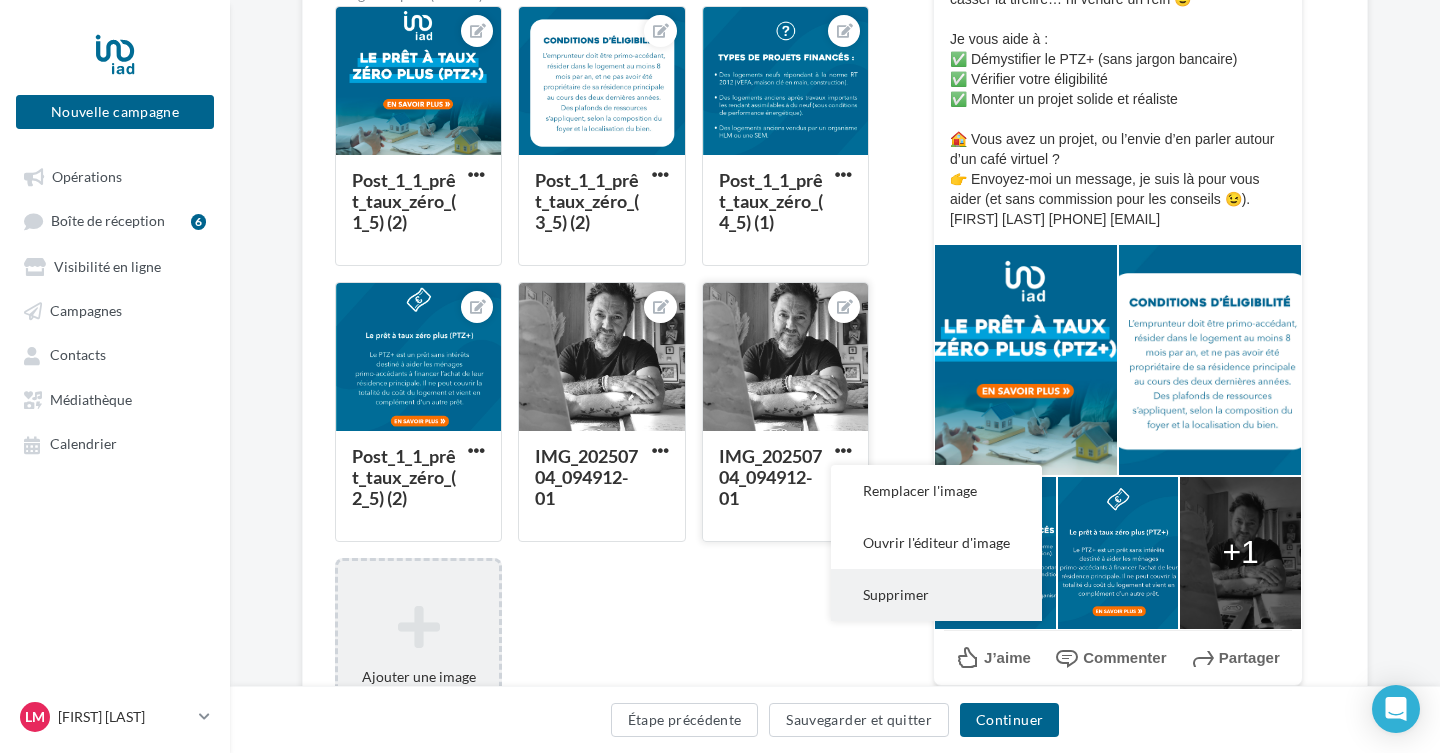 click on "Supprimer" at bounding box center (936, 491) 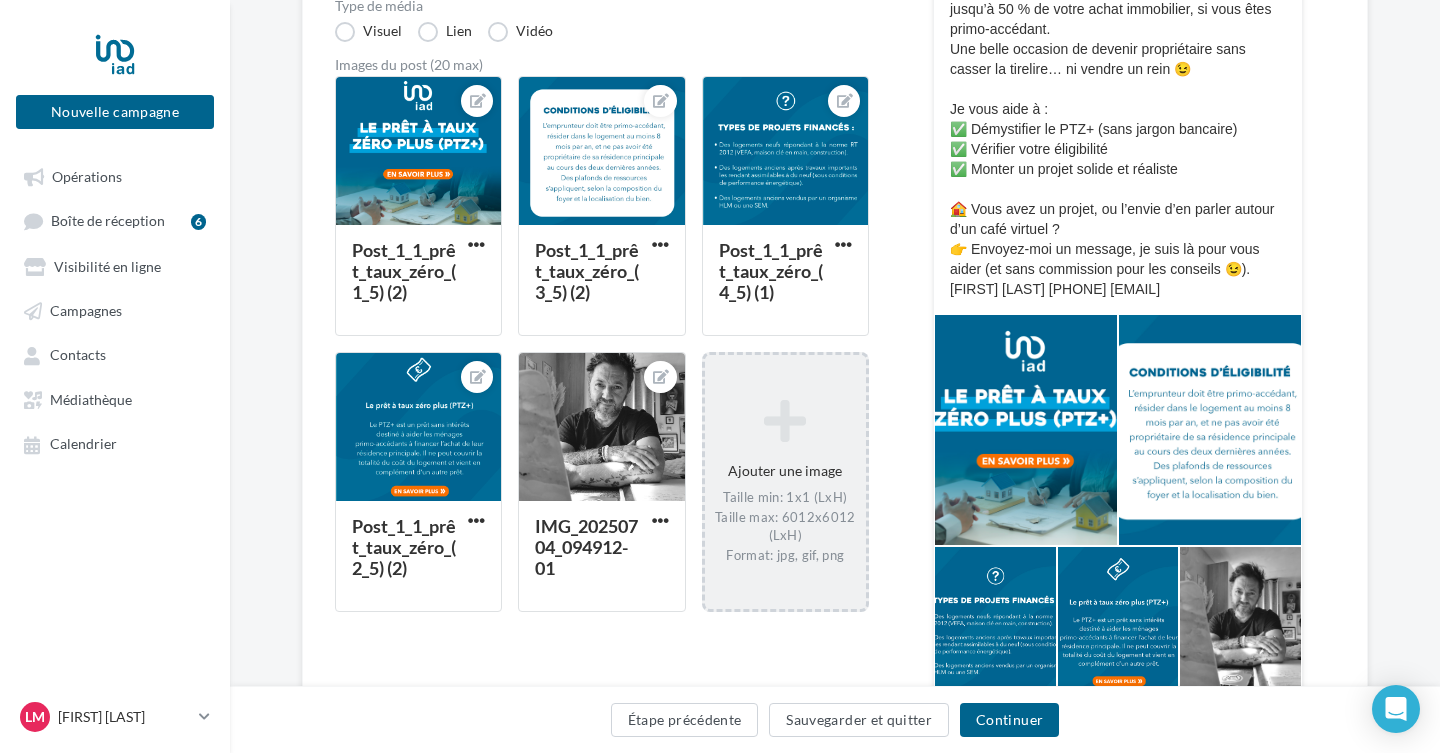 scroll, scrollTop: 439, scrollLeft: 0, axis: vertical 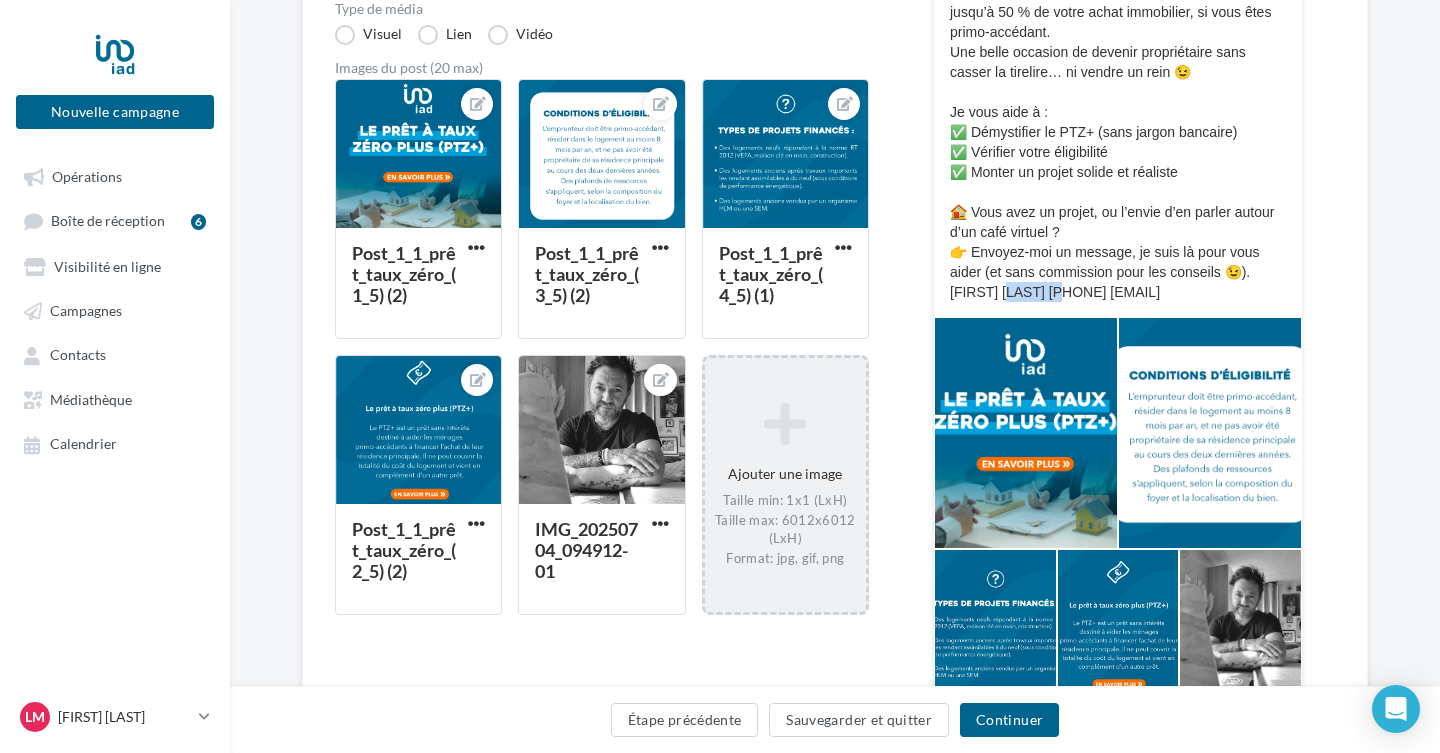 drag, startPoint x: 1070, startPoint y: 292, endPoint x: 1008, endPoint y: 289, distance: 62.072536 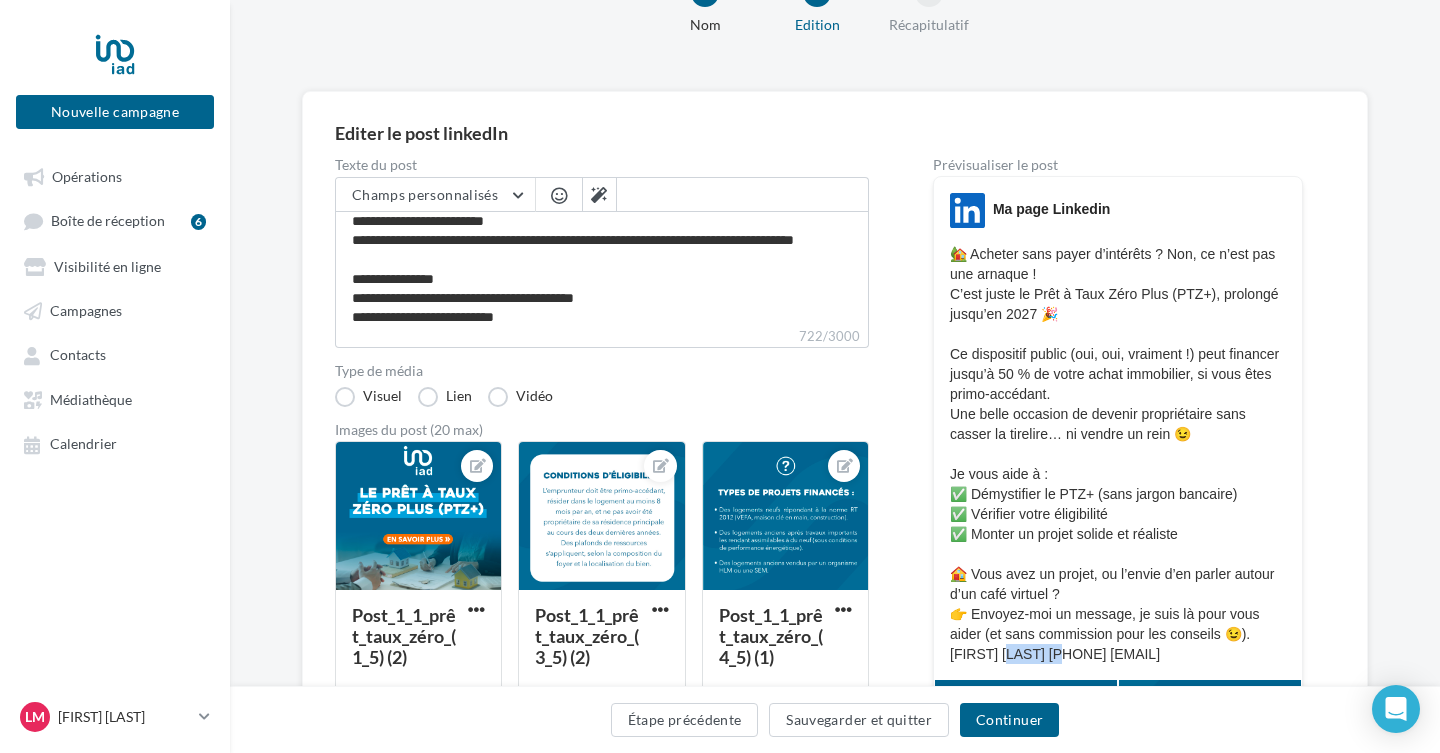 scroll, scrollTop: 53, scrollLeft: 0, axis: vertical 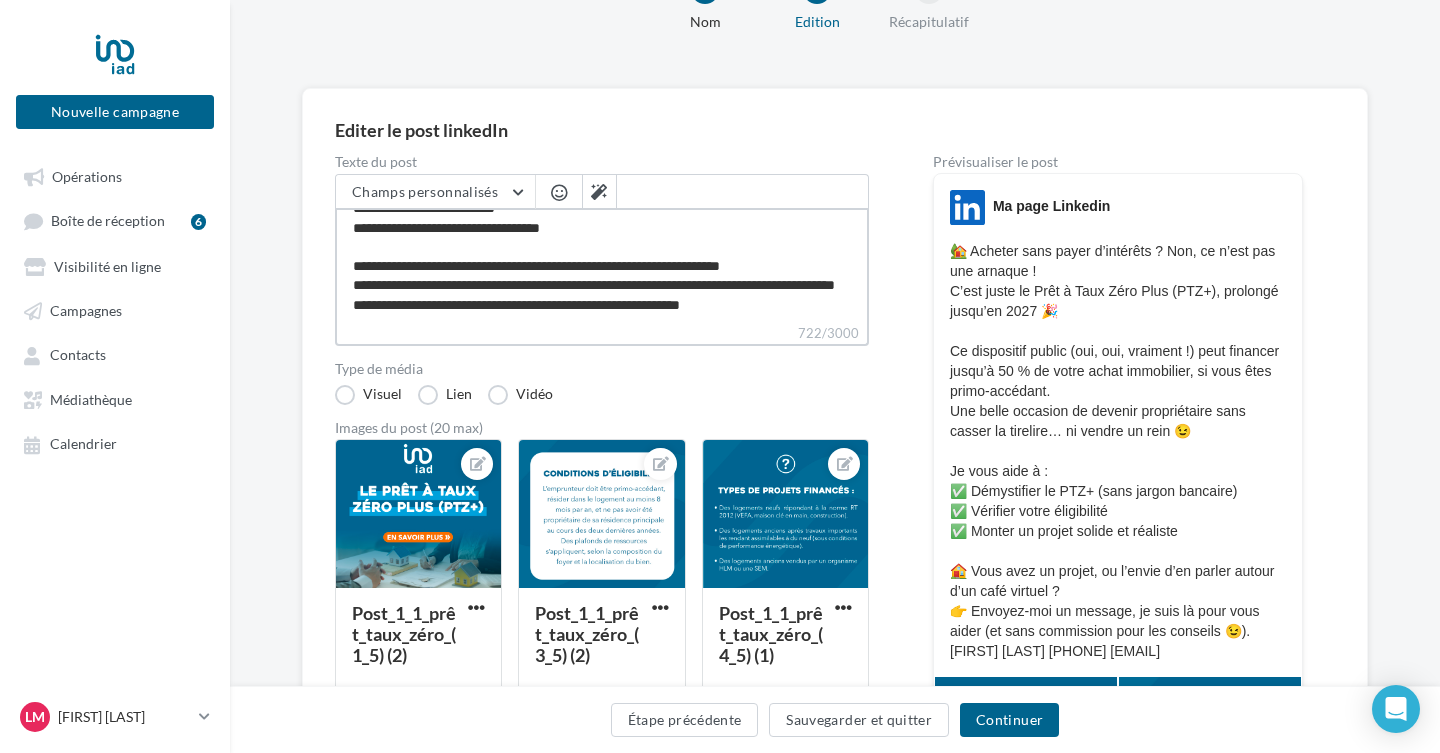 drag, startPoint x: 472, startPoint y: 305, endPoint x: 411, endPoint y: 302, distance: 61.073727 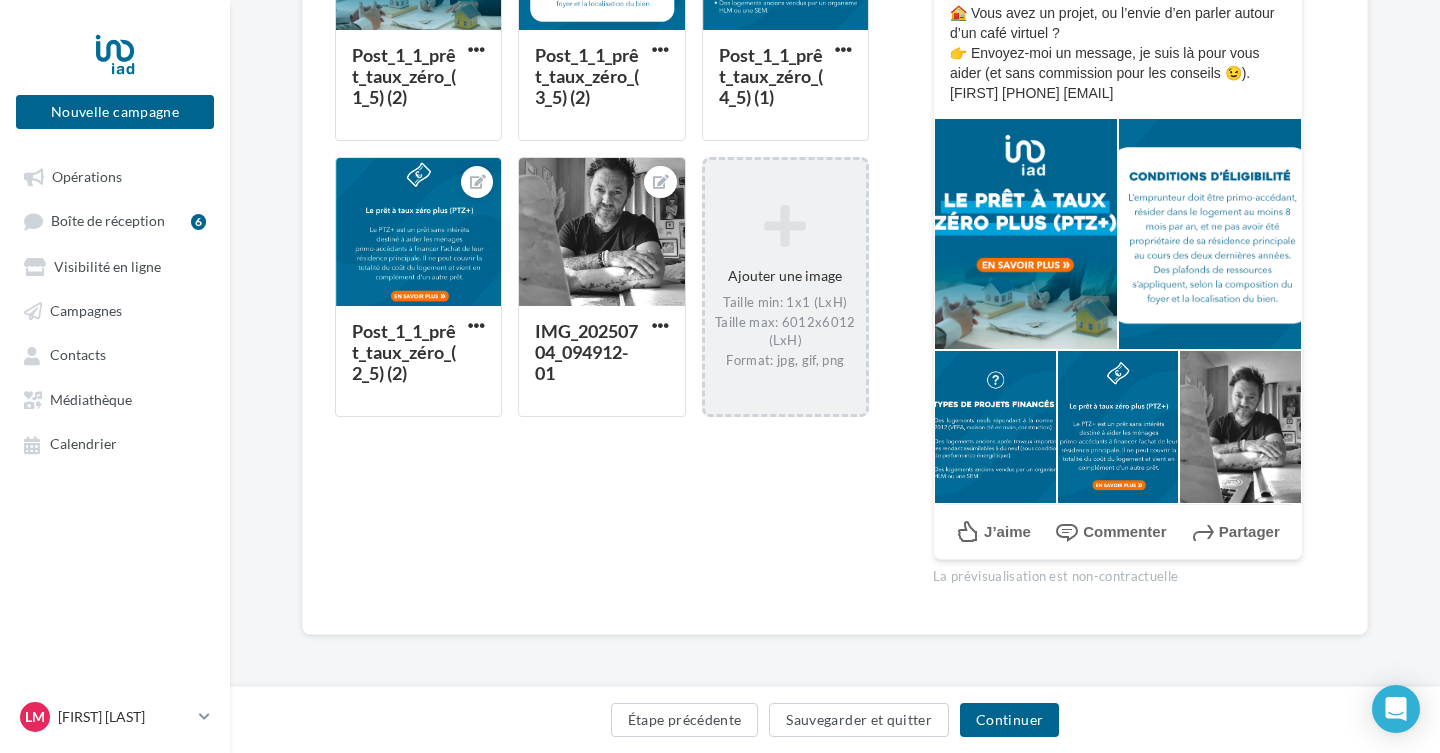 scroll, scrollTop: 658, scrollLeft: 0, axis: vertical 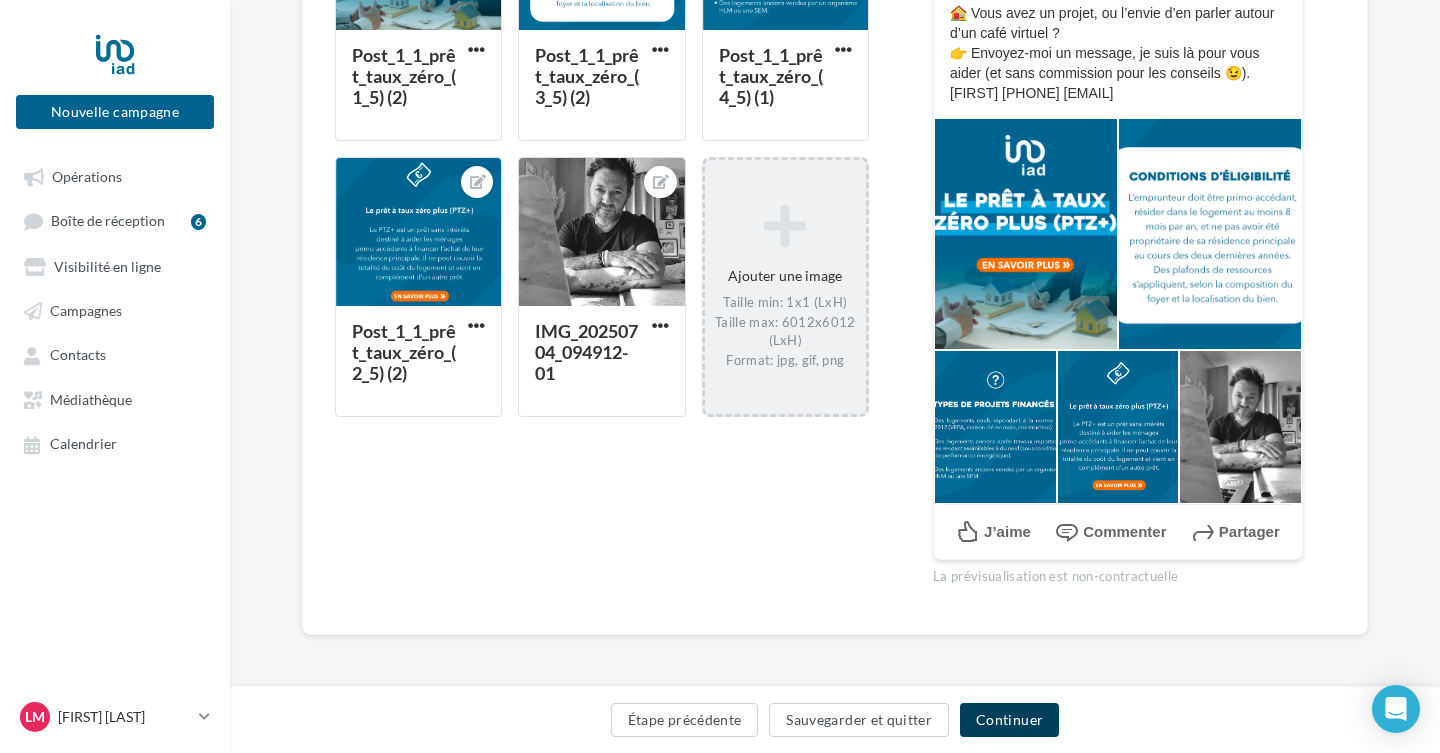 type on "**********" 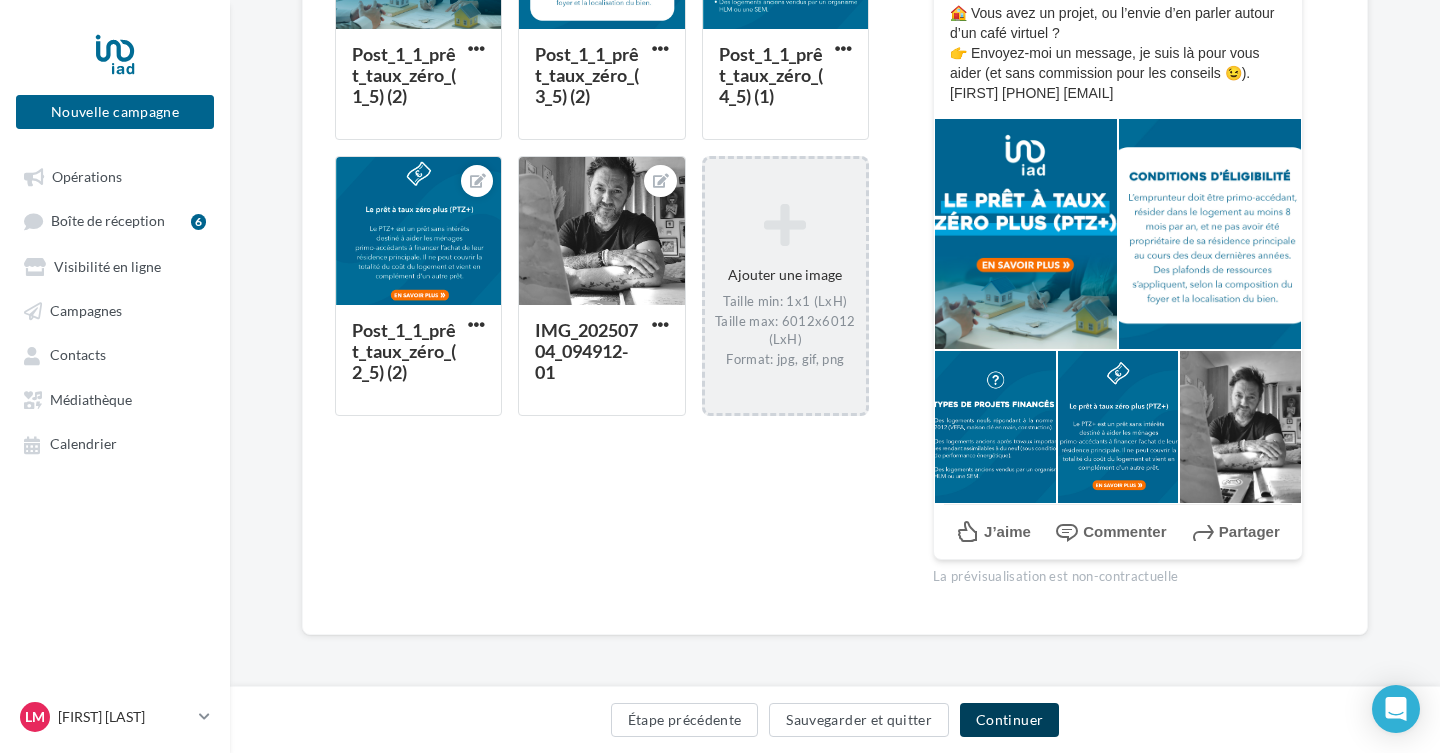 scroll, scrollTop: 229, scrollLeft: 0, axis: vertical 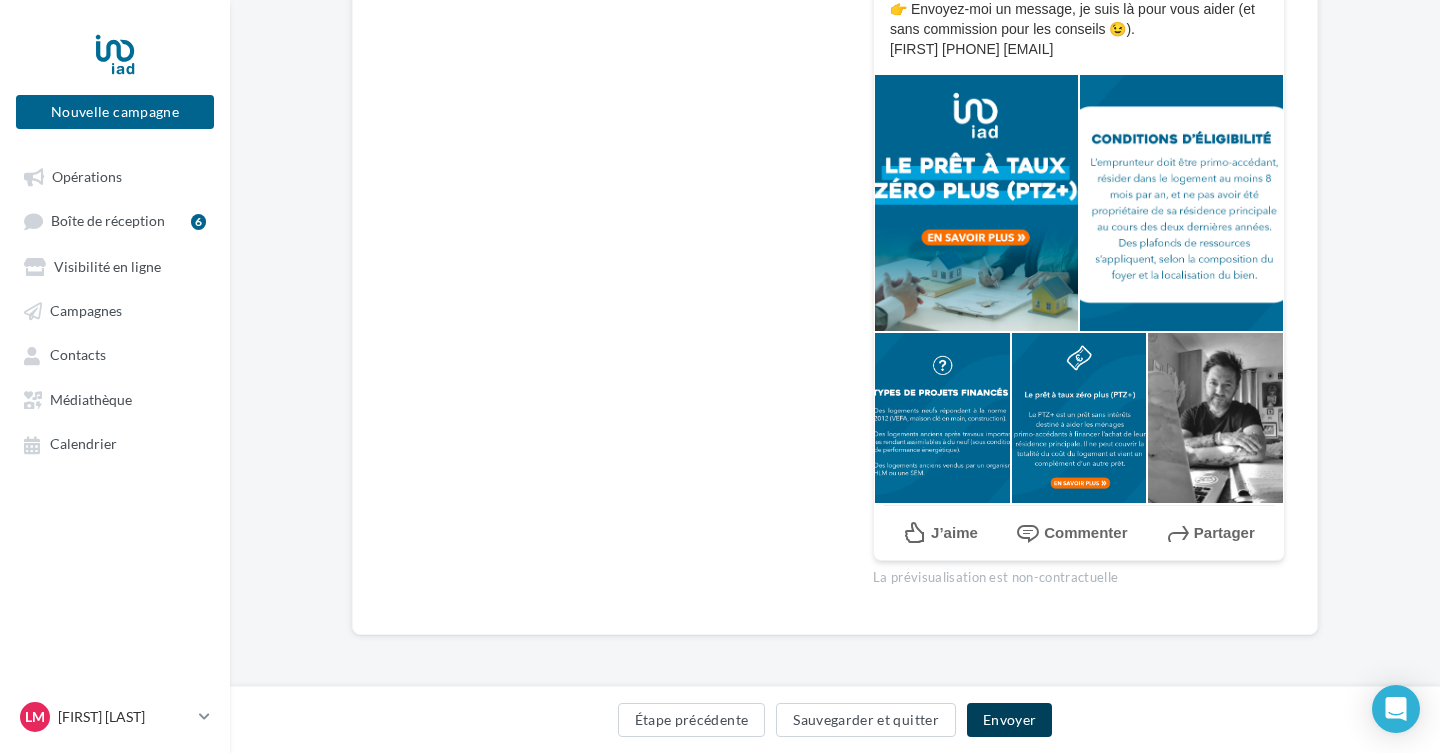 click on "Envoyer" at bounding box center (1009, 720) 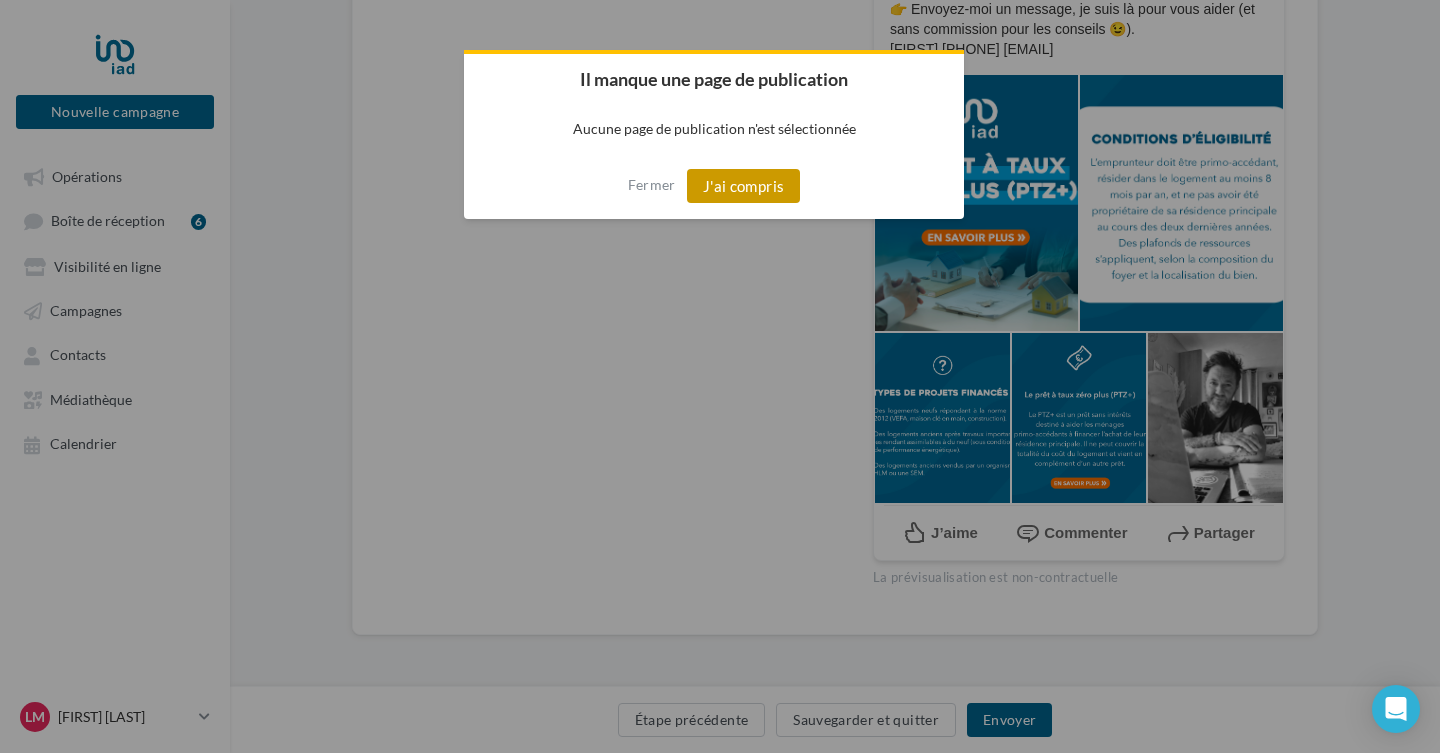 click on "J'ai compris" at bounding box center (744, 186) 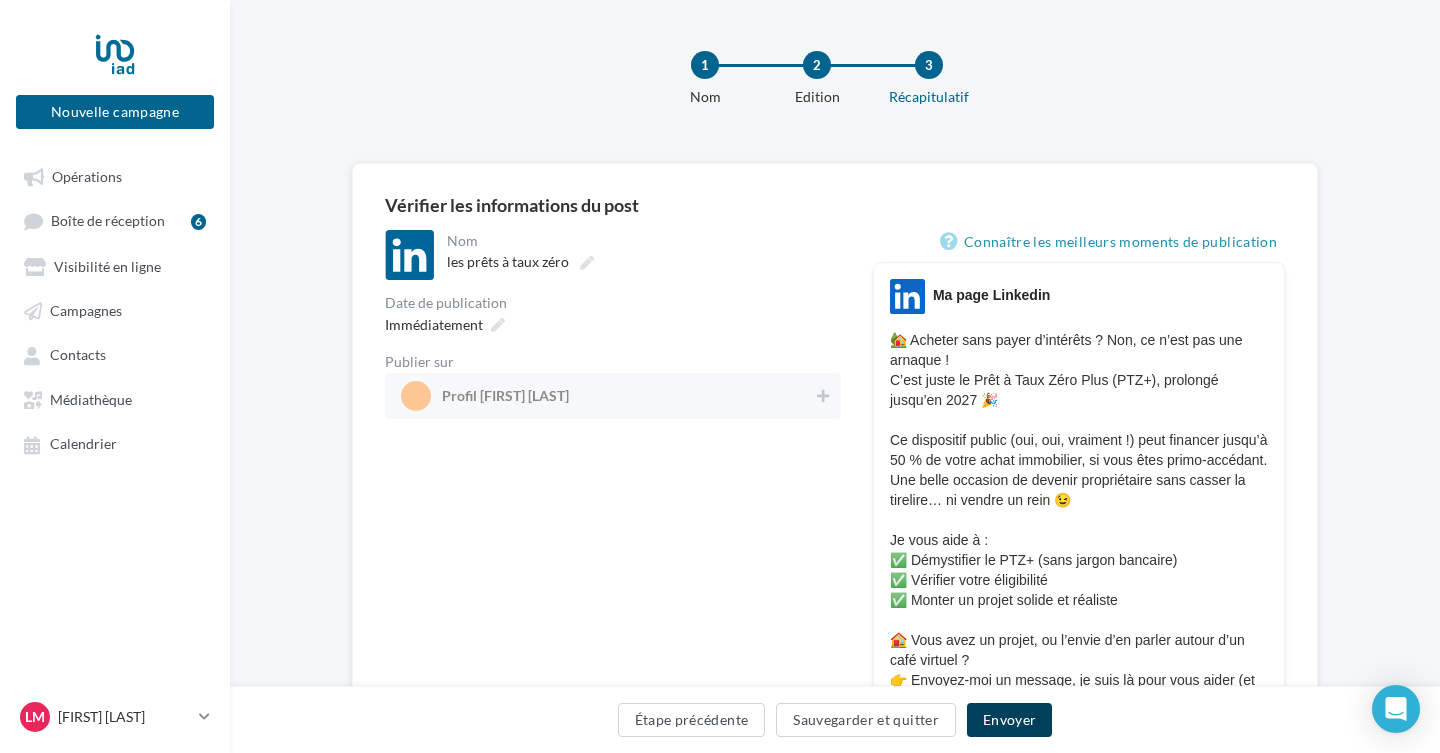 scroll, scrollTop: 0, scrollLeft: 0, axis: both 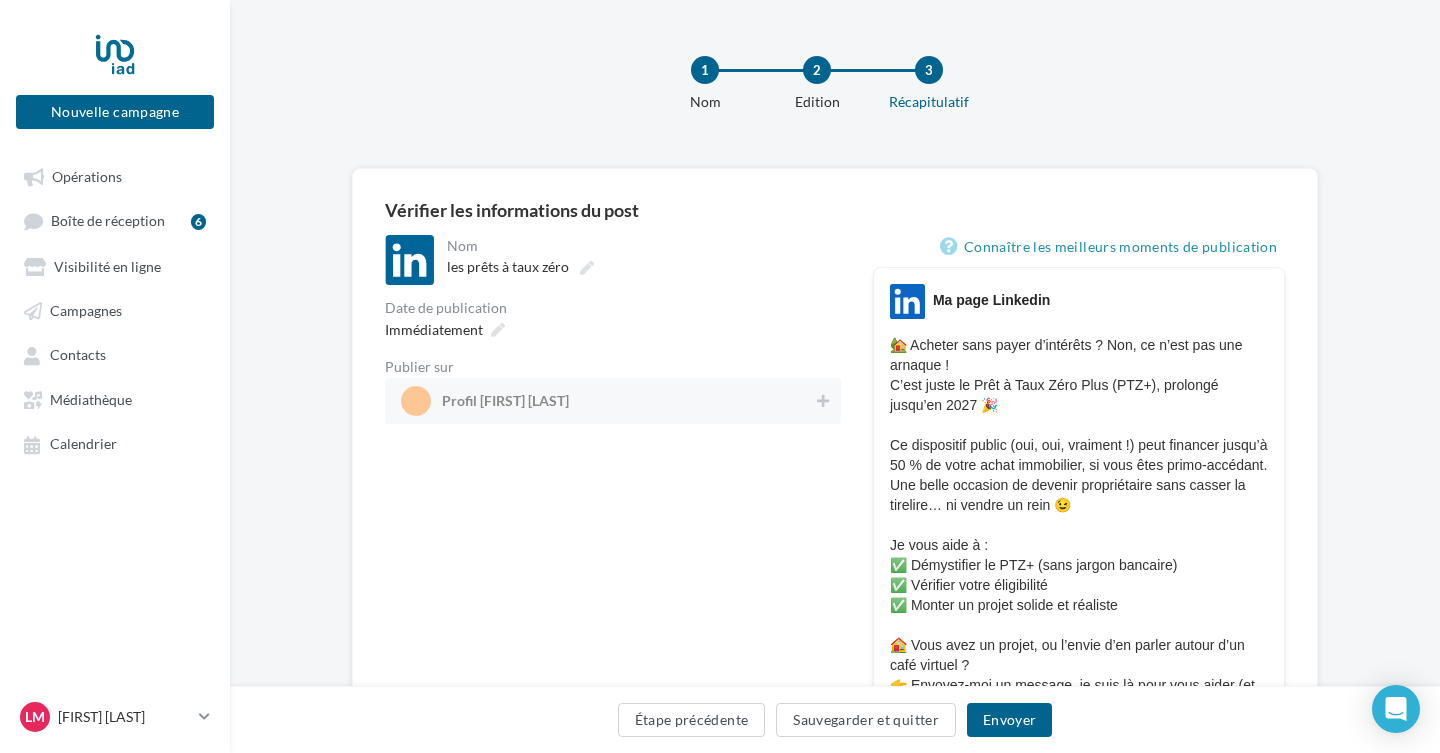 click on "Profil [FIRST] [LAST]" at bounding box center (613, 401) 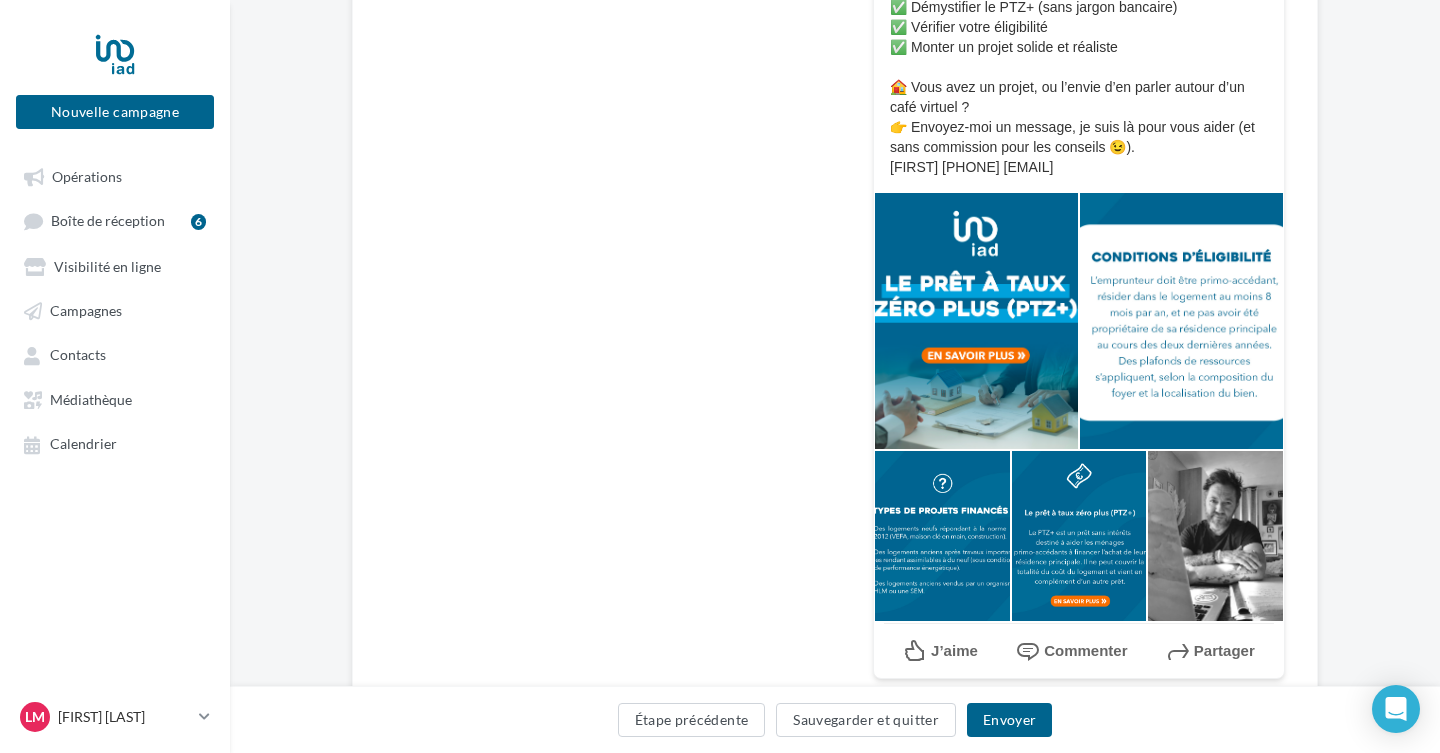 scroll, scrollTop: 696, scrollLeft: 0, axis: vertical 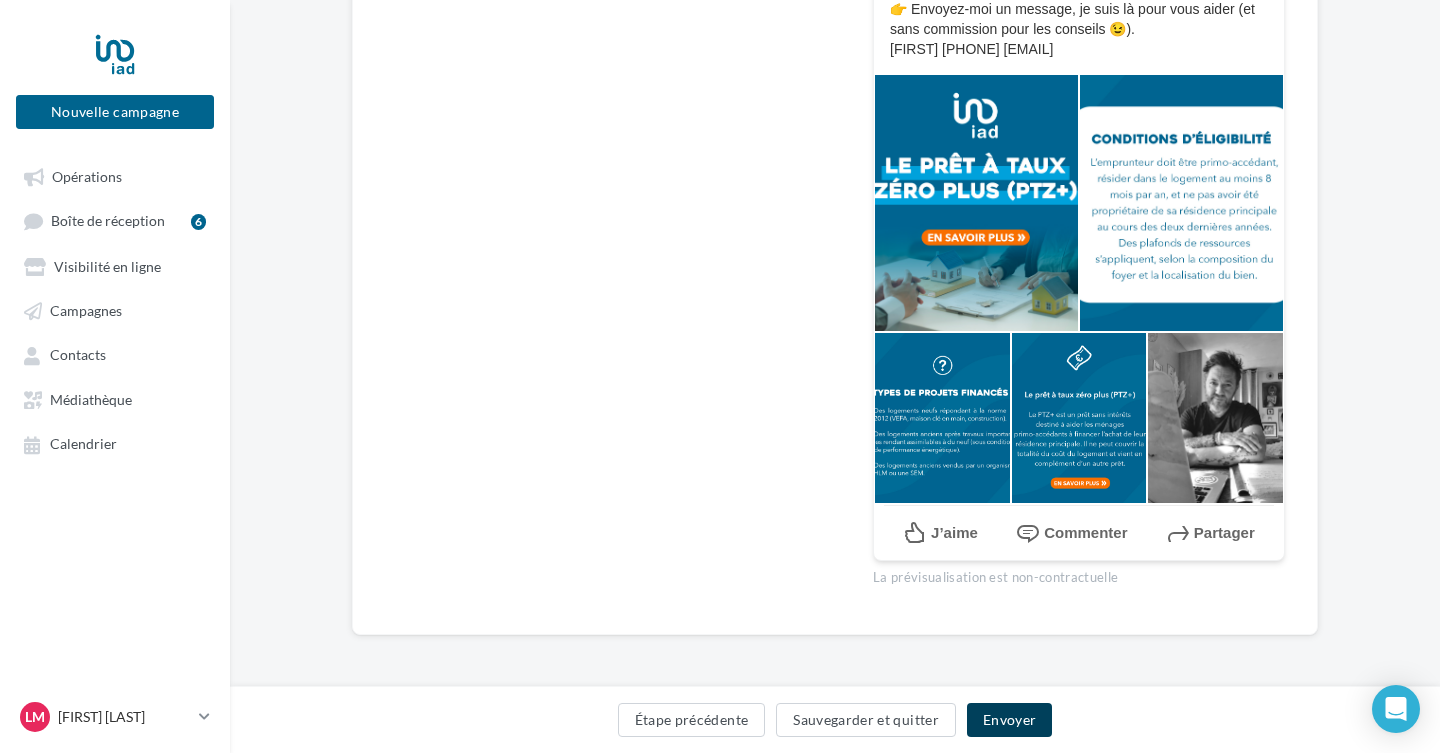 click on "Envoyer" at bounding box center [1009, 720] 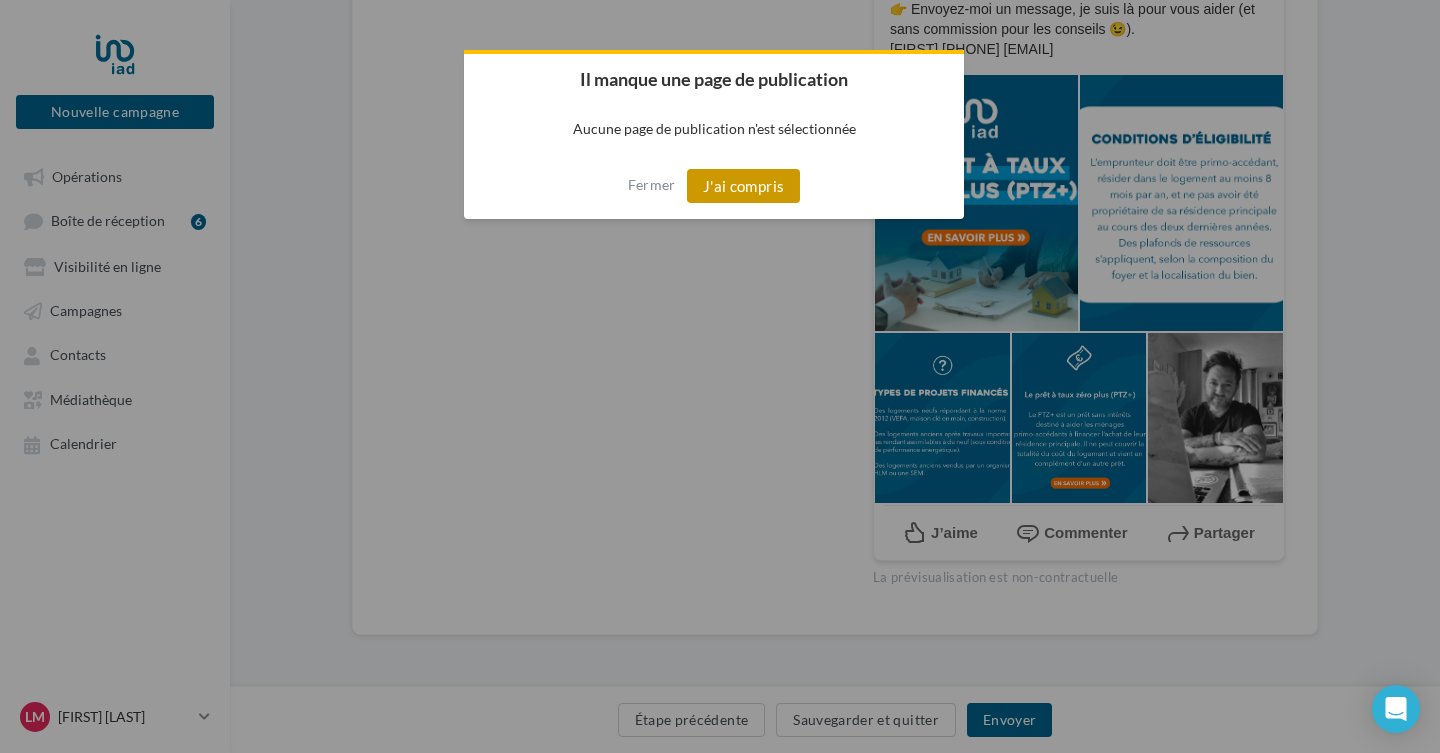 click on "J'ai compris" at bounding box center [744, 186] 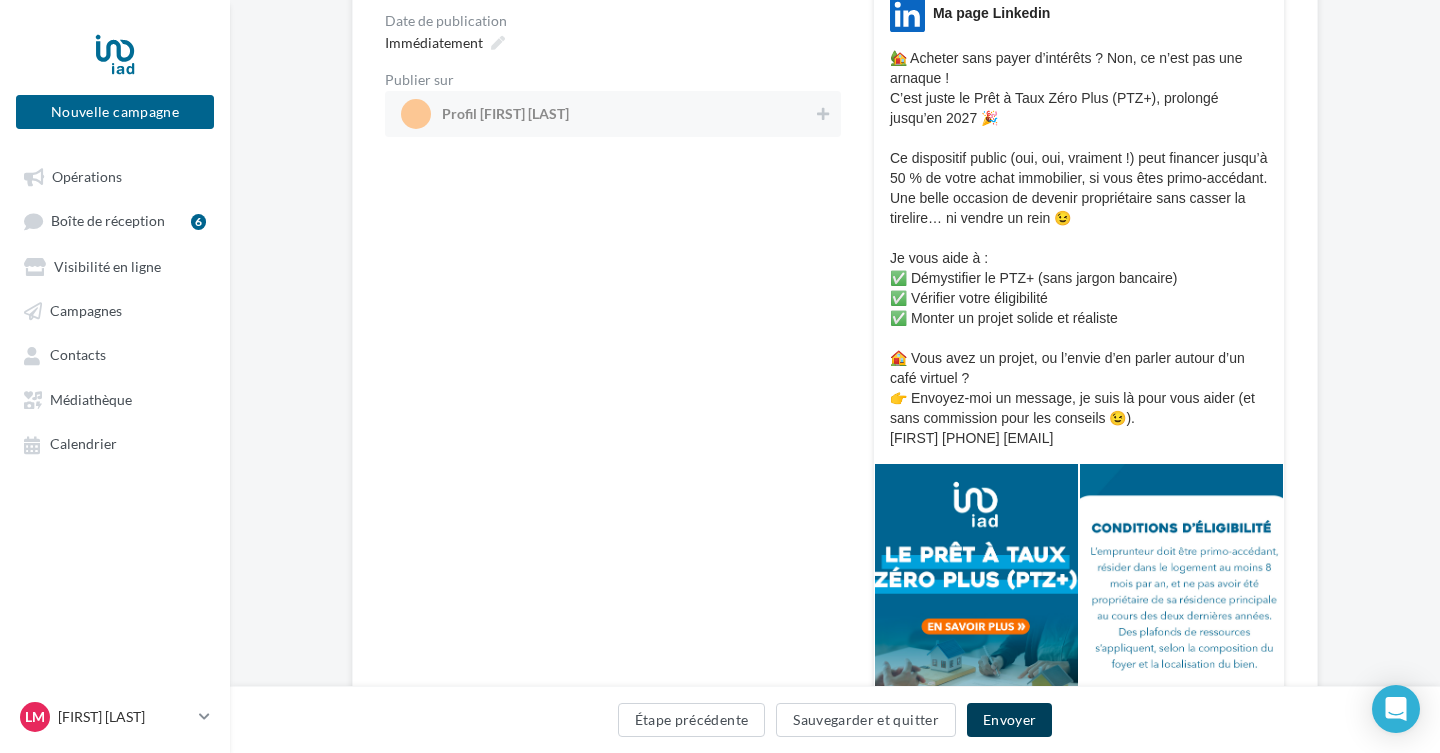 scroll, scrollTop: 0, scrollLeft: 0, axis: both 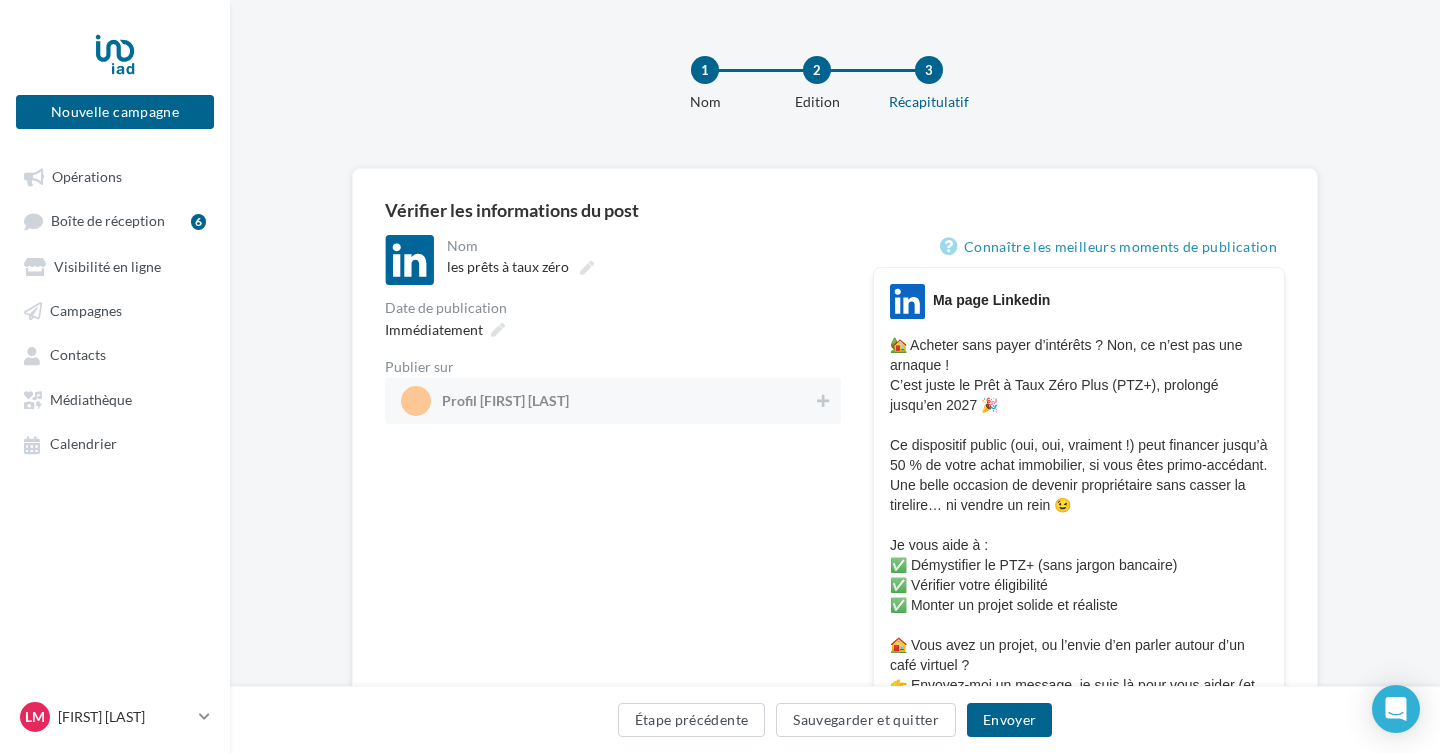 click on "Profil [FIRST] [LAST]" at bounding box center (613, 401) 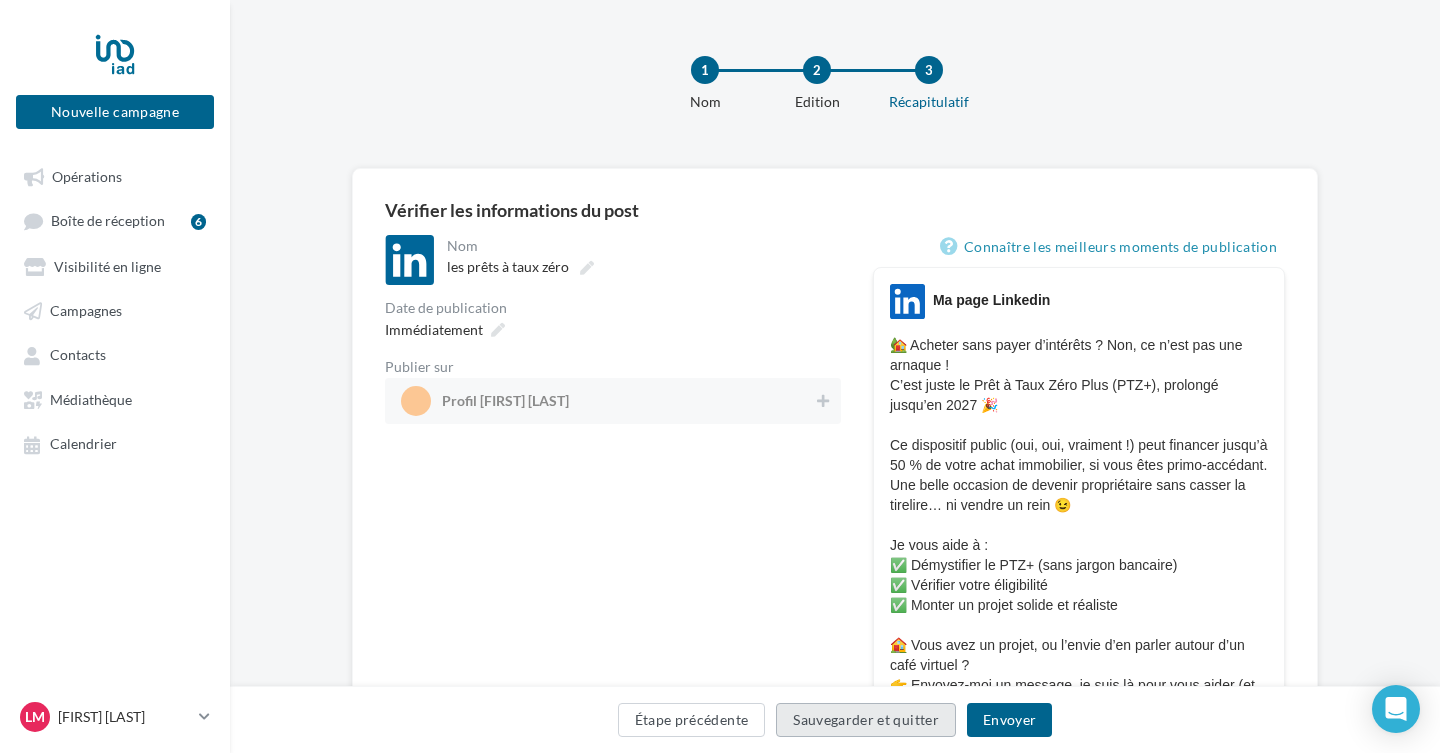 click on "Sauvegarder et quitter" at bounding box center (866, 720) 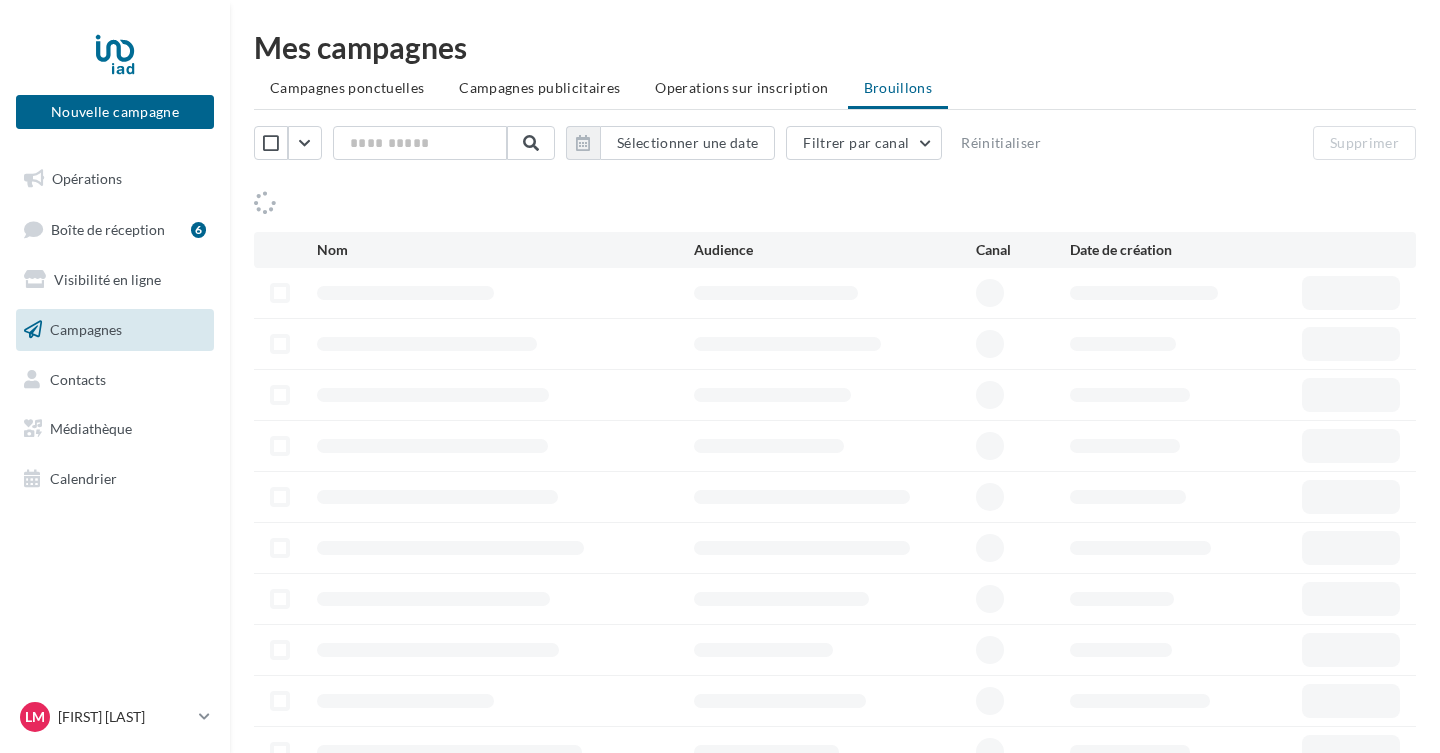scroll, scrollTop: 0, scrollLeft: 0, axis: both 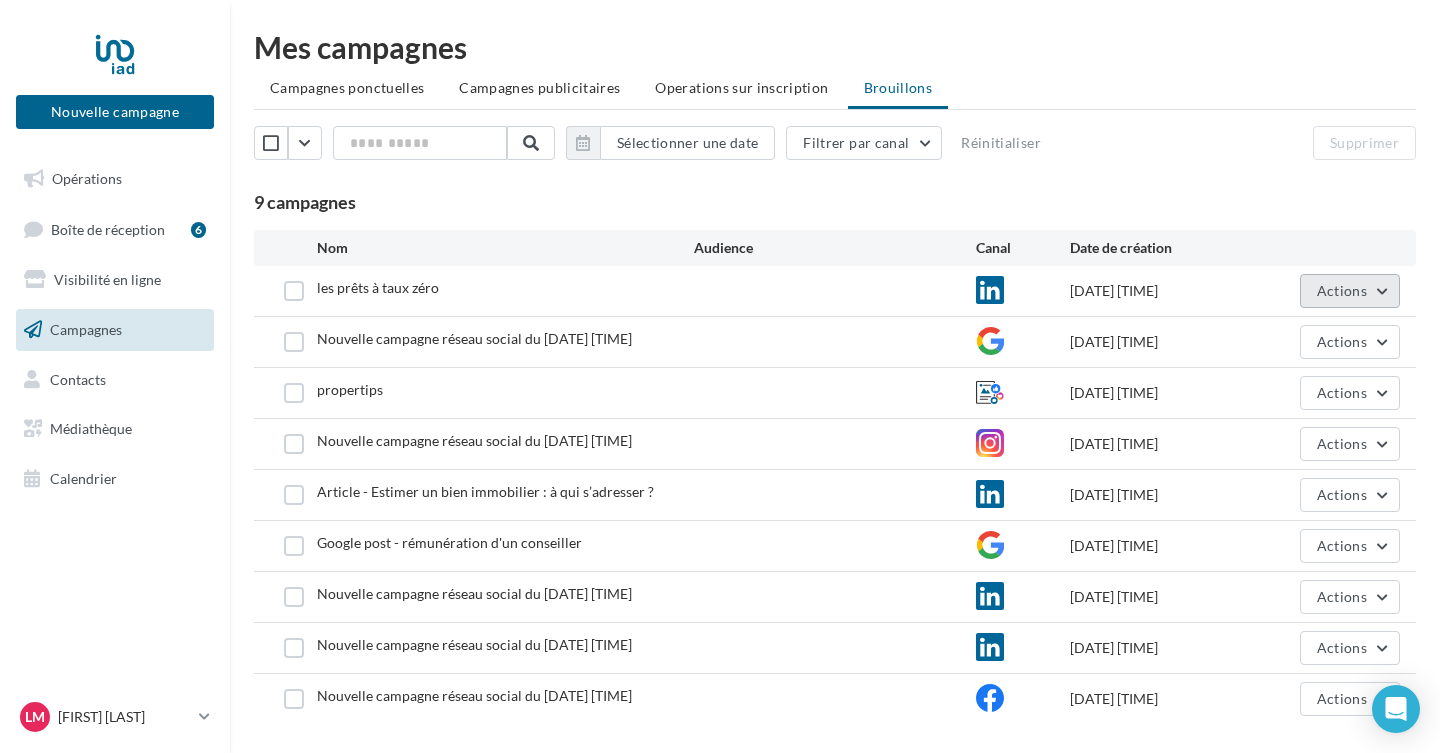 click on "Actions" at bounding box center (1350, 291) 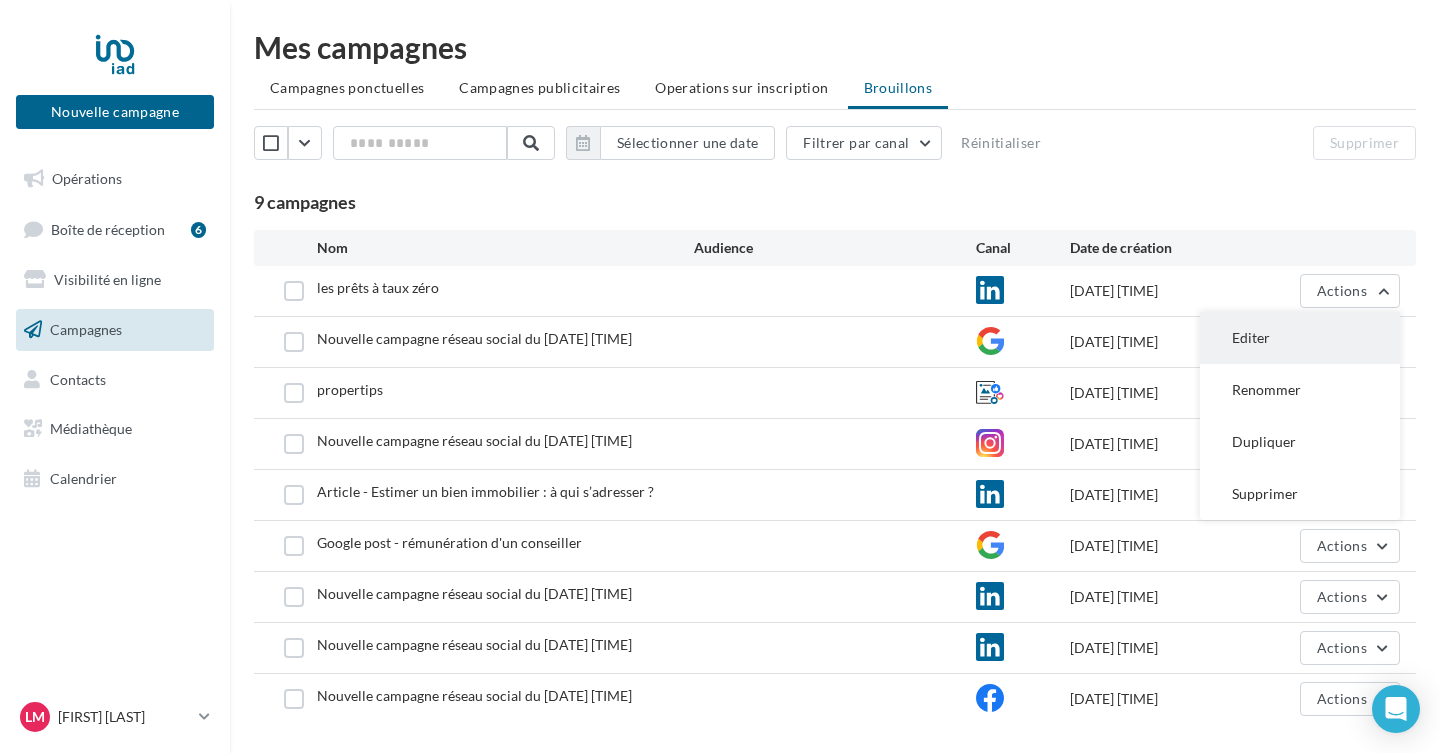 click on "Editer" at bounding box center (1300, 338) 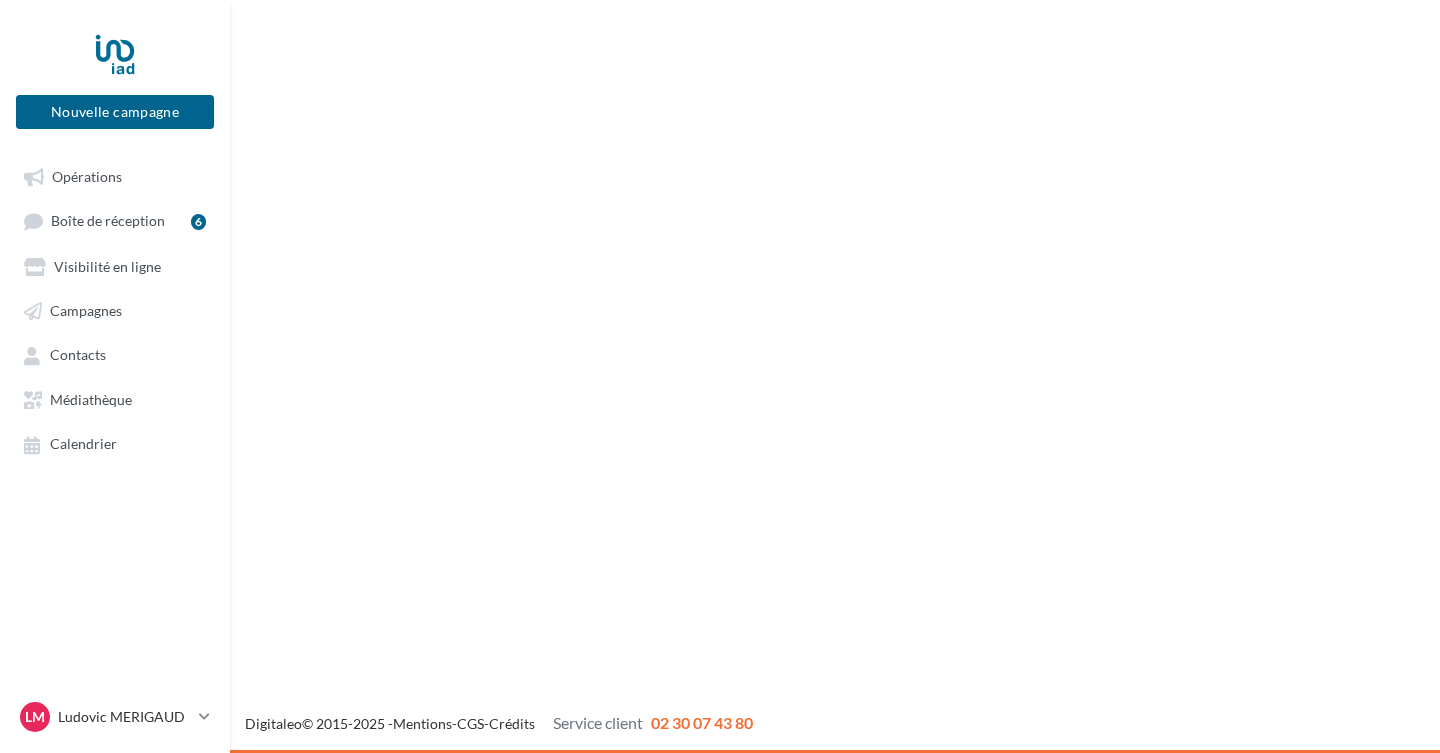 scroll, scrollTop: 0, scrollLeft: 0, axis: both 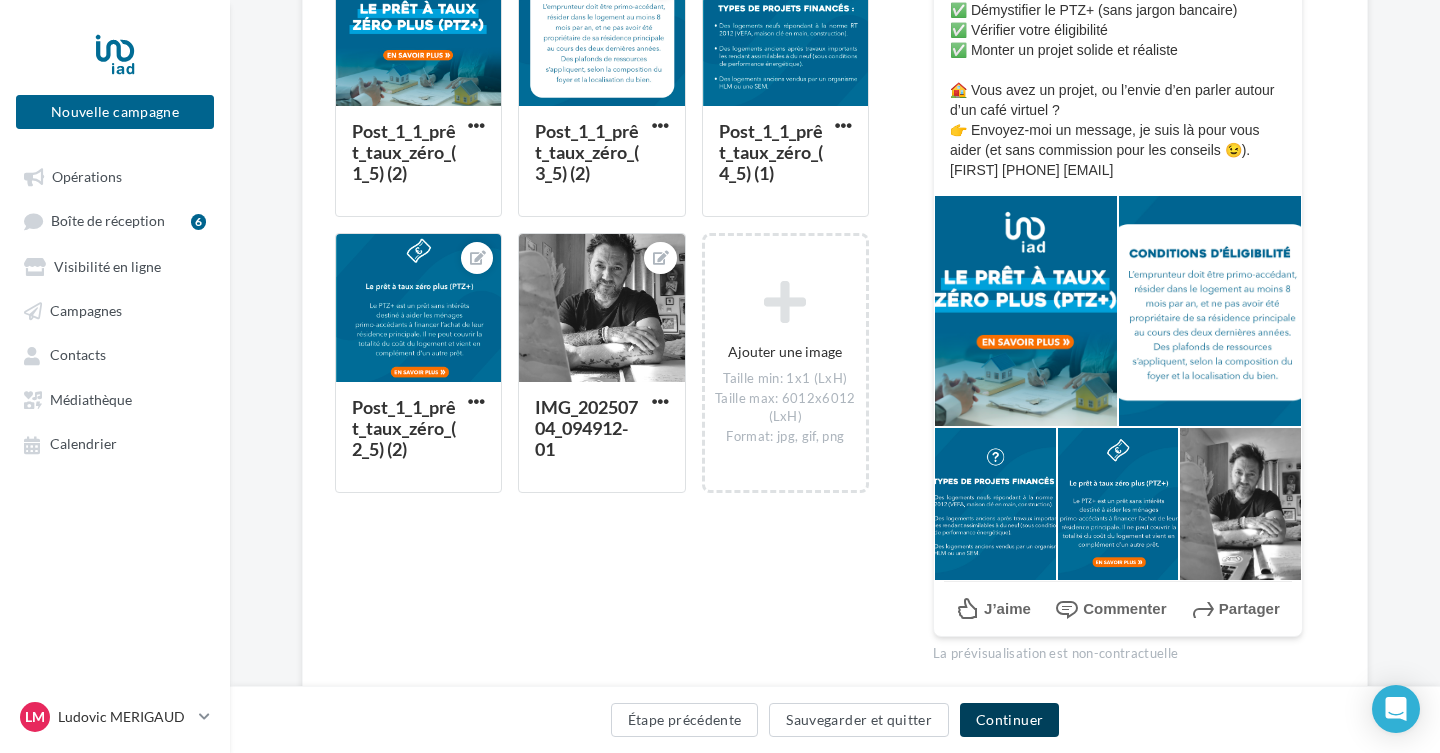 click on "Continuer" at bounding box center [1009, 720] 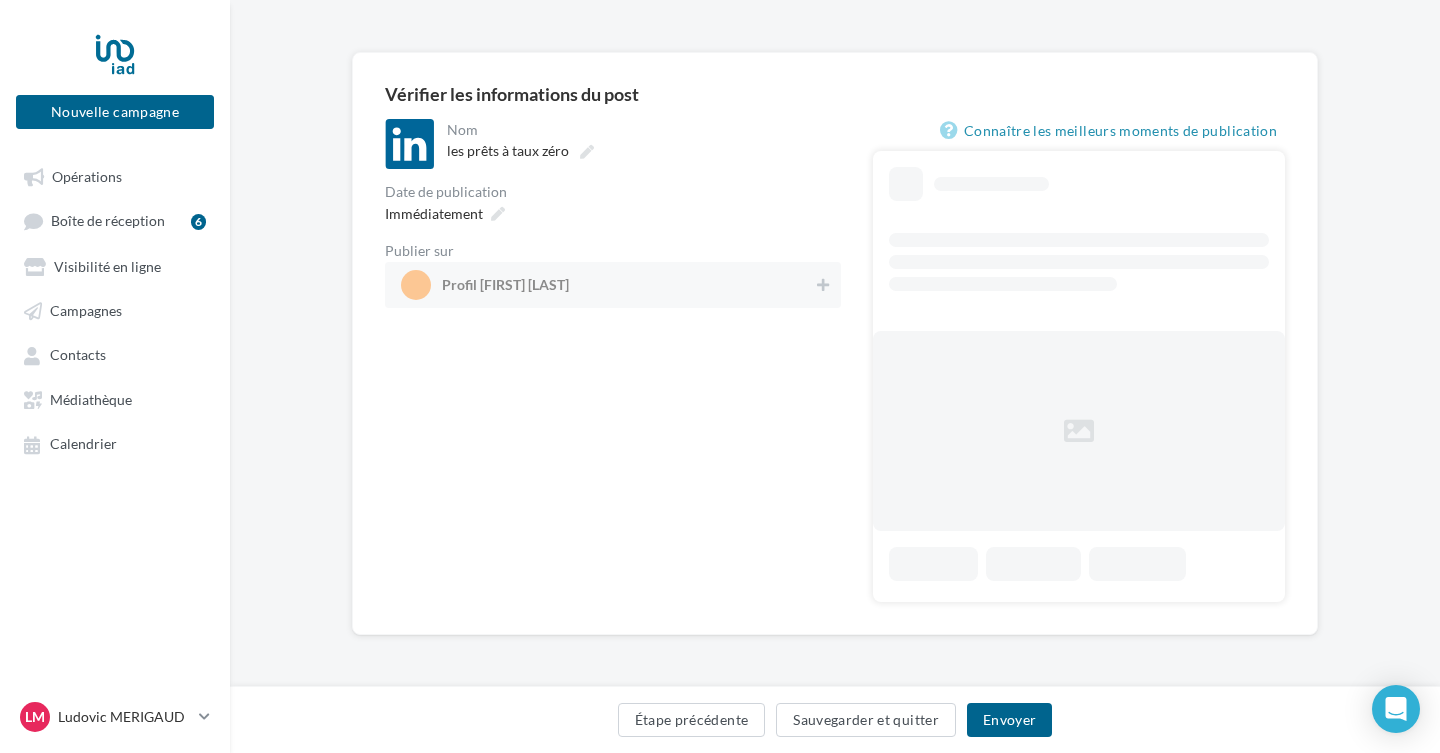 scroll, scrollTop: 0, scrollLeft: 0, axis: both 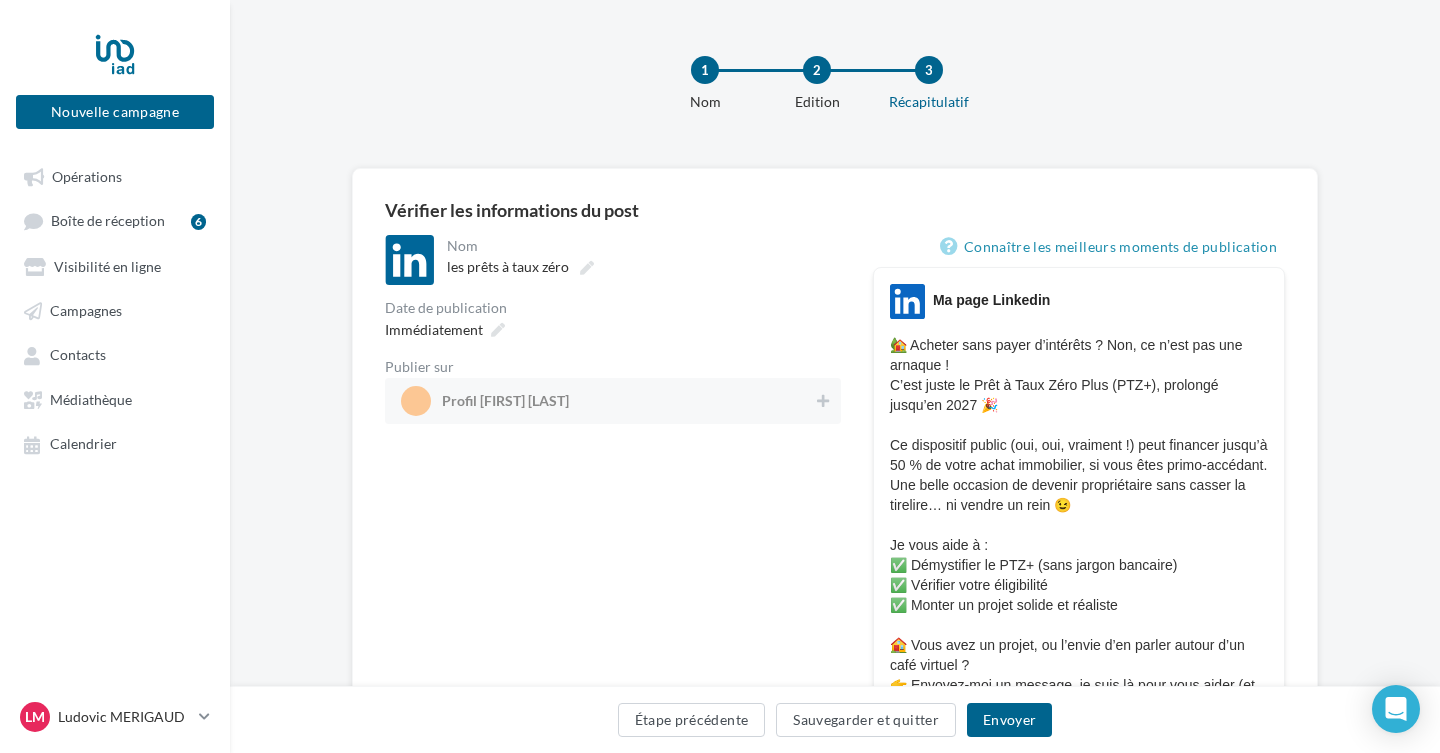click on "Profil Ludovic Mérigaud" at bounding box center [613, 401] 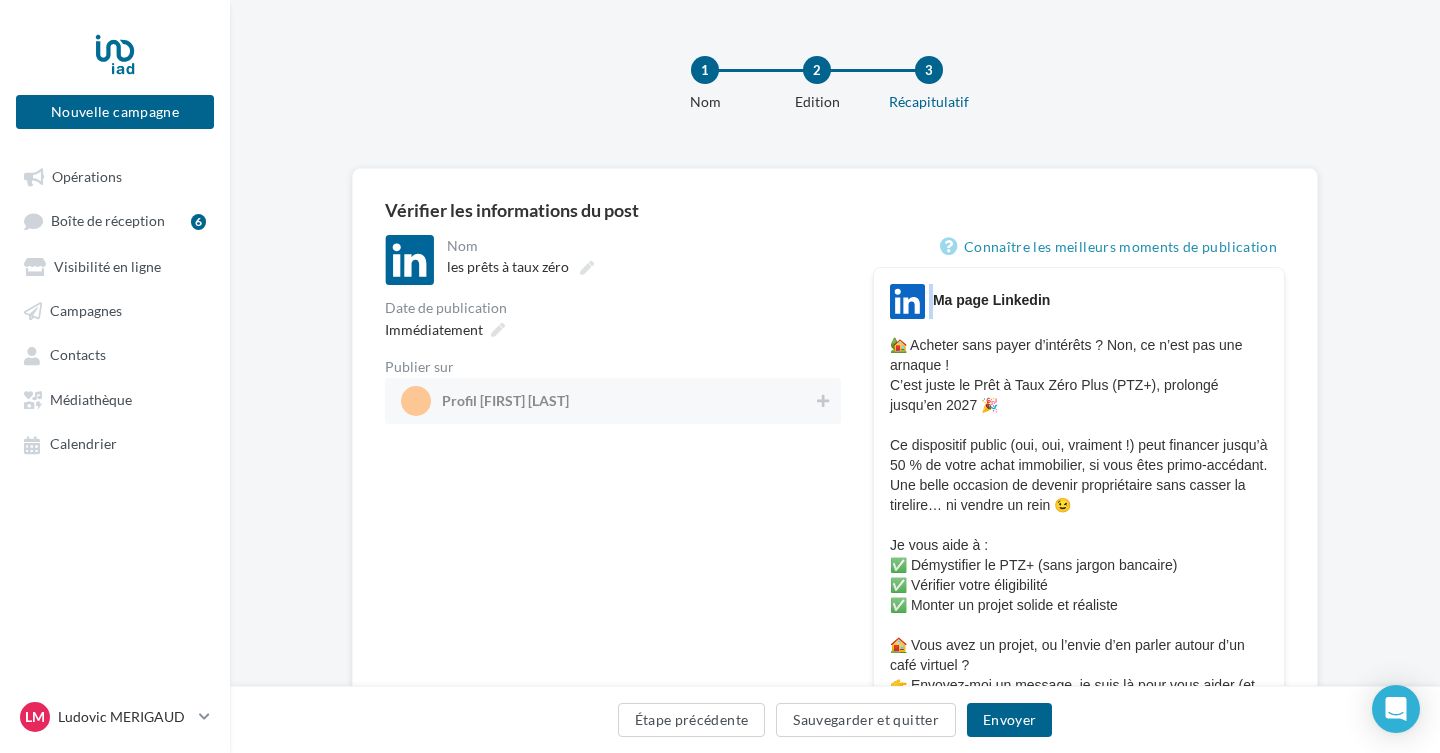 click on "Profil Ludovic Mérigaud" at bounding box center [613, 401] 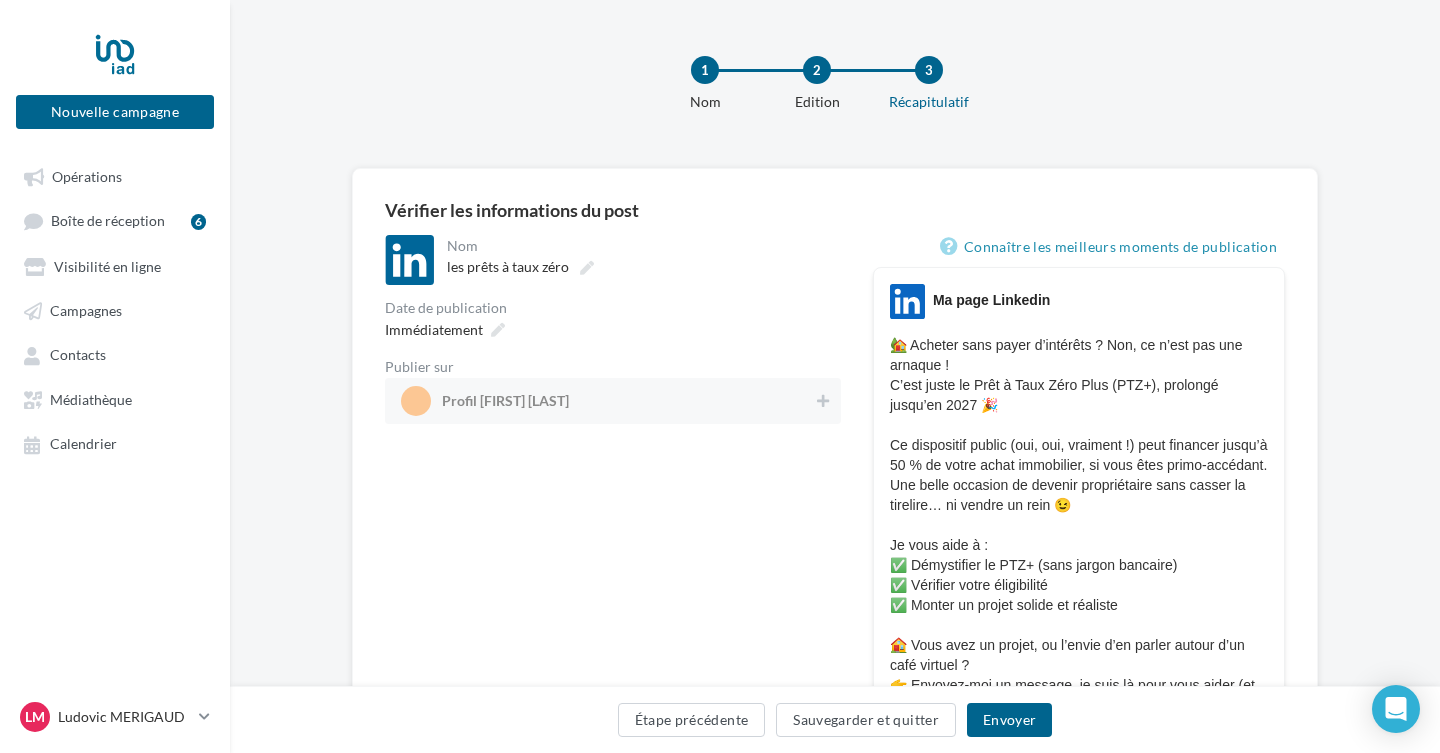 click on "Profil Ludovic Mérigaud" at bounding box center [613, 401] 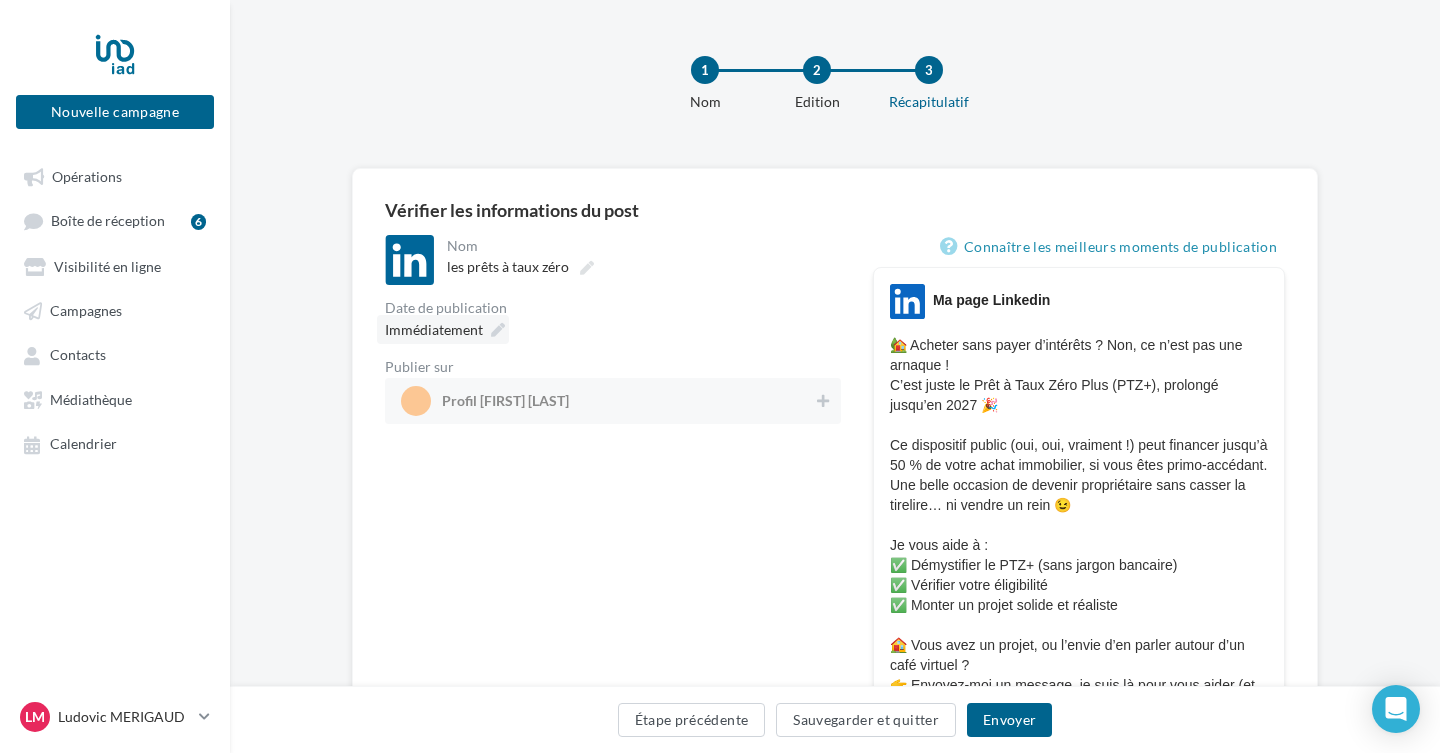 click on "Immédiatement" at bounding box center (443, 329) 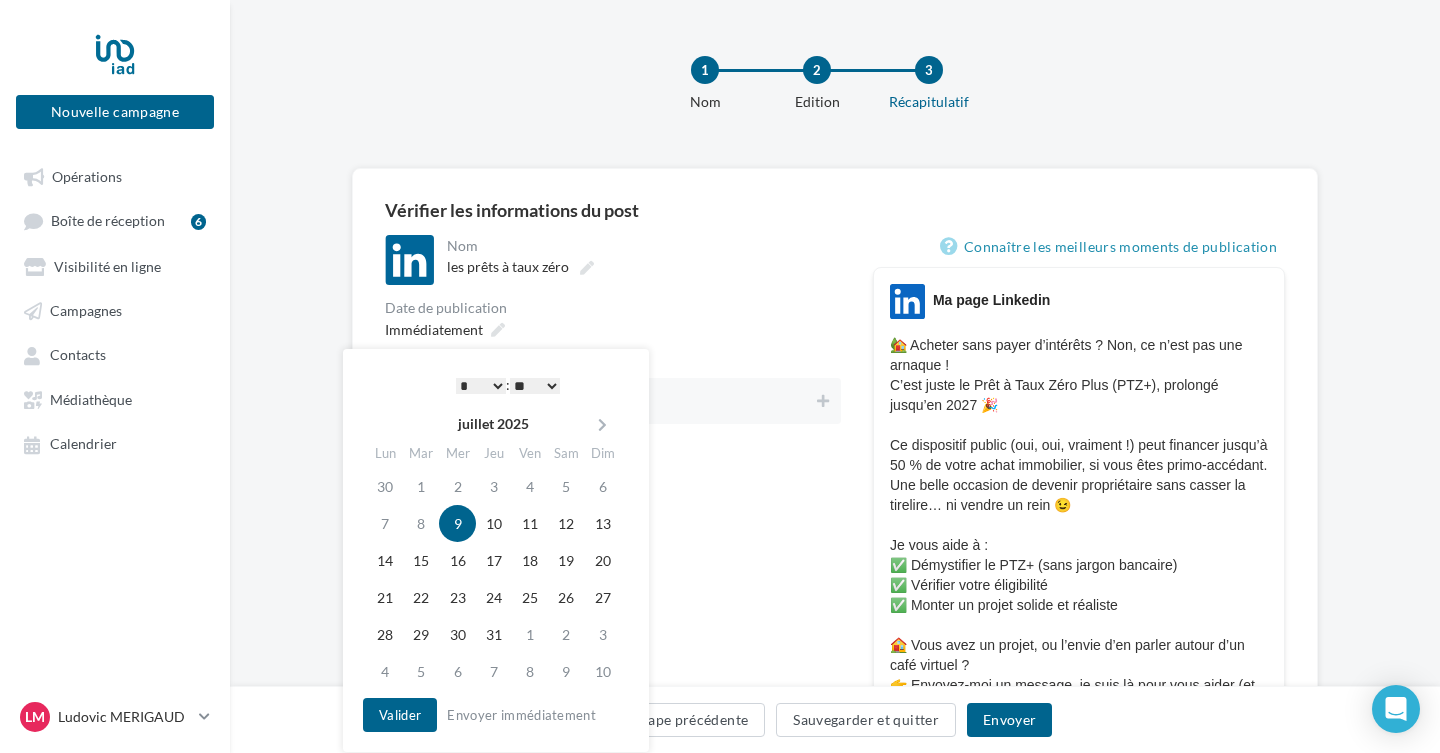 click on "9" at bounding box center (457, 523) 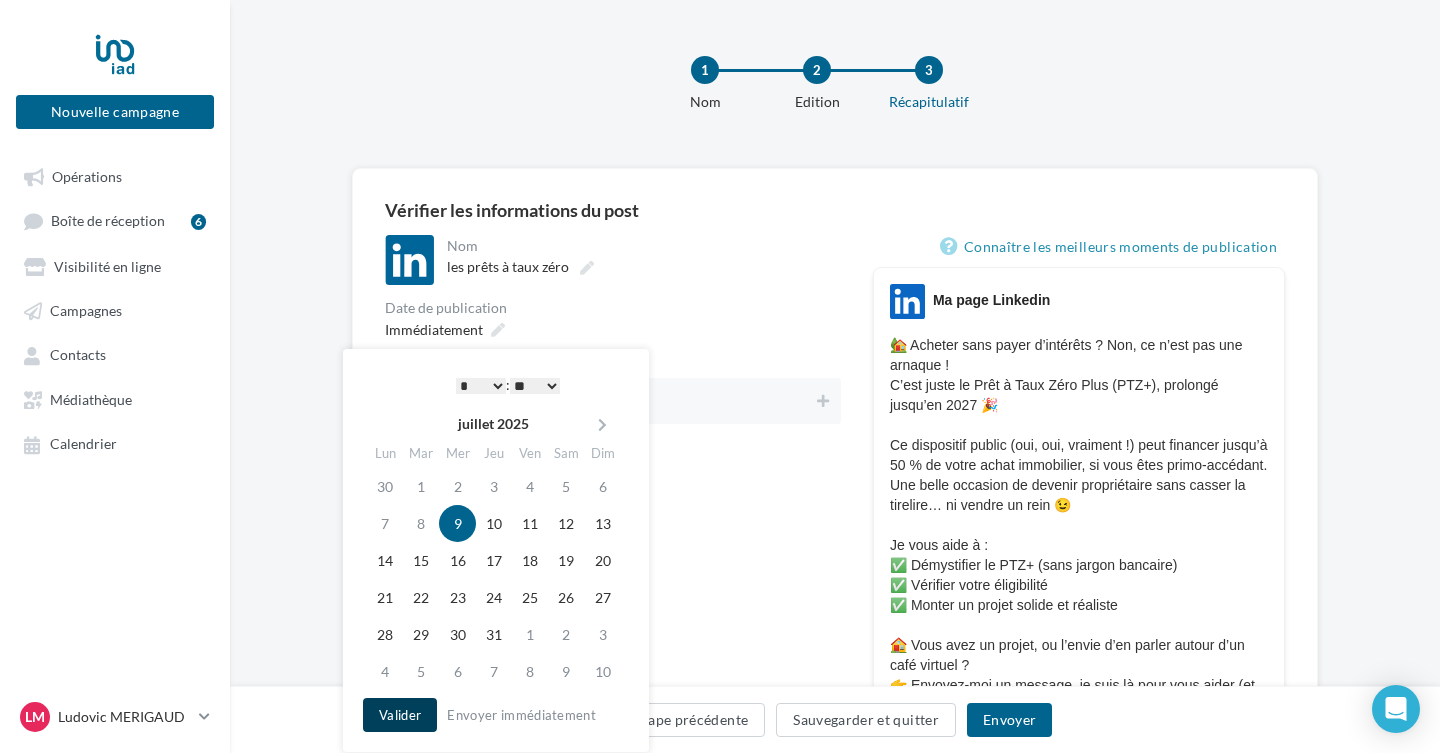 click on "Valider" at bounding box center (400, 715) 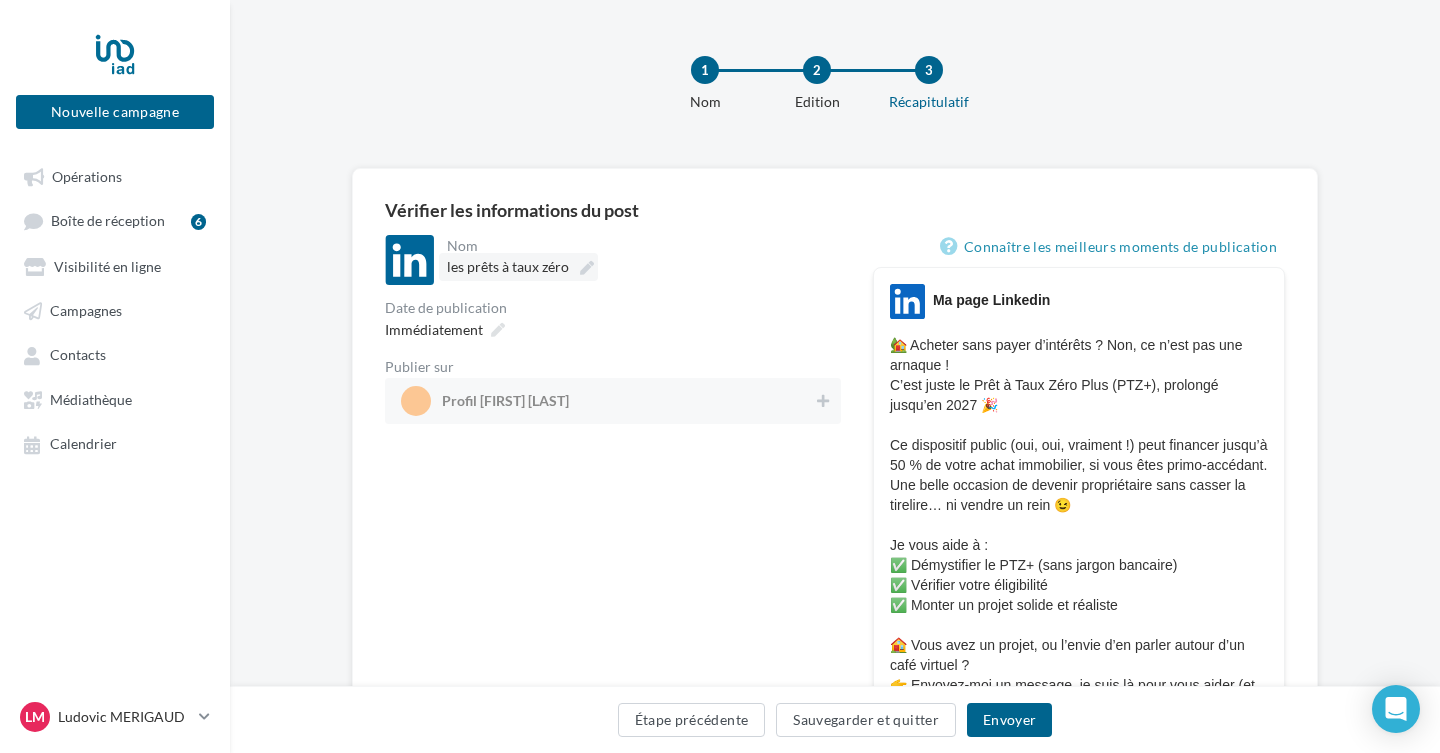 click at bounding box center [587, 268] 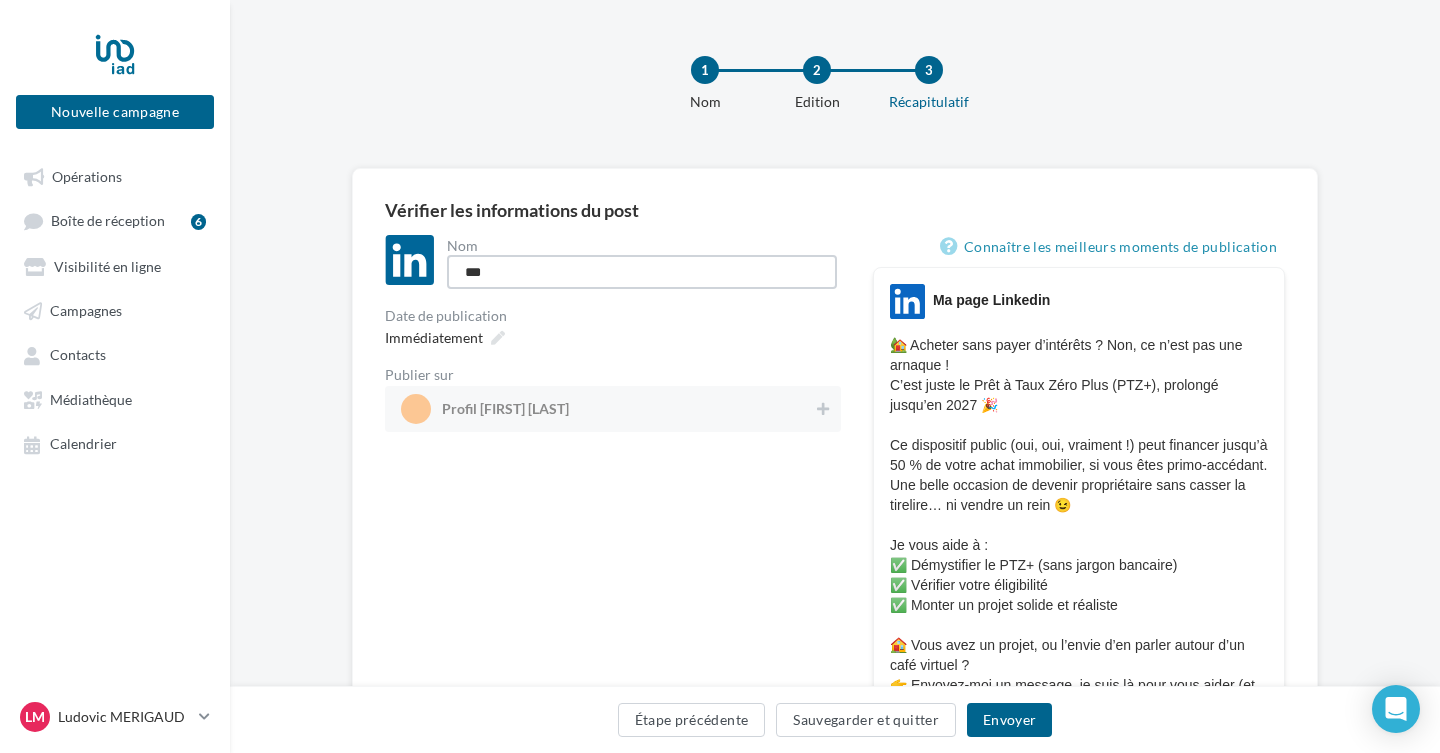 type on "***" 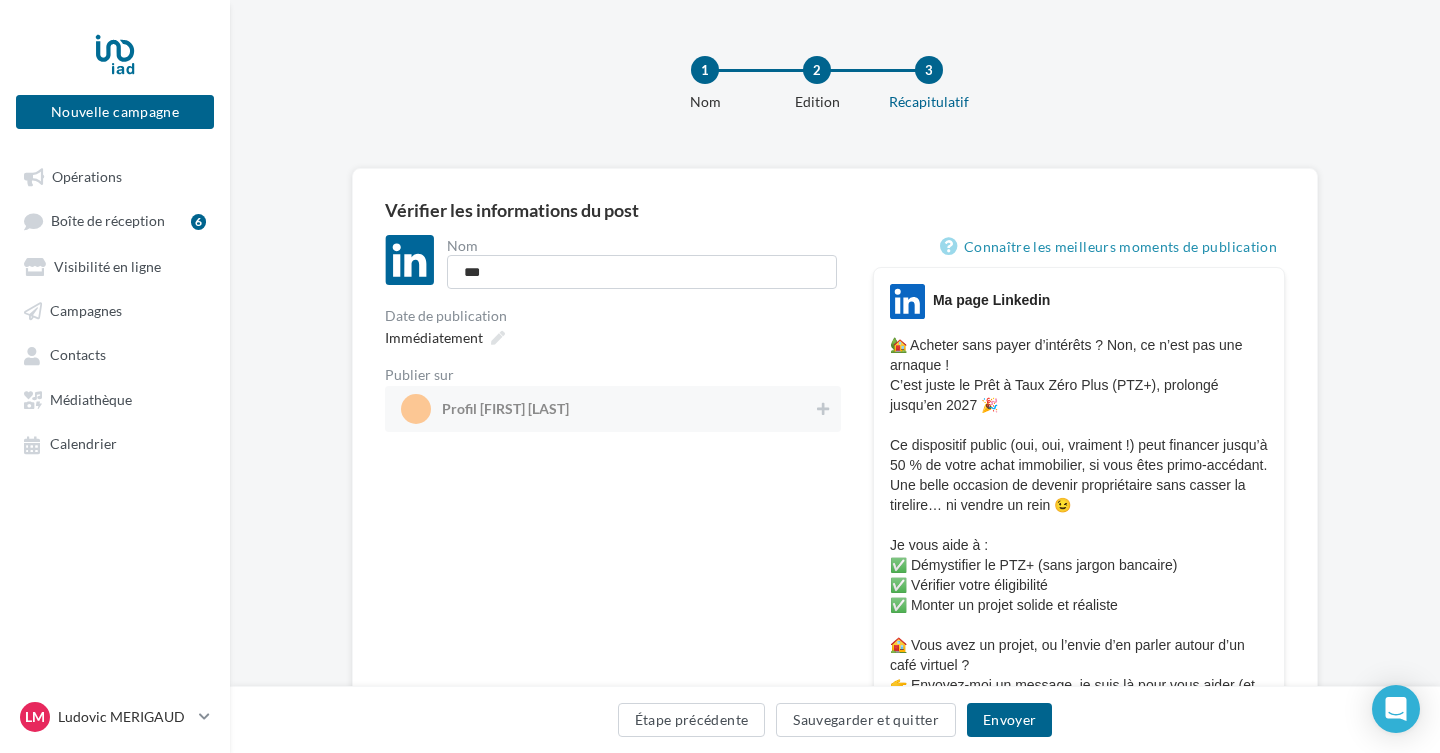 click on "Immédiatement" at bounding box center (642, 264) 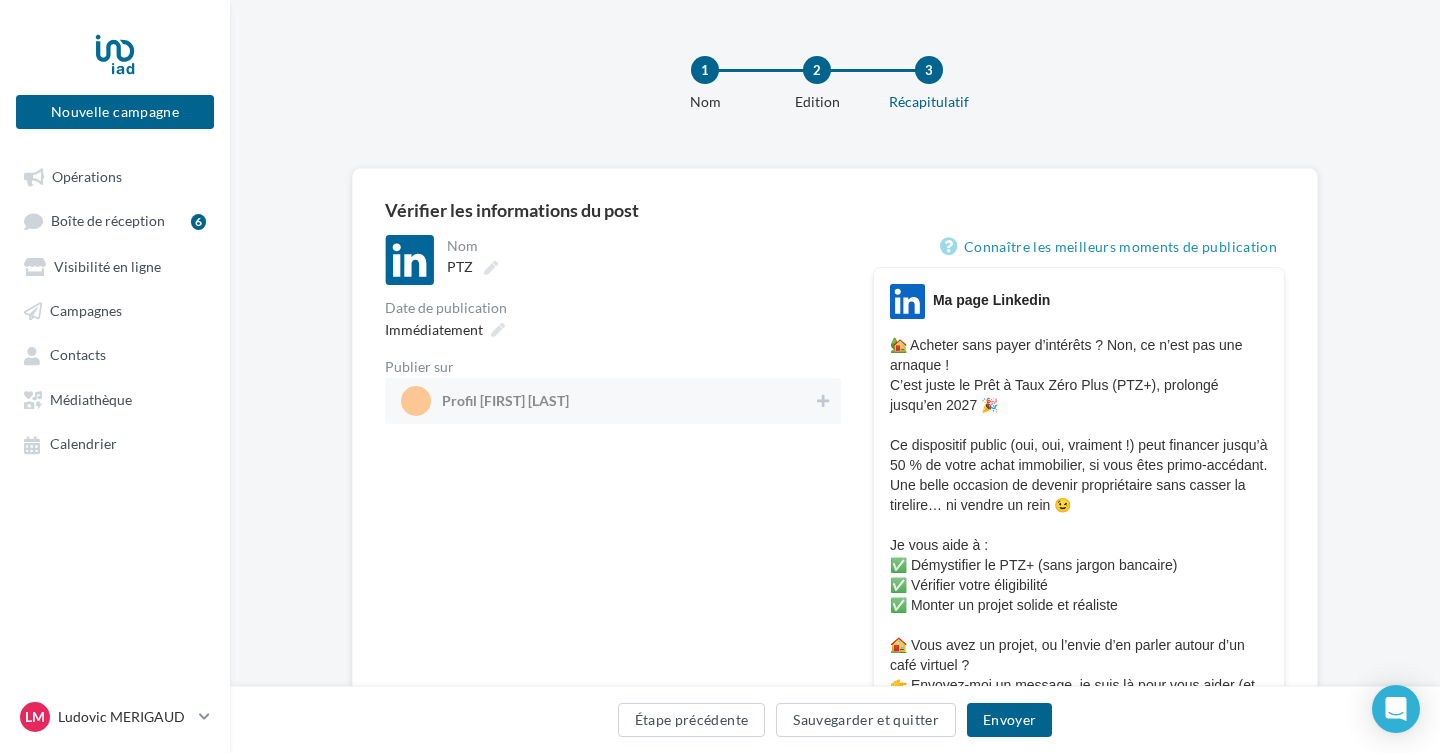 click on "Profil Ludovic Mérigaud" at bounding box center (613, 401) 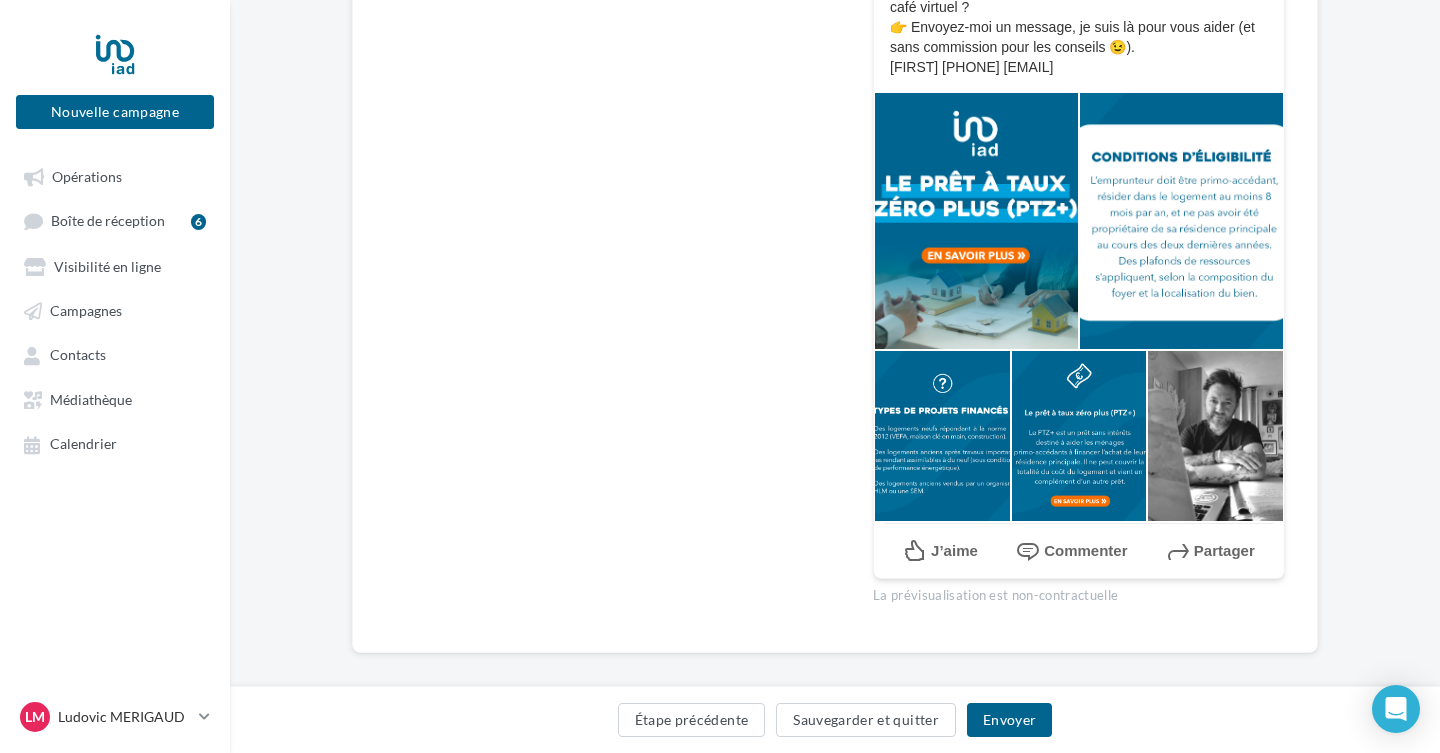 scroll, scrollTop: 696, scrollLeft: 0, axis: vertical 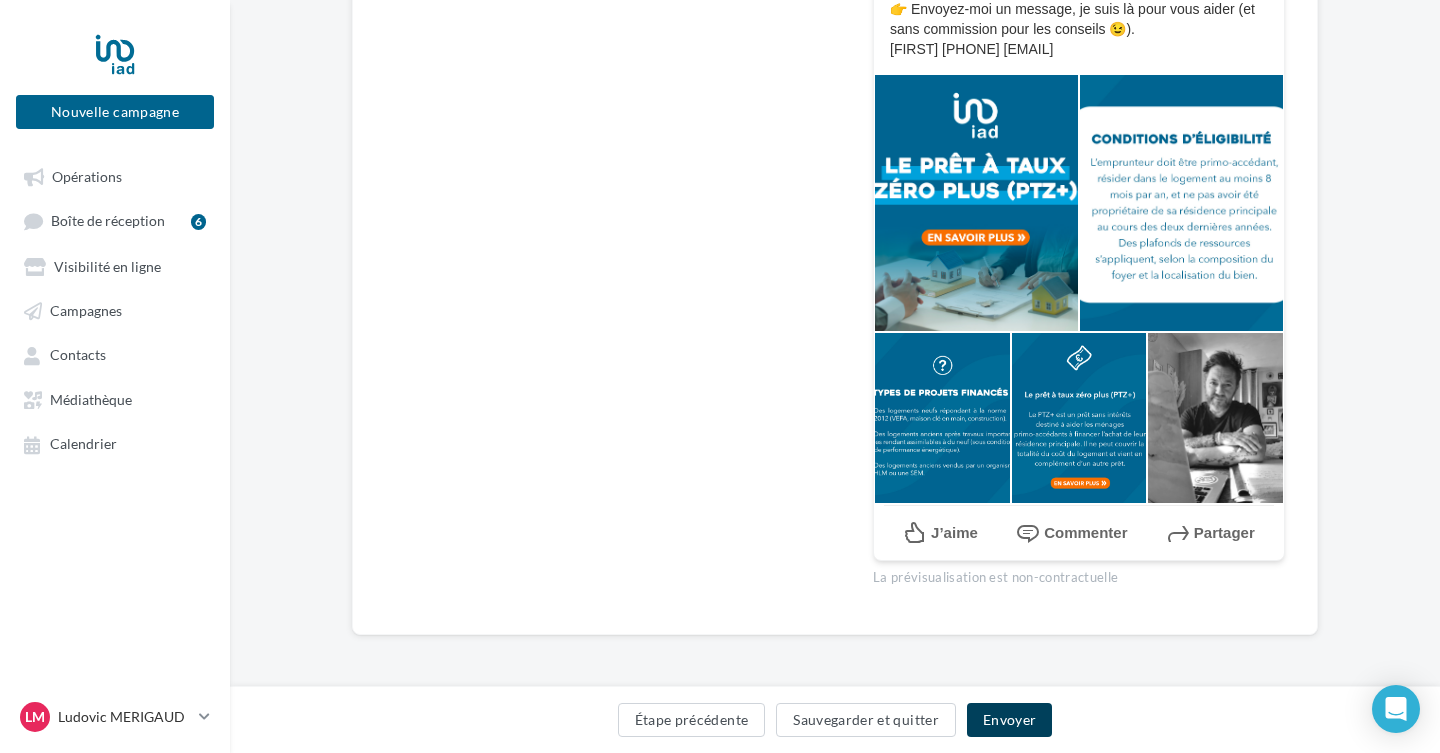 click on "Envoyer" at bounding box center [1009, 720] 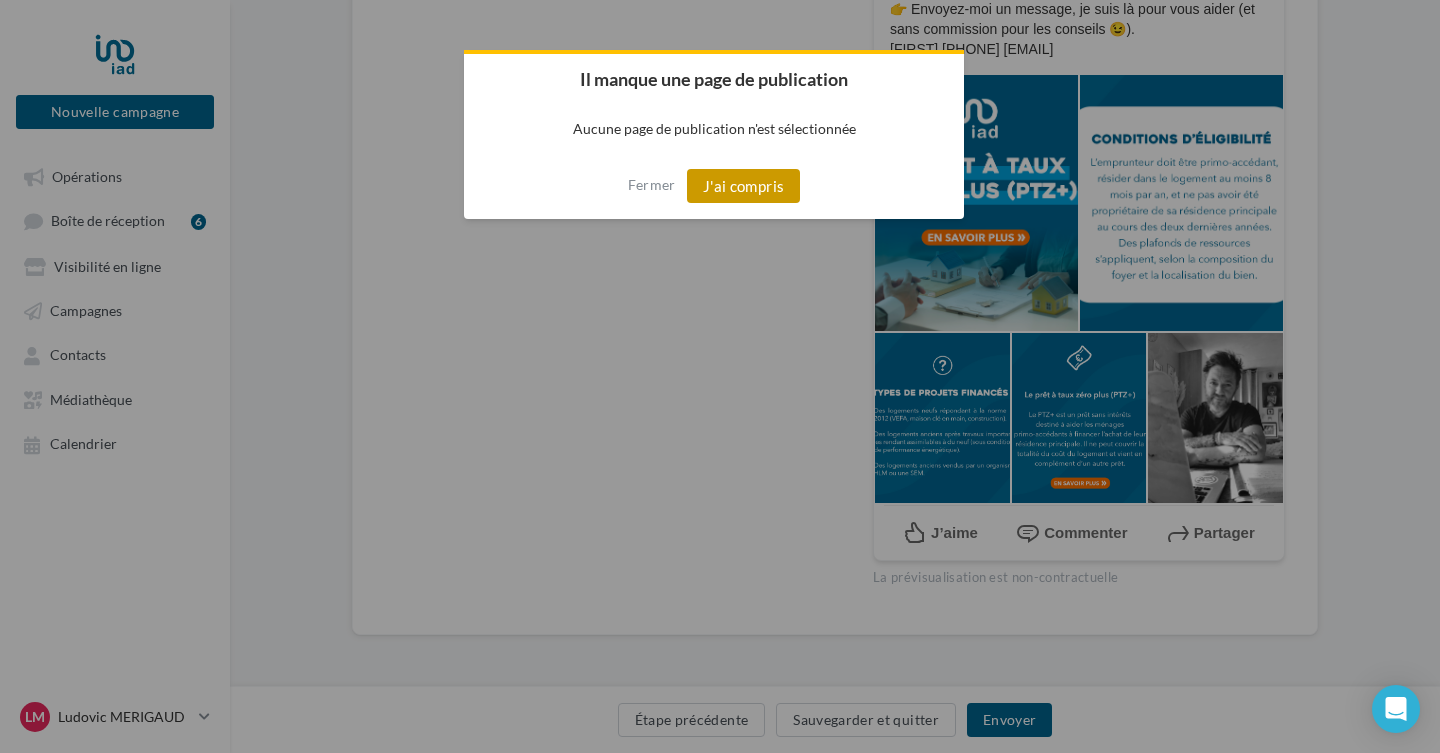 click on "J'ai compris" at bounding box center (744, 186) 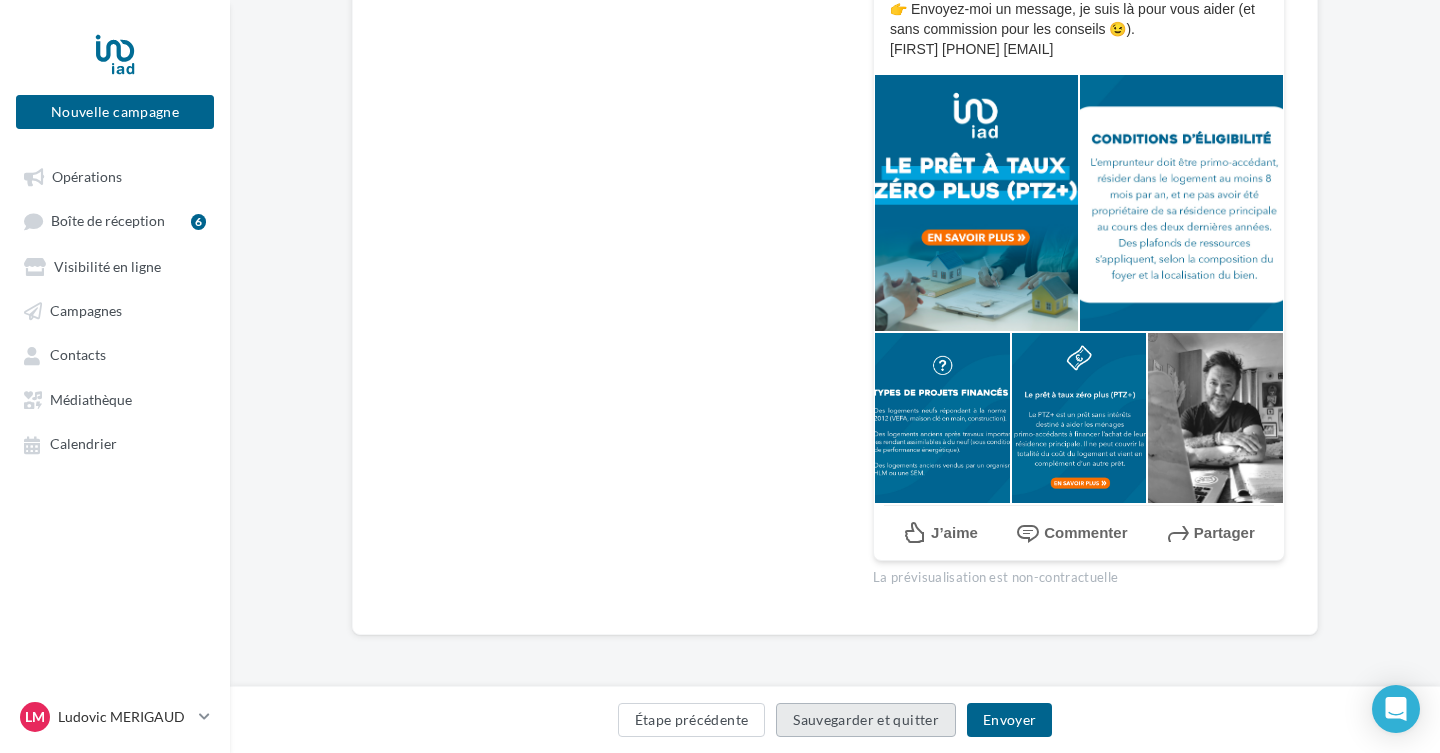 click on "Sauvegarder et quitter" at bounding box center [866, 720] 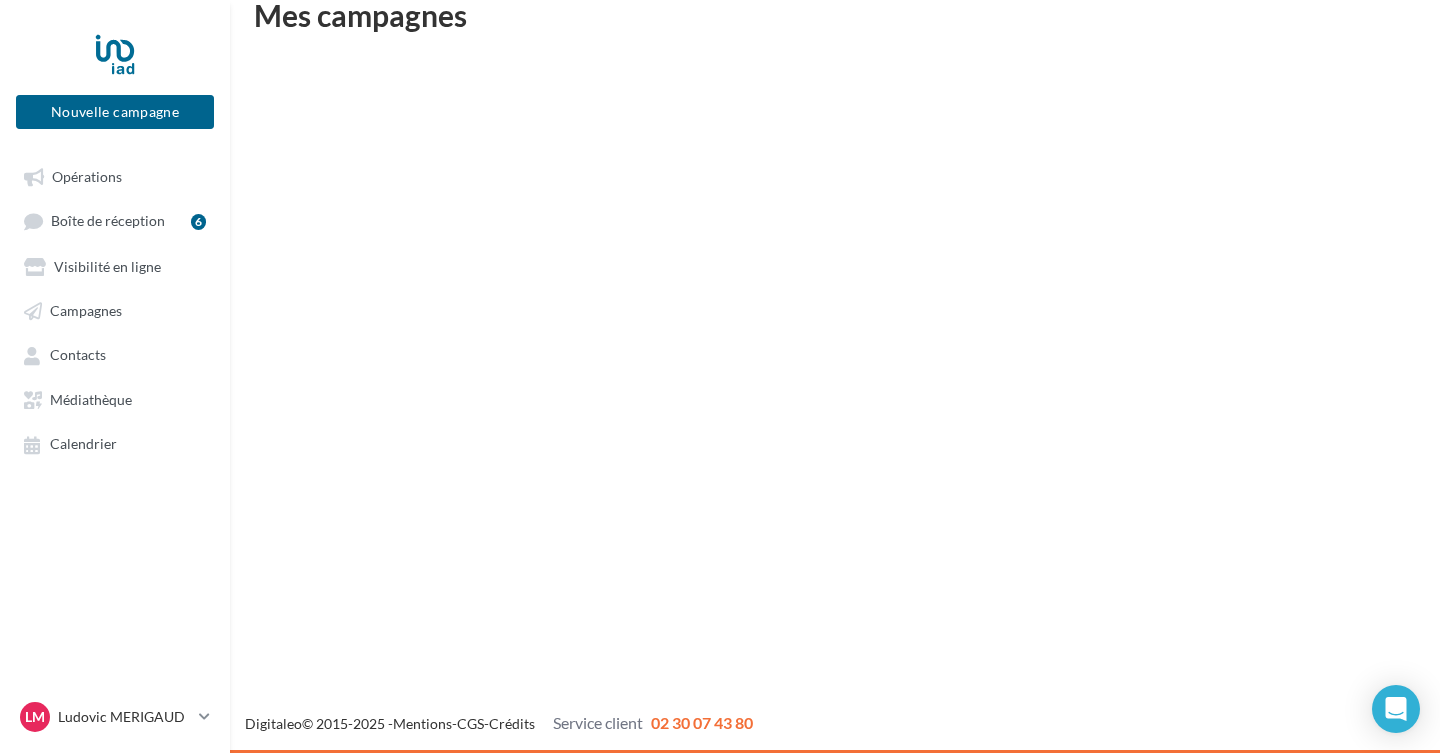 scroll, scrollTop: 32, scrollLeft: 0, axis: vertical 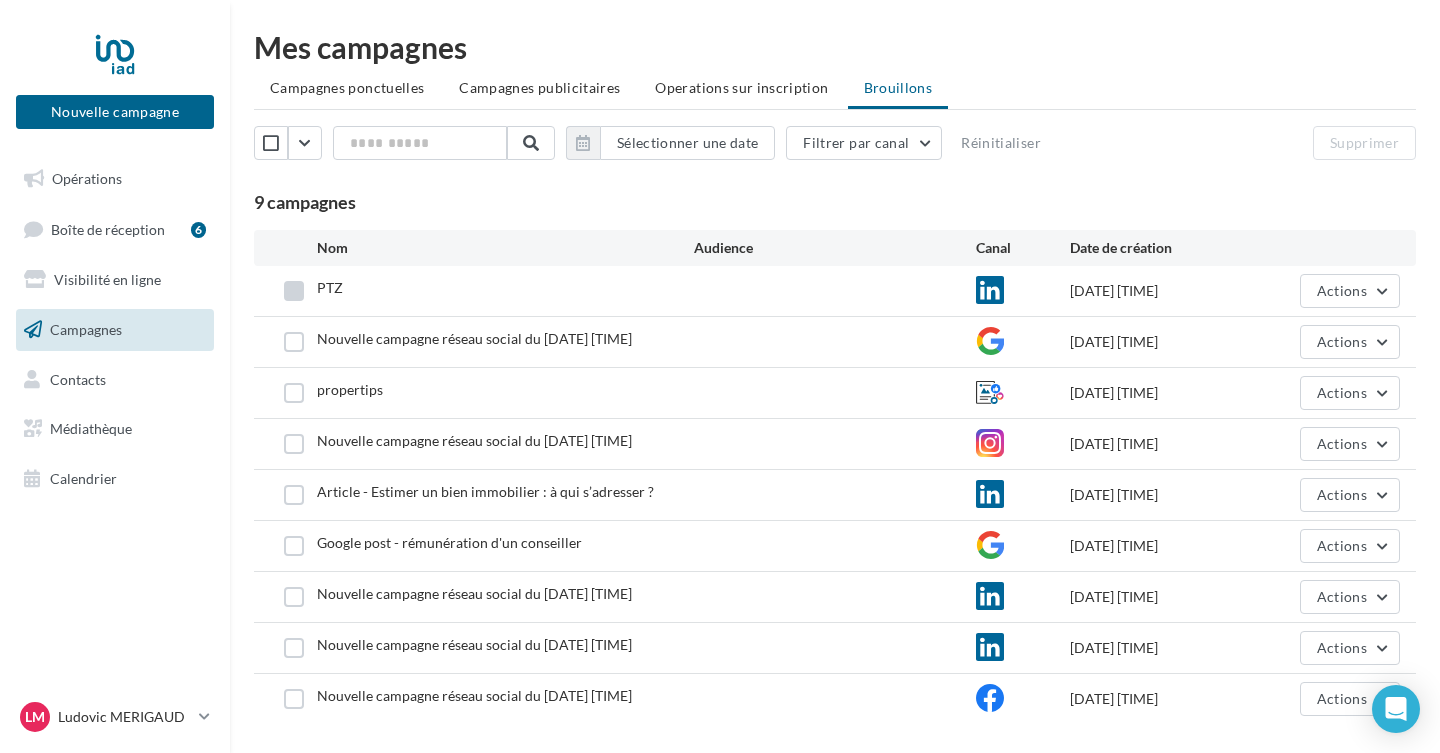 click at bounding box center (294, 291) 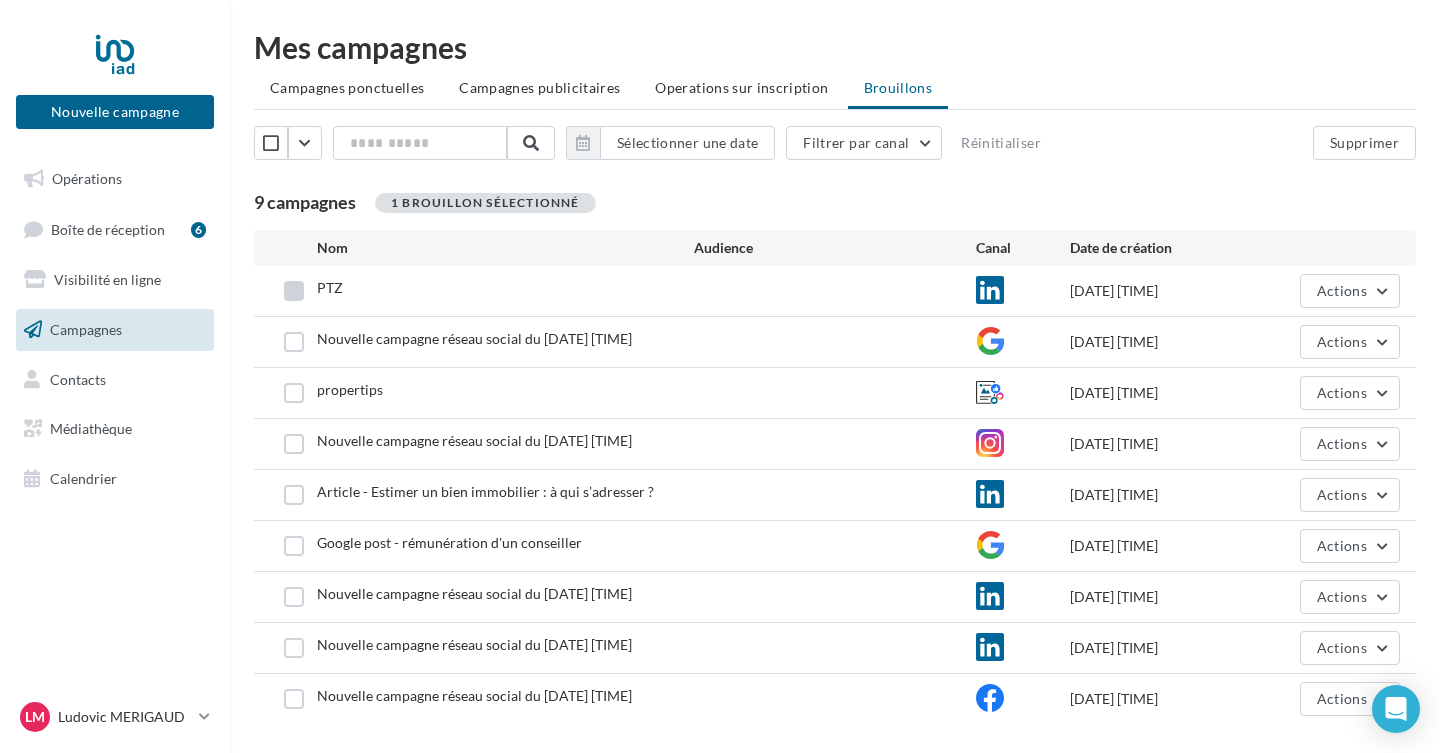 click at bounding box center (294, 291) 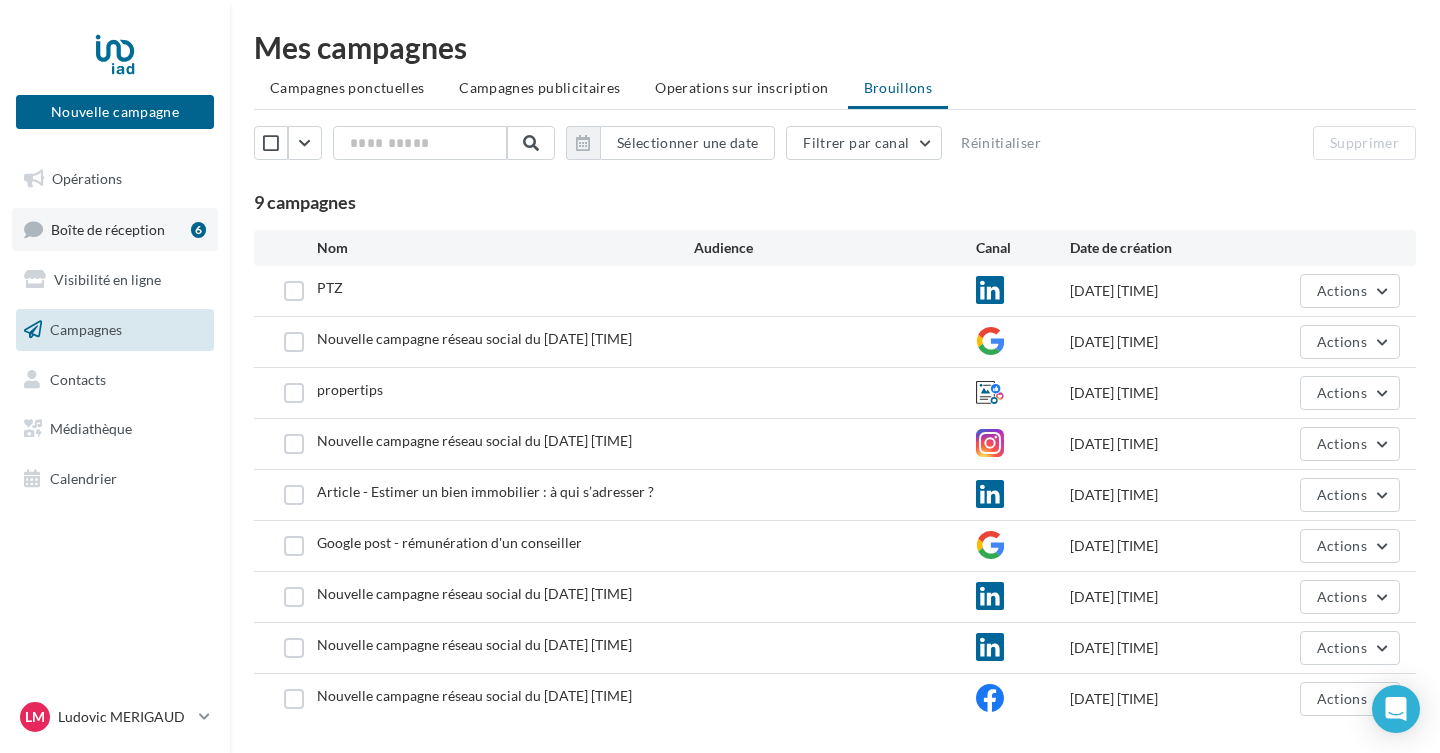 click on "Boîte de réception" at bounding box center (108, 228) 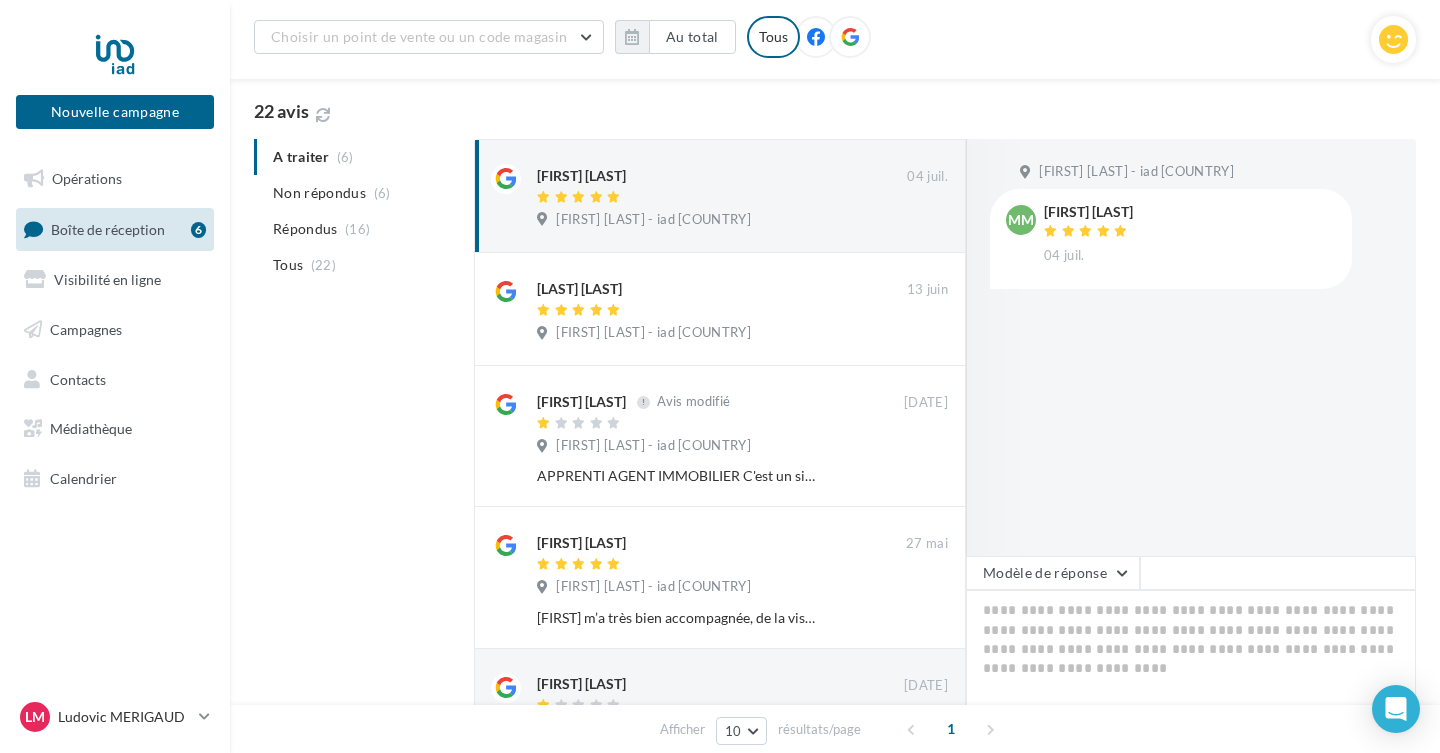 scroll, scrollTop: 192, scrollLeft: 0, axis: vertical 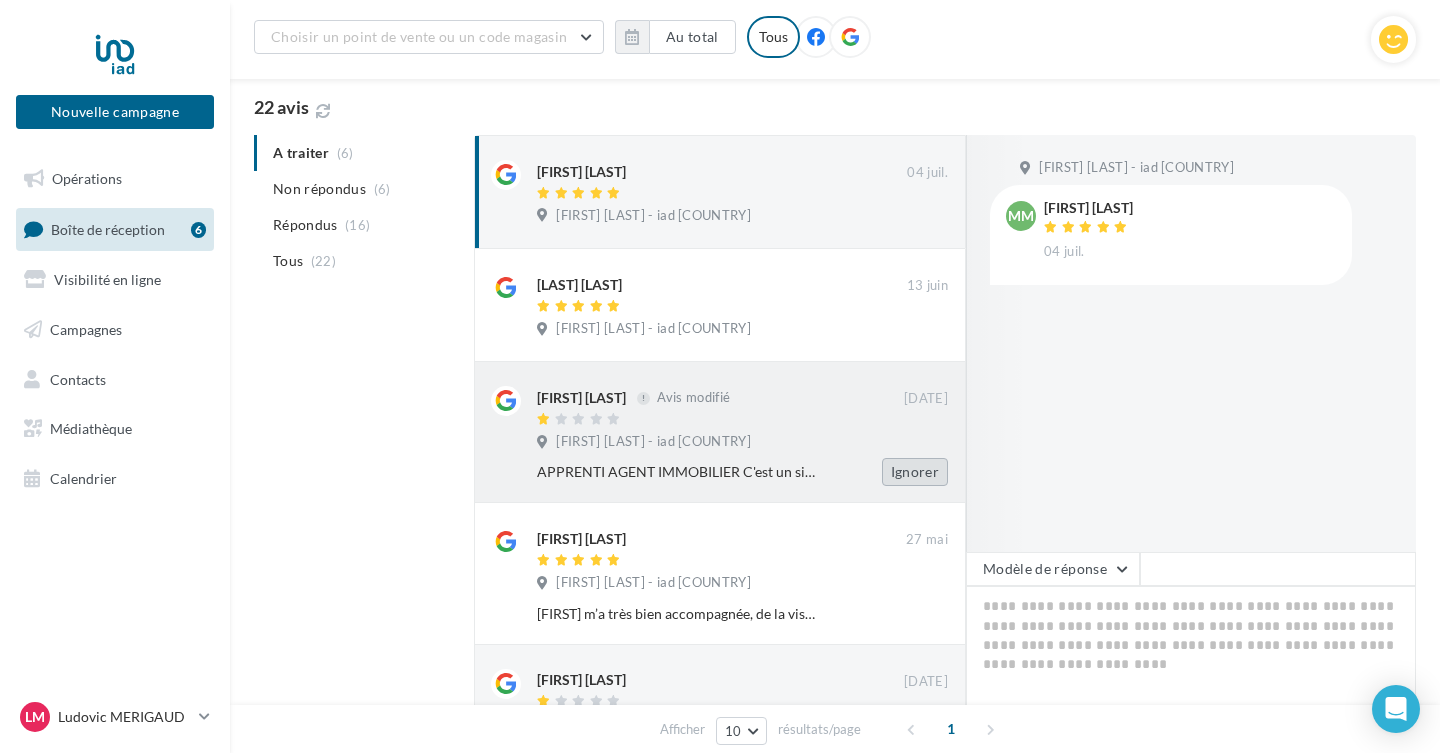 click on "Ignorer" at bounding box center [915, 472] 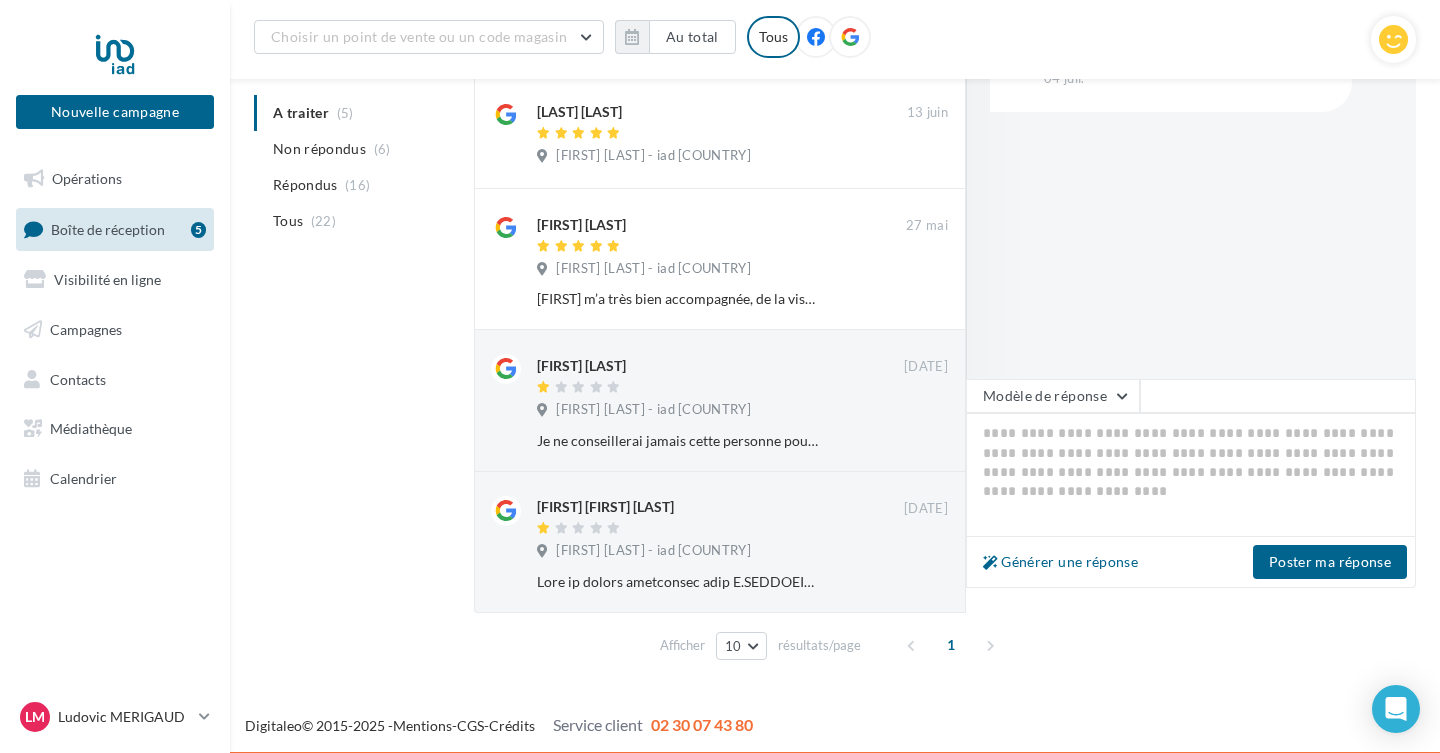 scroll, scrollTop: 367, scrollLeft: 0, axis: vertical 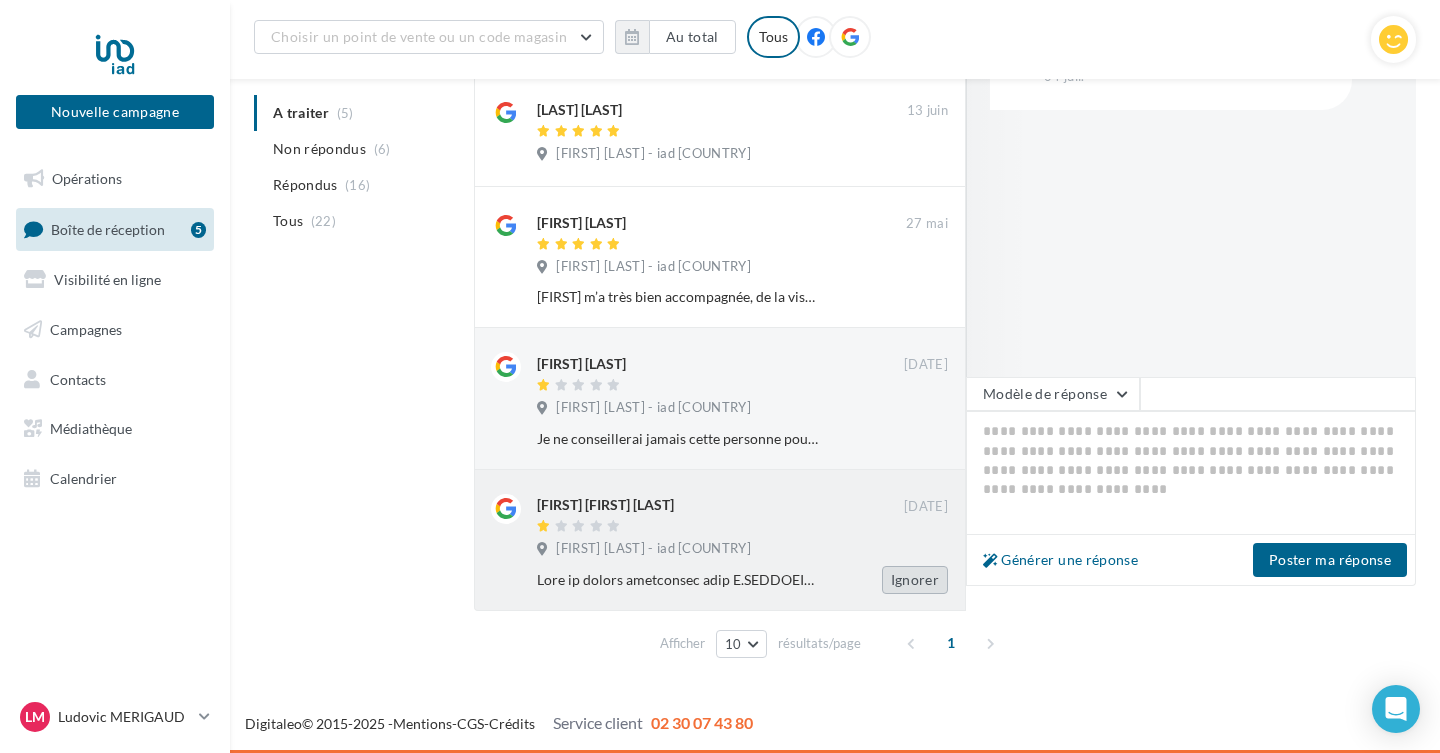 click on "Ignorer" at bounding box center [915, 580] 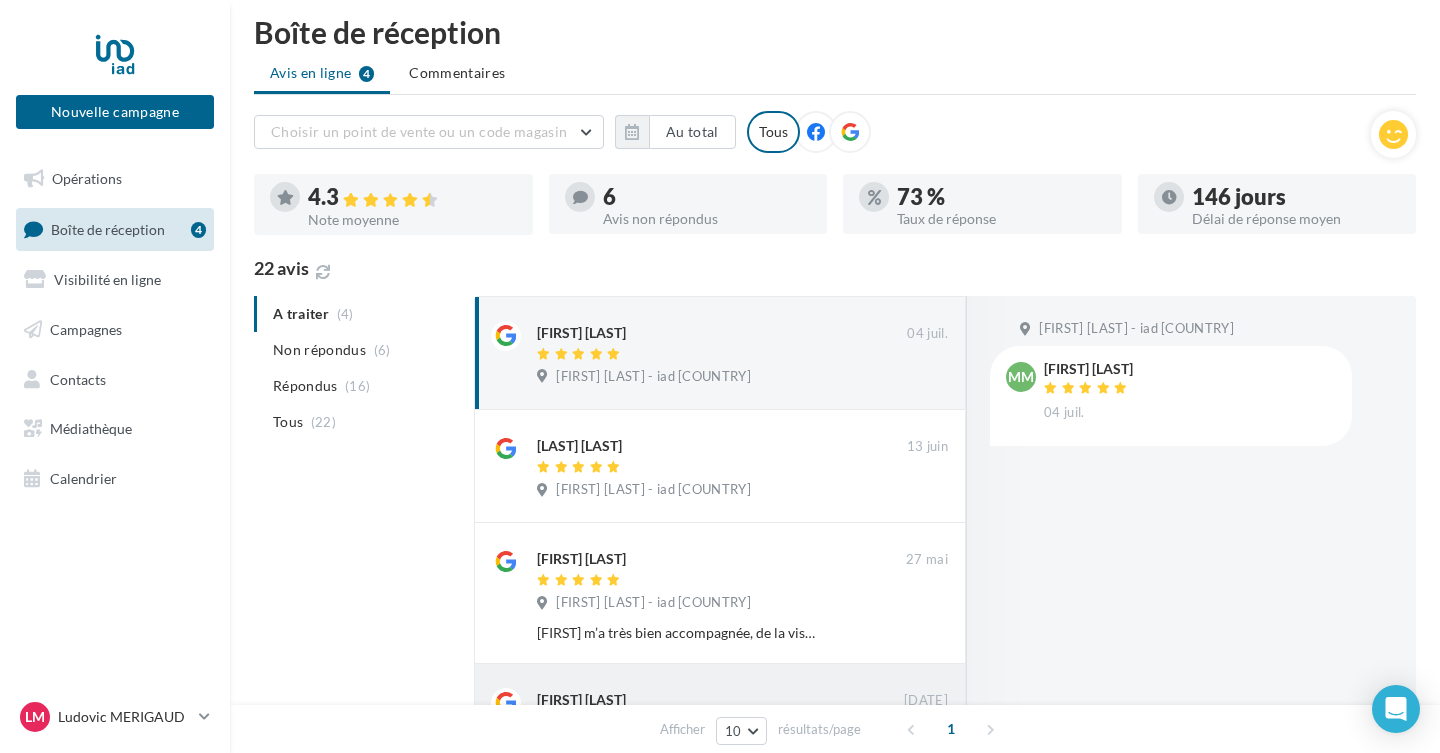 scroll, scrollTop: 0, scrollLeft: 0, axis: both 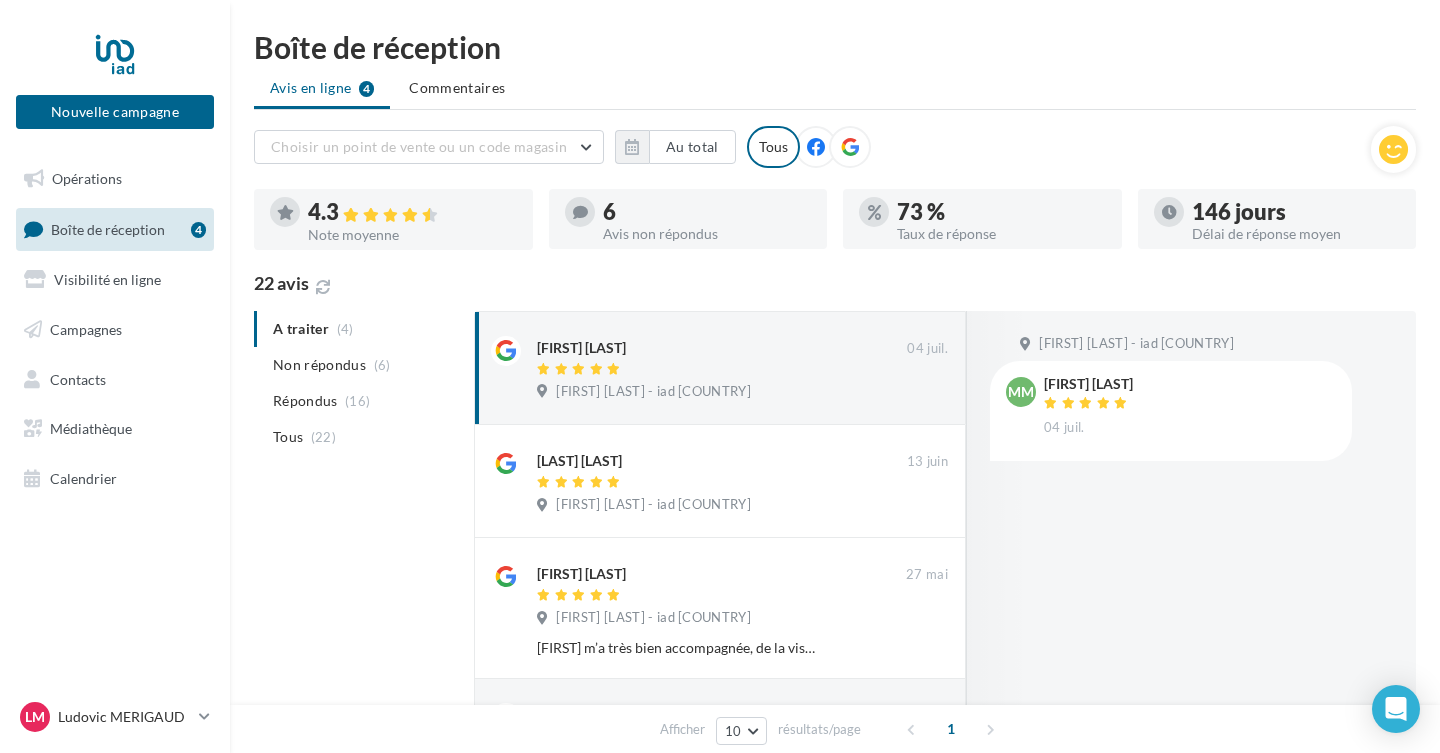 click on "Boîte de réception" at bounding box center (108, 228) 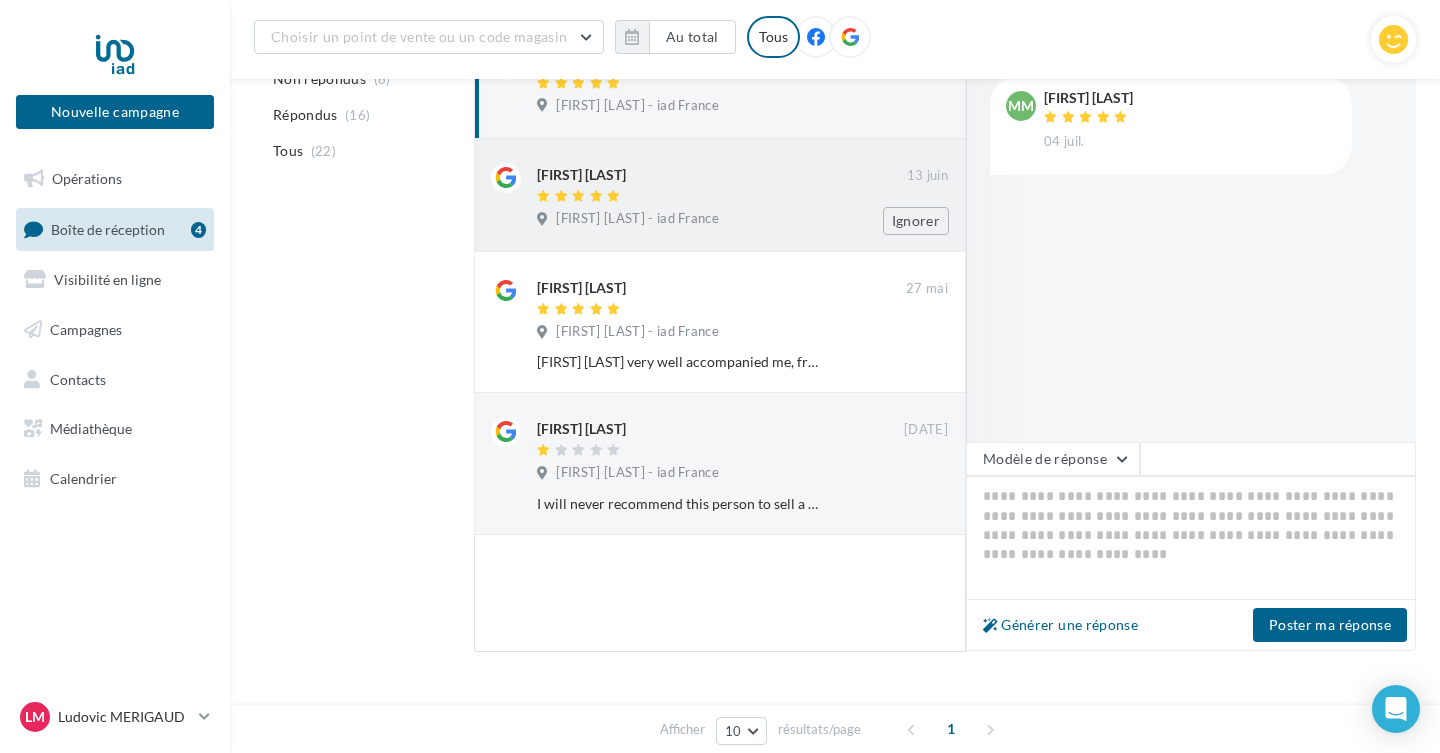scroll, scrollTop: 0, scrollLeft: 0, axis: both 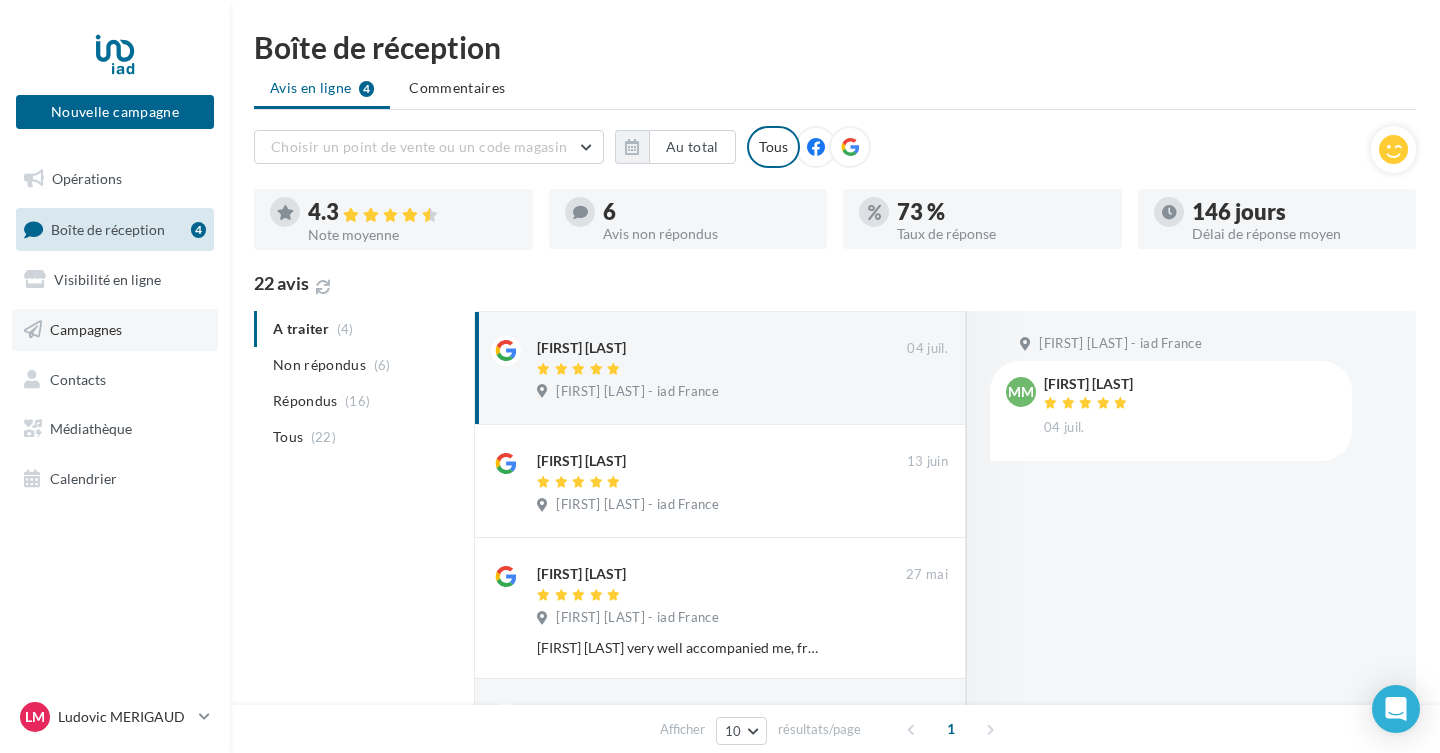 click on "Campagnes" at bounding box center (86, 329) 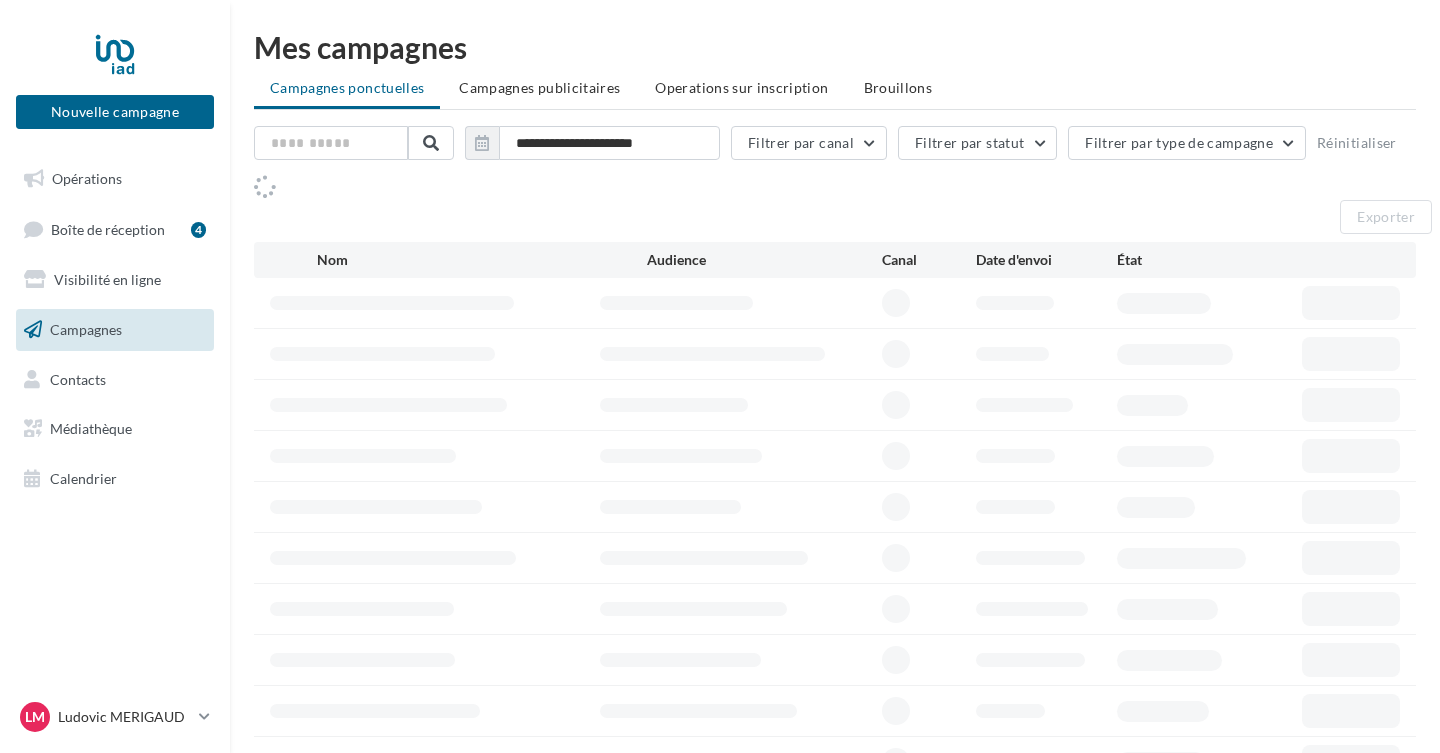scroll, scrollTop: 0, scrollLeft: 0, axis: both 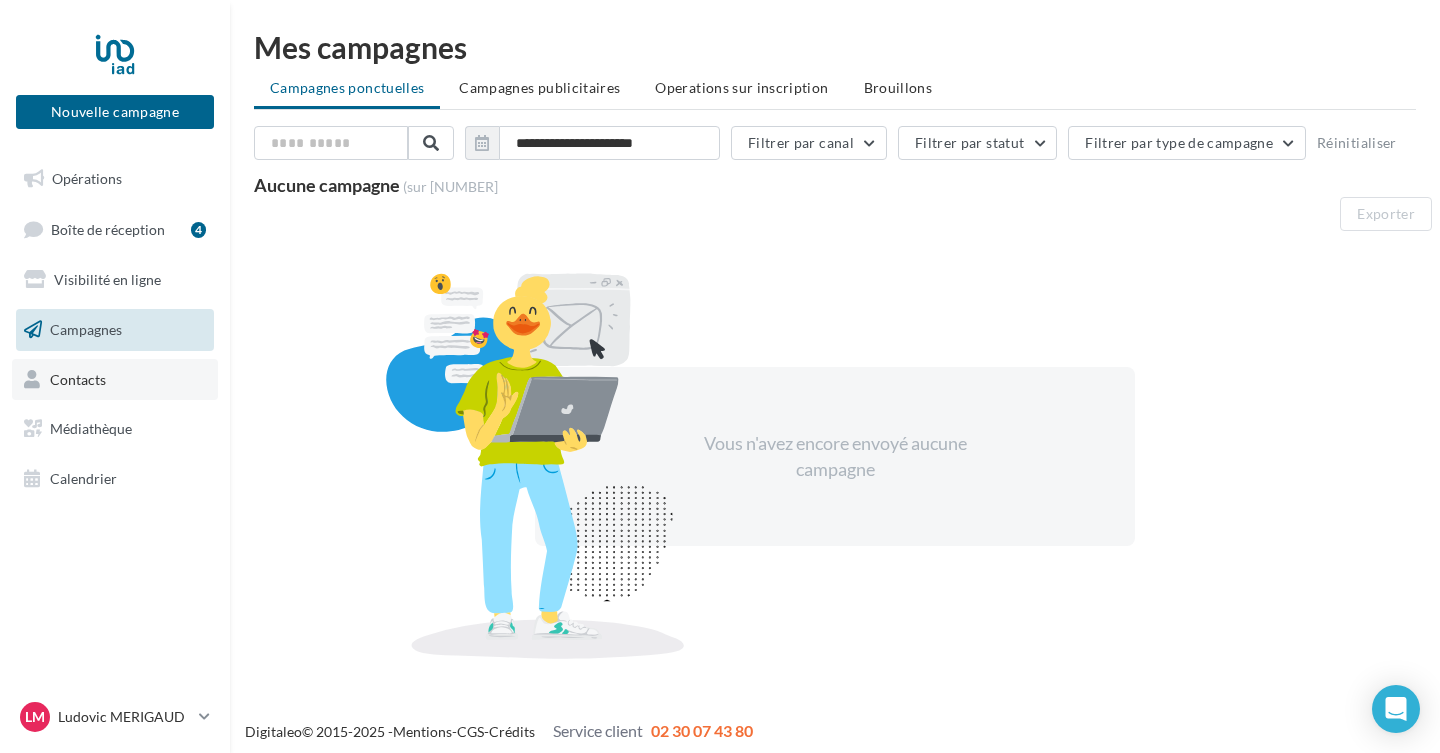 click on "Contacts" at bounding box center (78, 378) 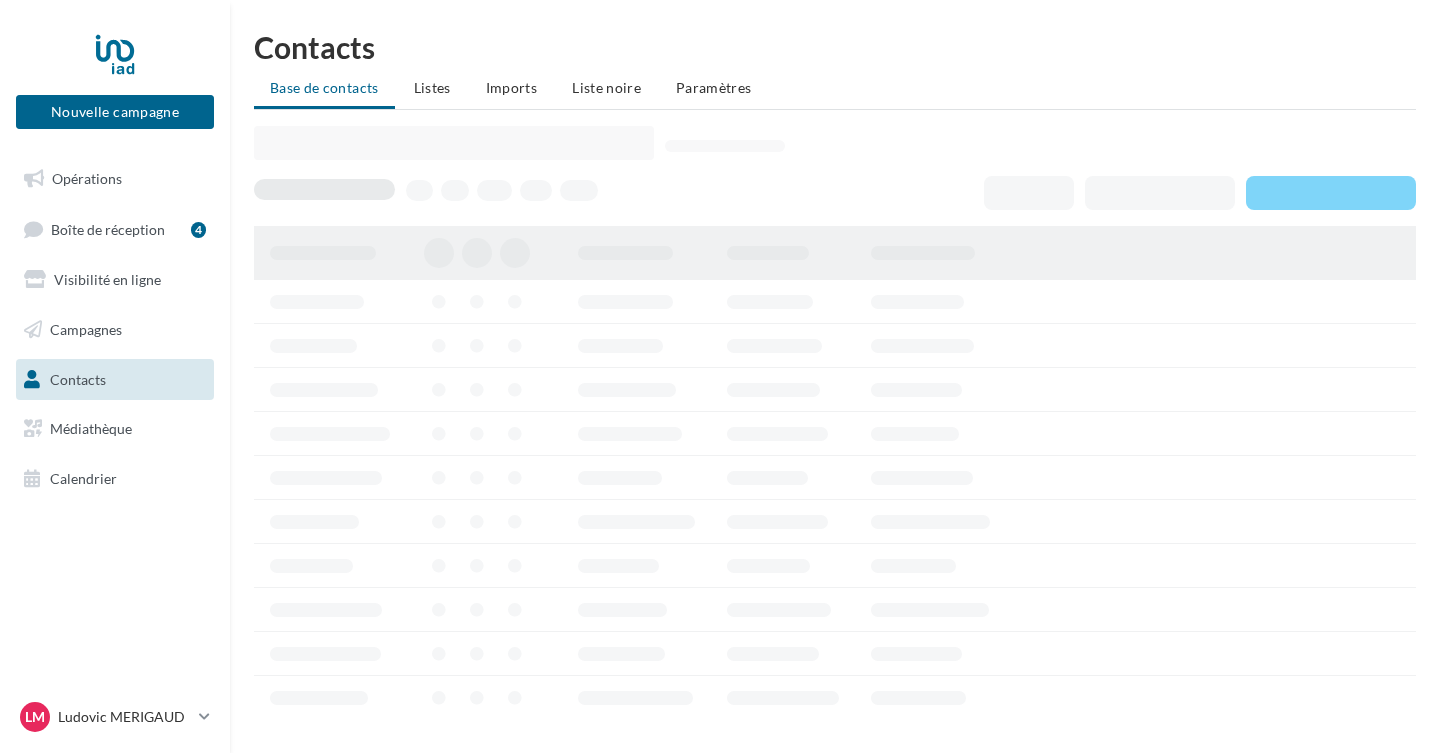 scroll, scrollTop: 0, scrollLeft: 0, axis: both 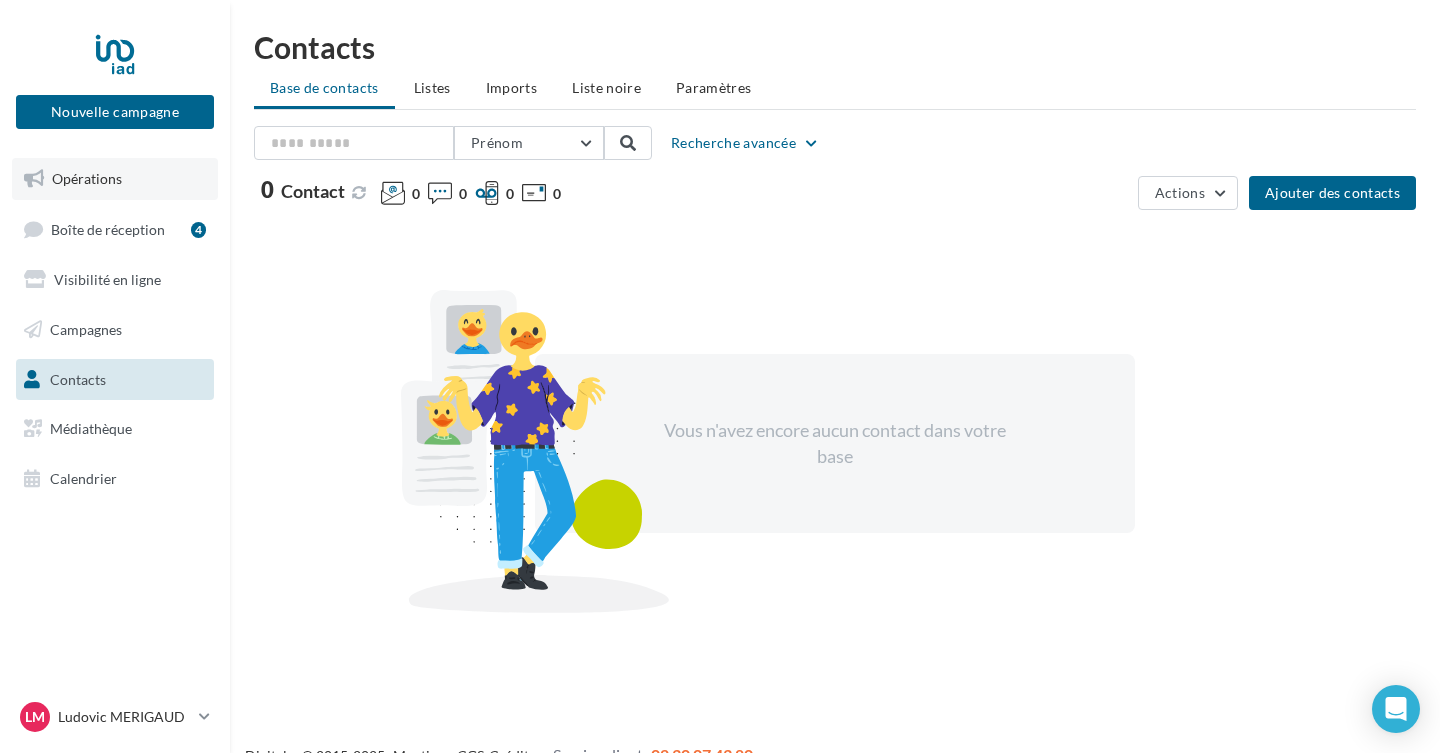 click on "Opérations" at bounding box center [87, 178] 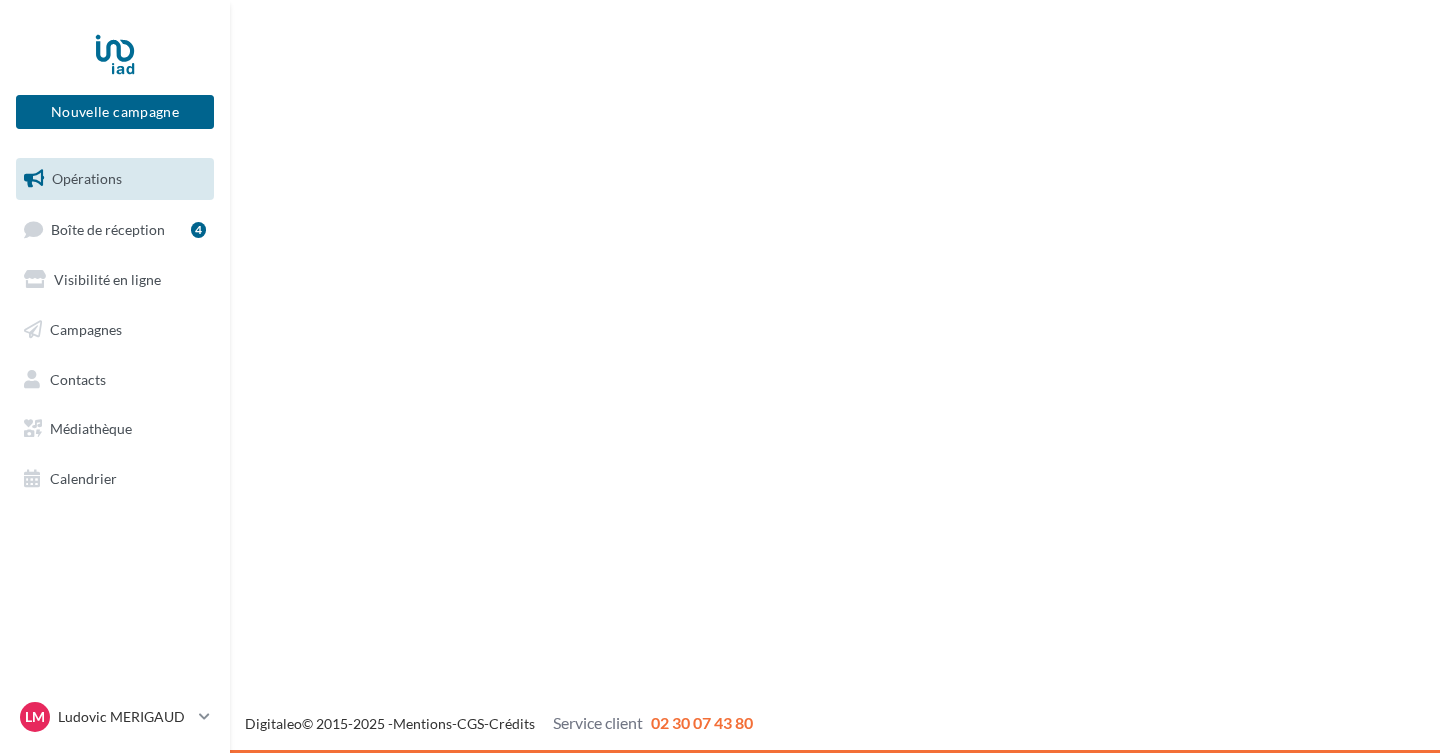 scroll, scrollTop: 0, scrollLeft: 0, axis: both 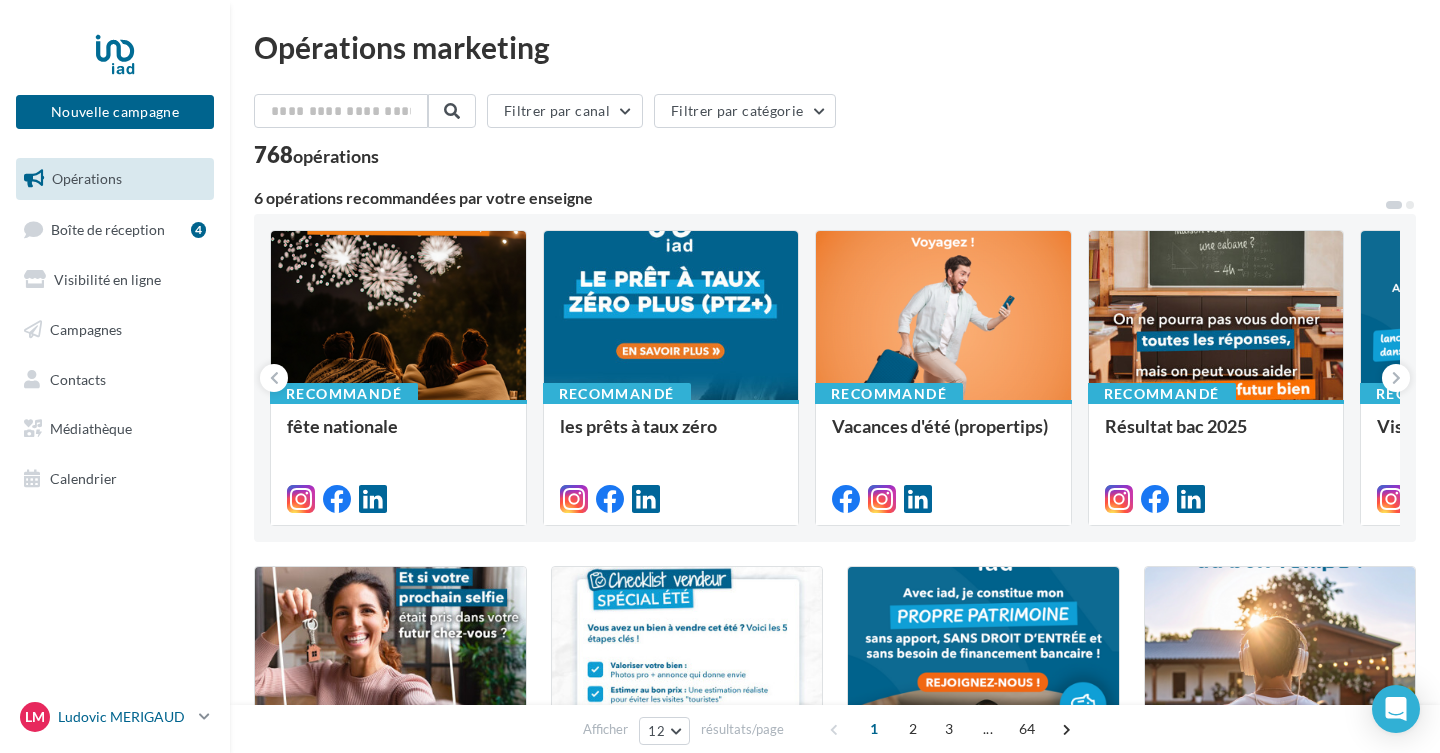 click at bounding box center (204, 716) 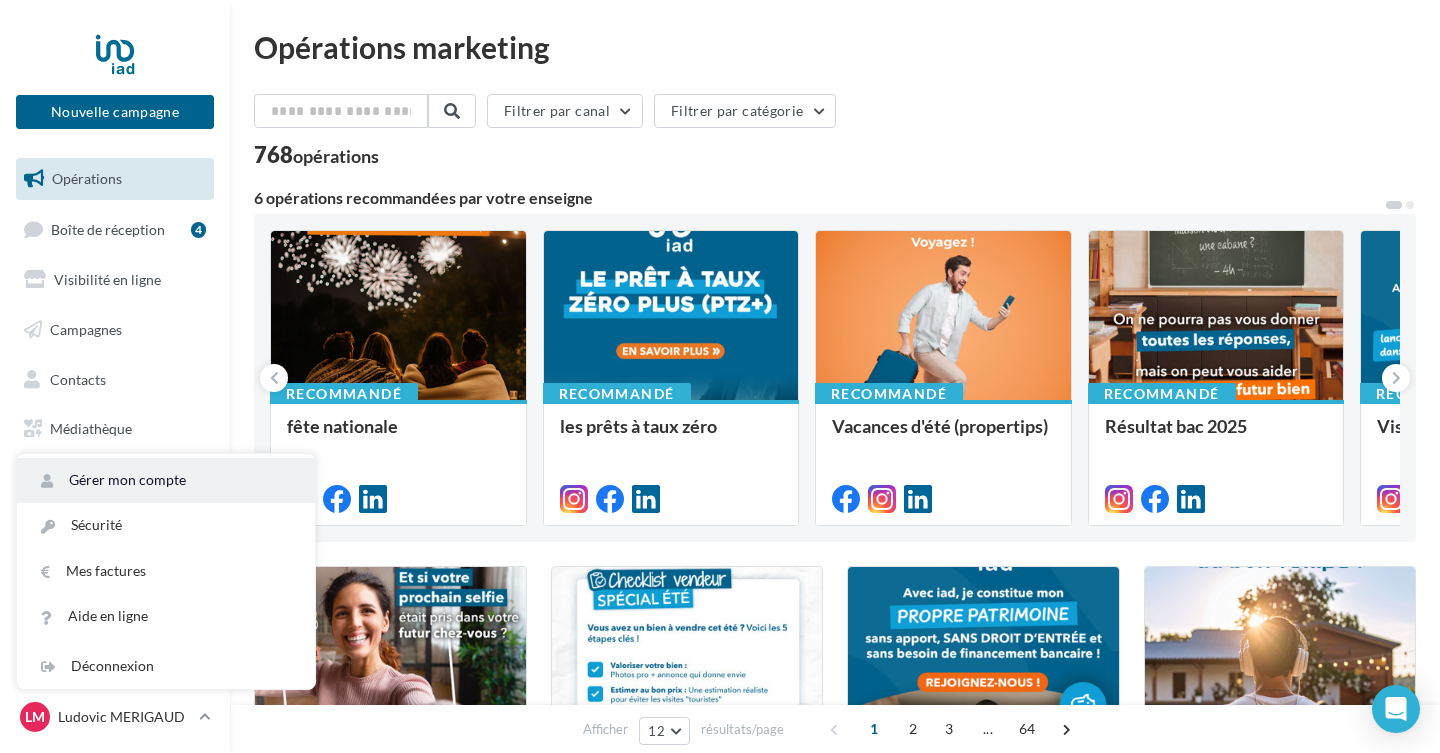 click on "Gérer mon compte" at bounding box center (166, 480) 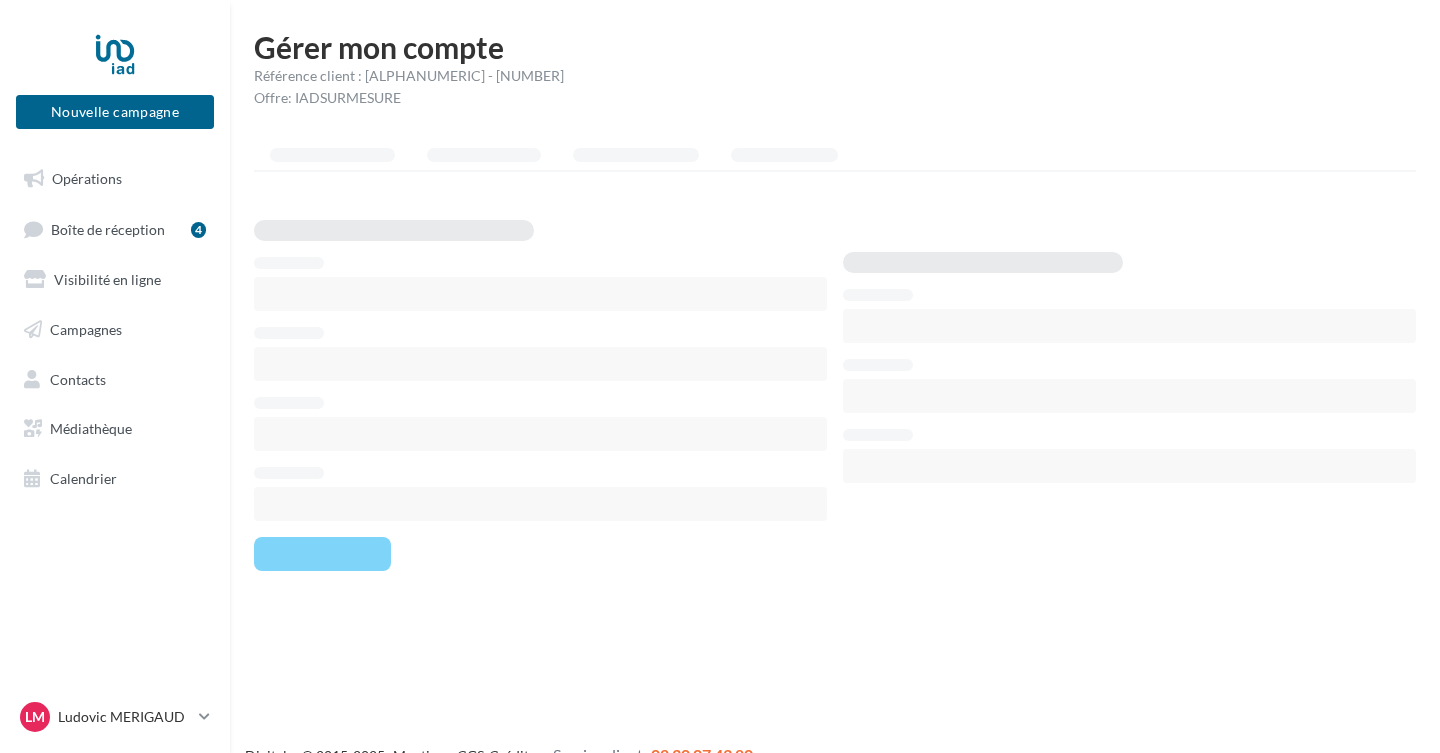 scroll, scrollTop: 0, scrollLeft: 0, axis: both 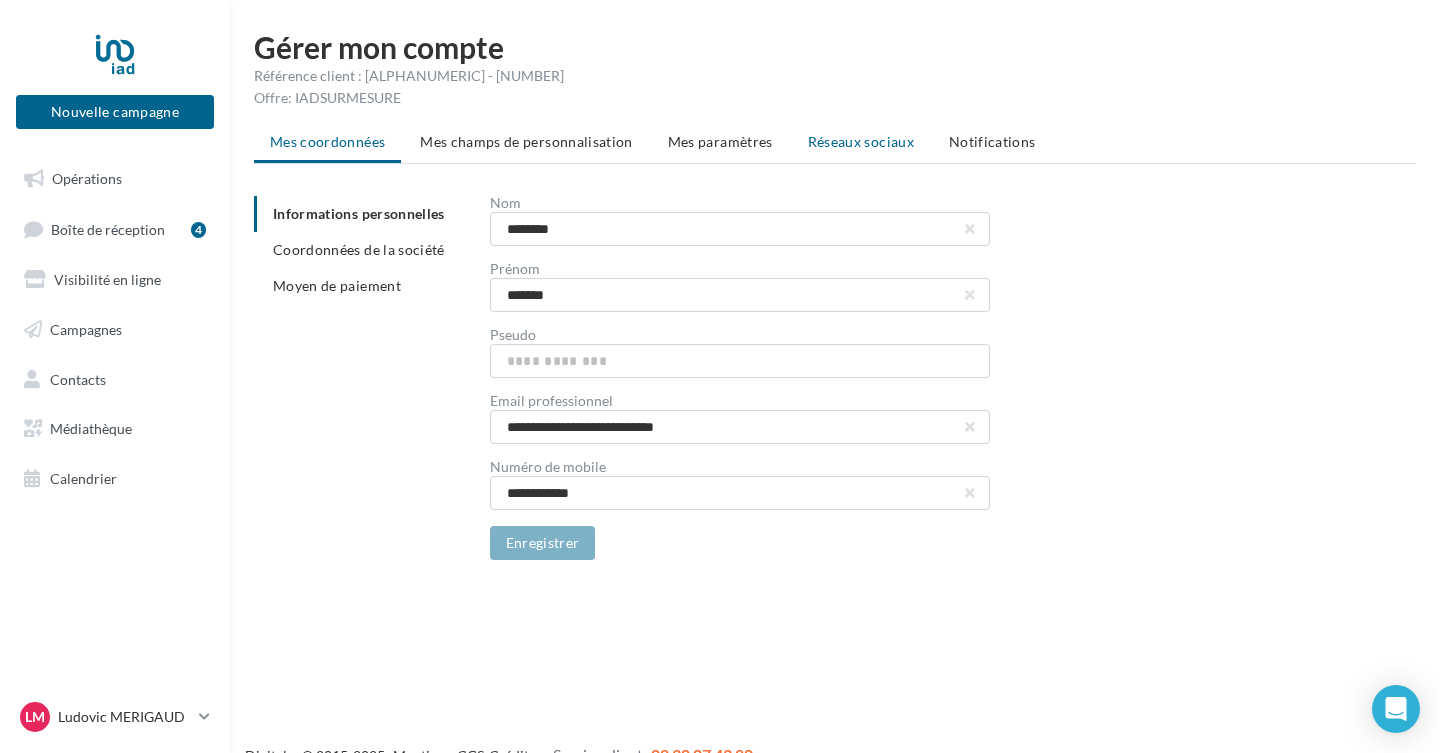 click on "Réseaux sociaux" at bounding box center [327, 141] 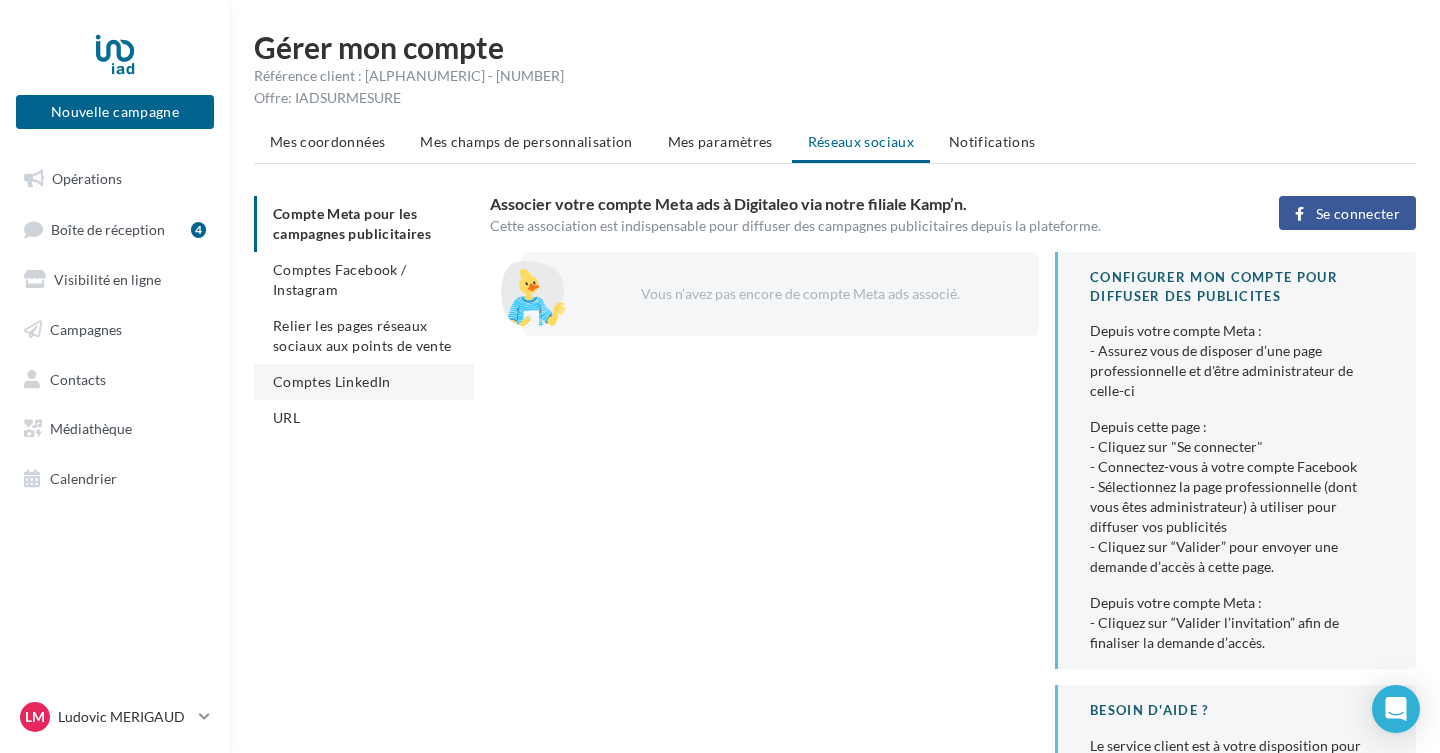 click on "Comptes LinkedIn" at bounding box center (364, 382) 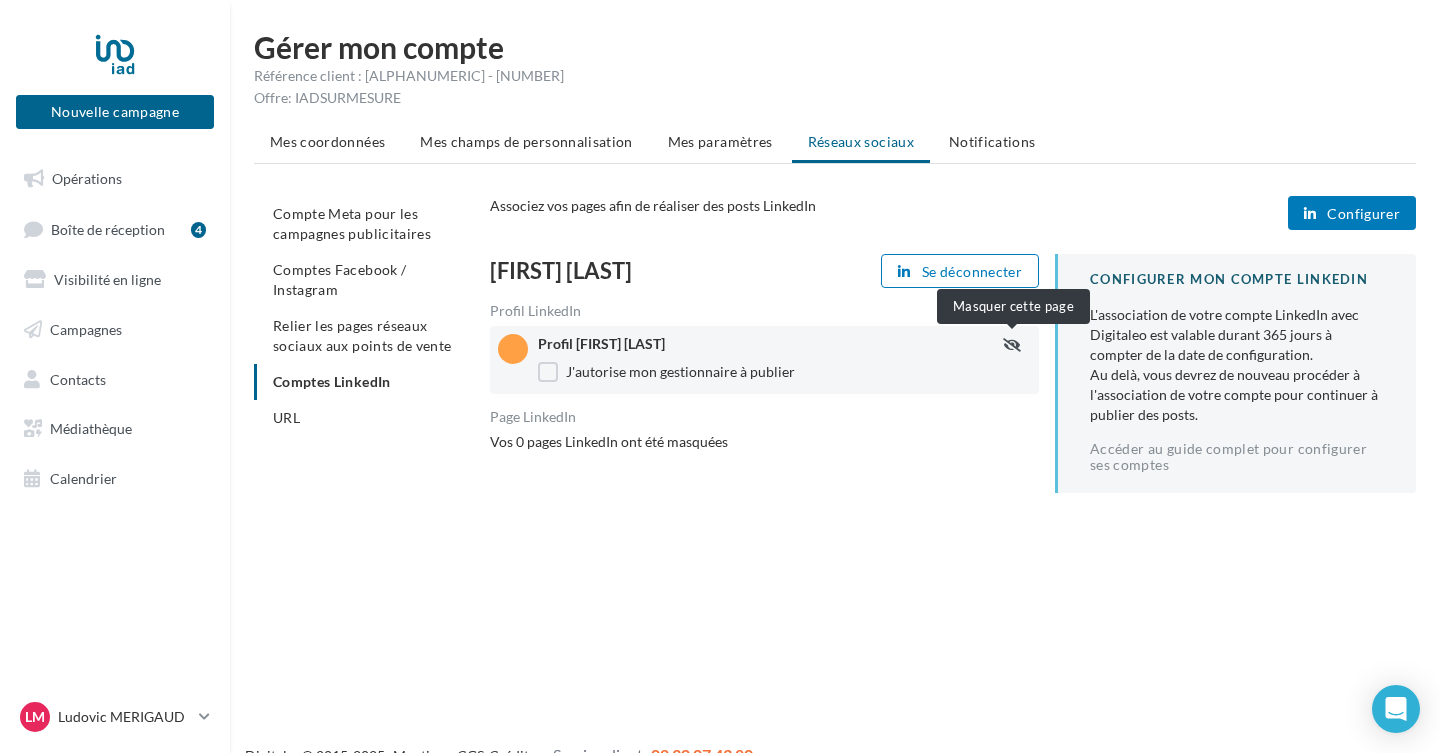 click at bounding box center [1012, 345] 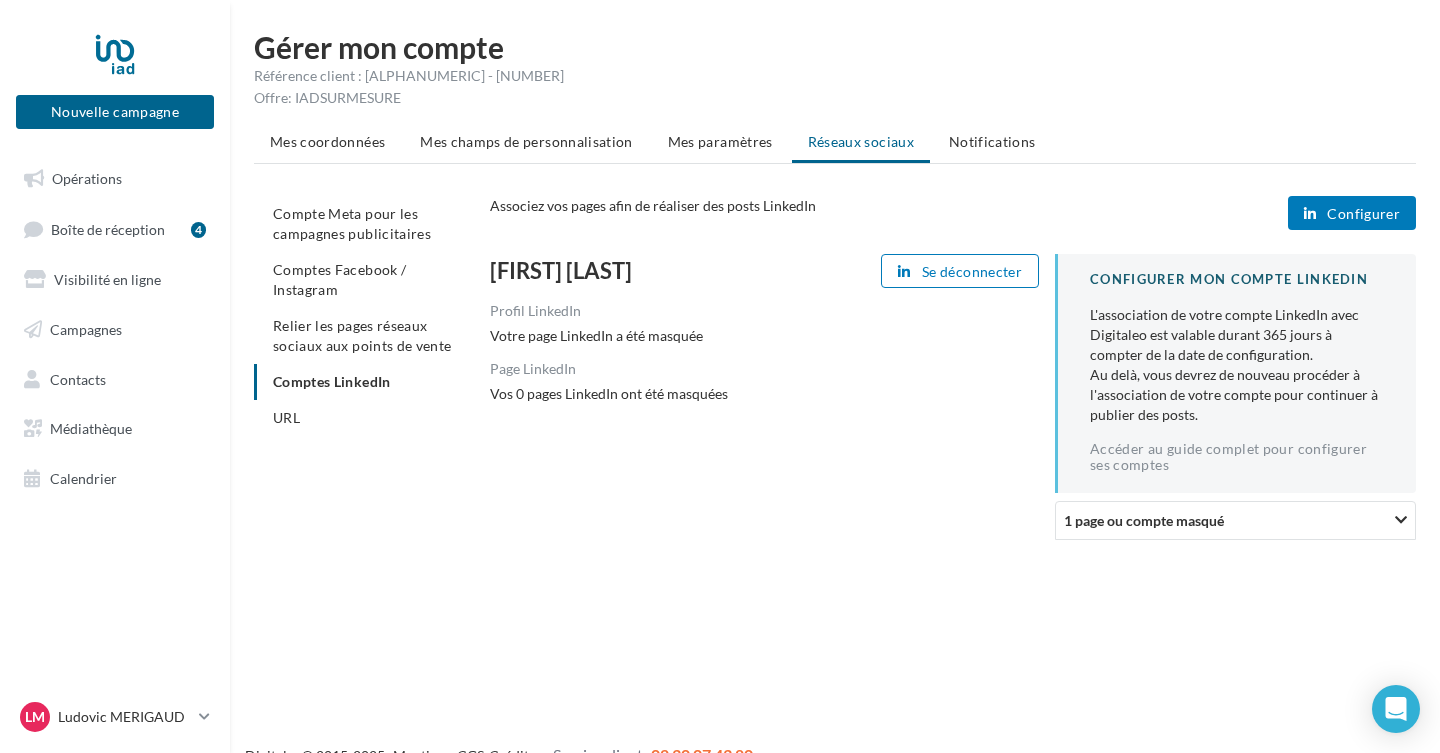 click at bounding box center (1401, 520) 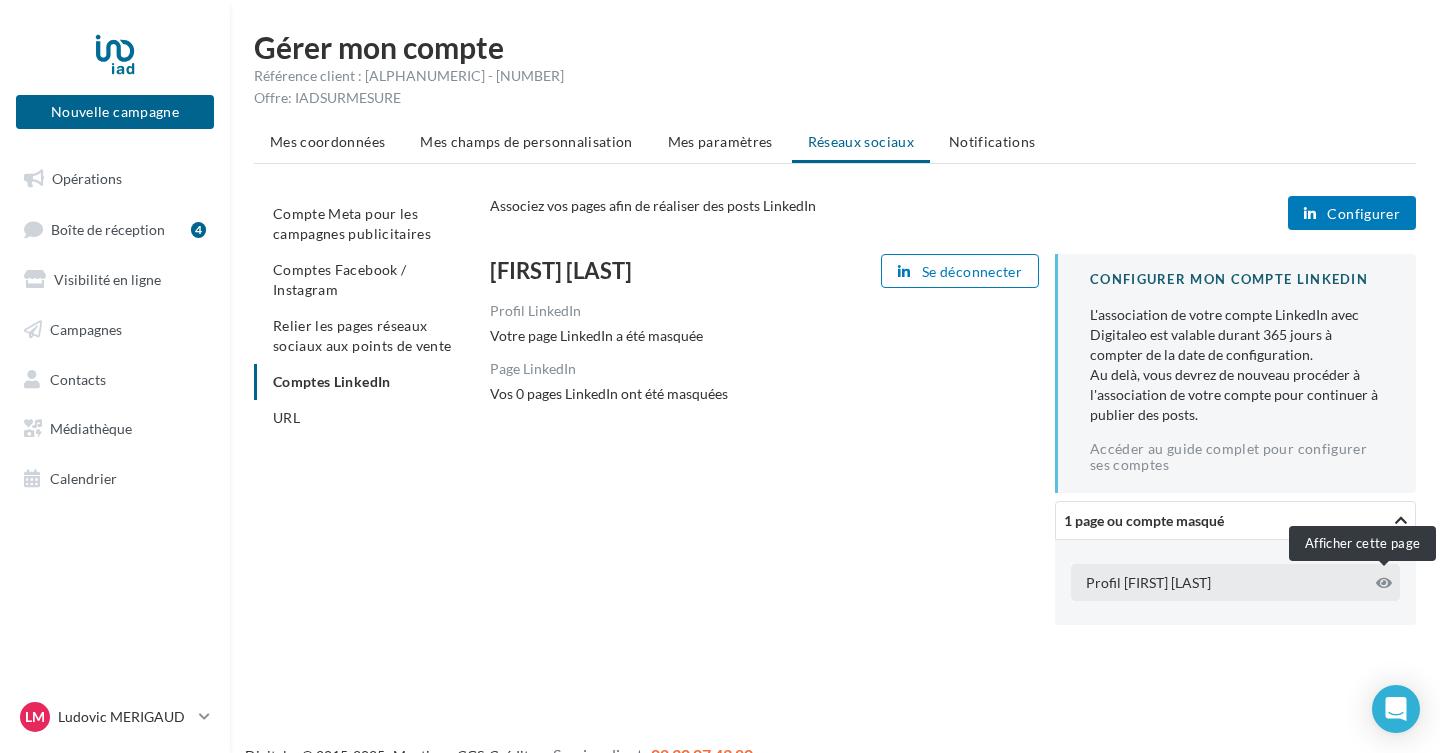 click at bounding box center (1384, 583) 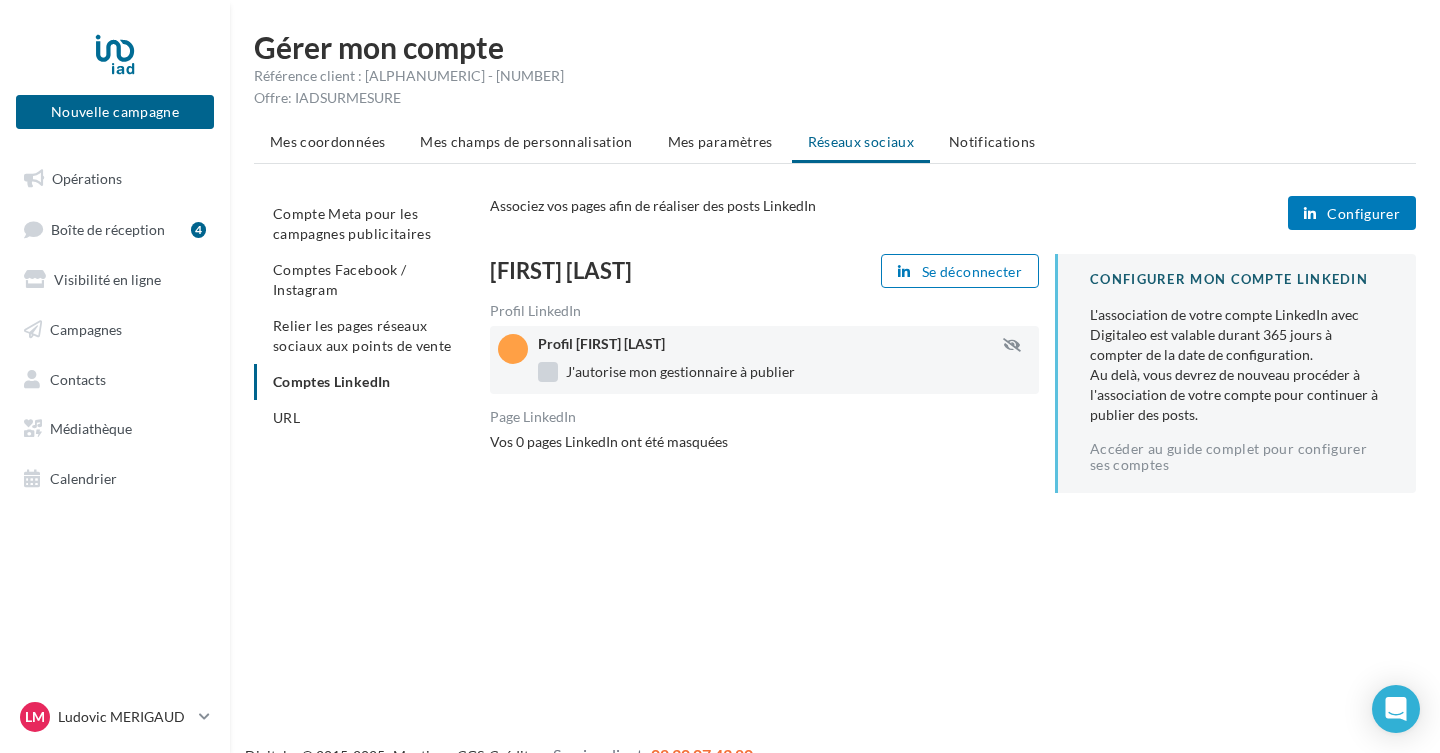 click on "J'autorise mon gestionnaire à publier" at bounding box center (666, 372) 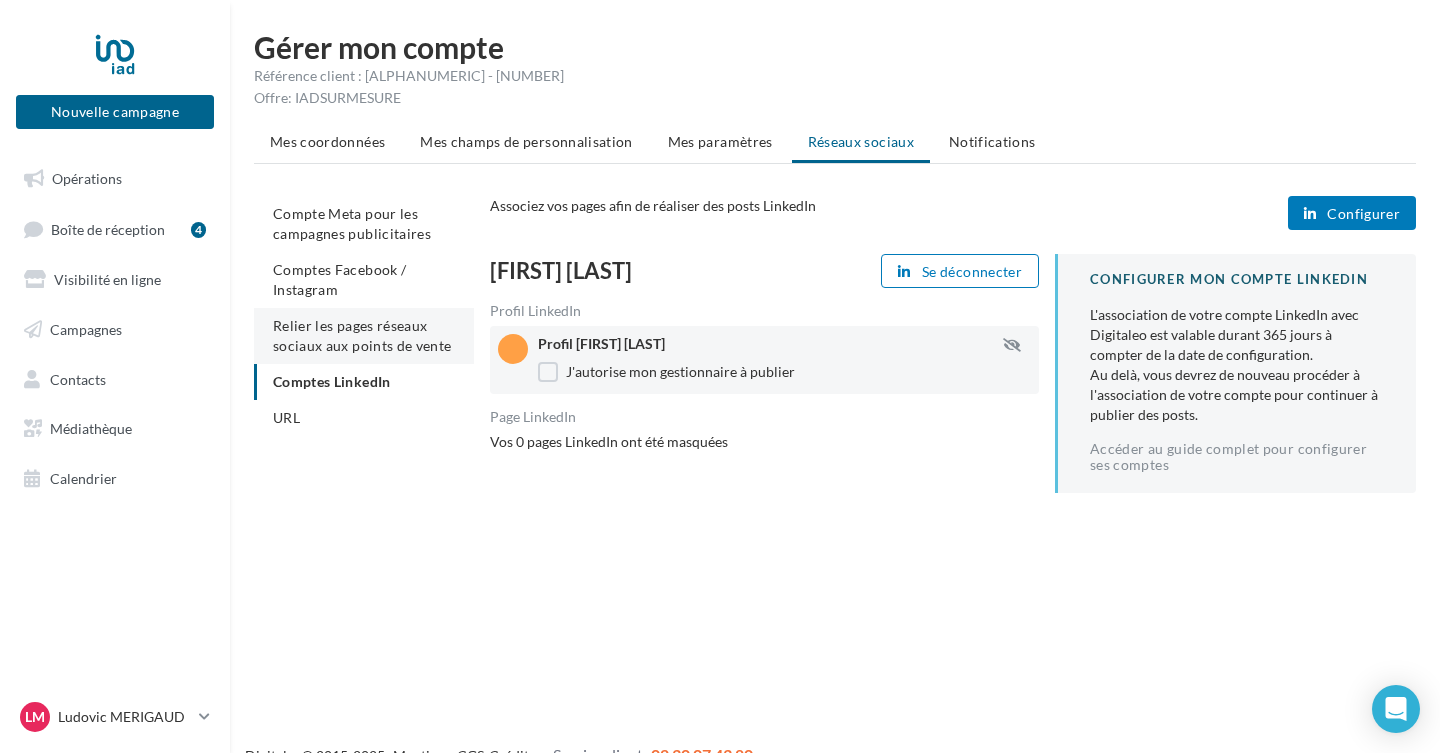 click on "Relier les pages réseaux sociaux aux points de vente" at bounding box center (352, 223) 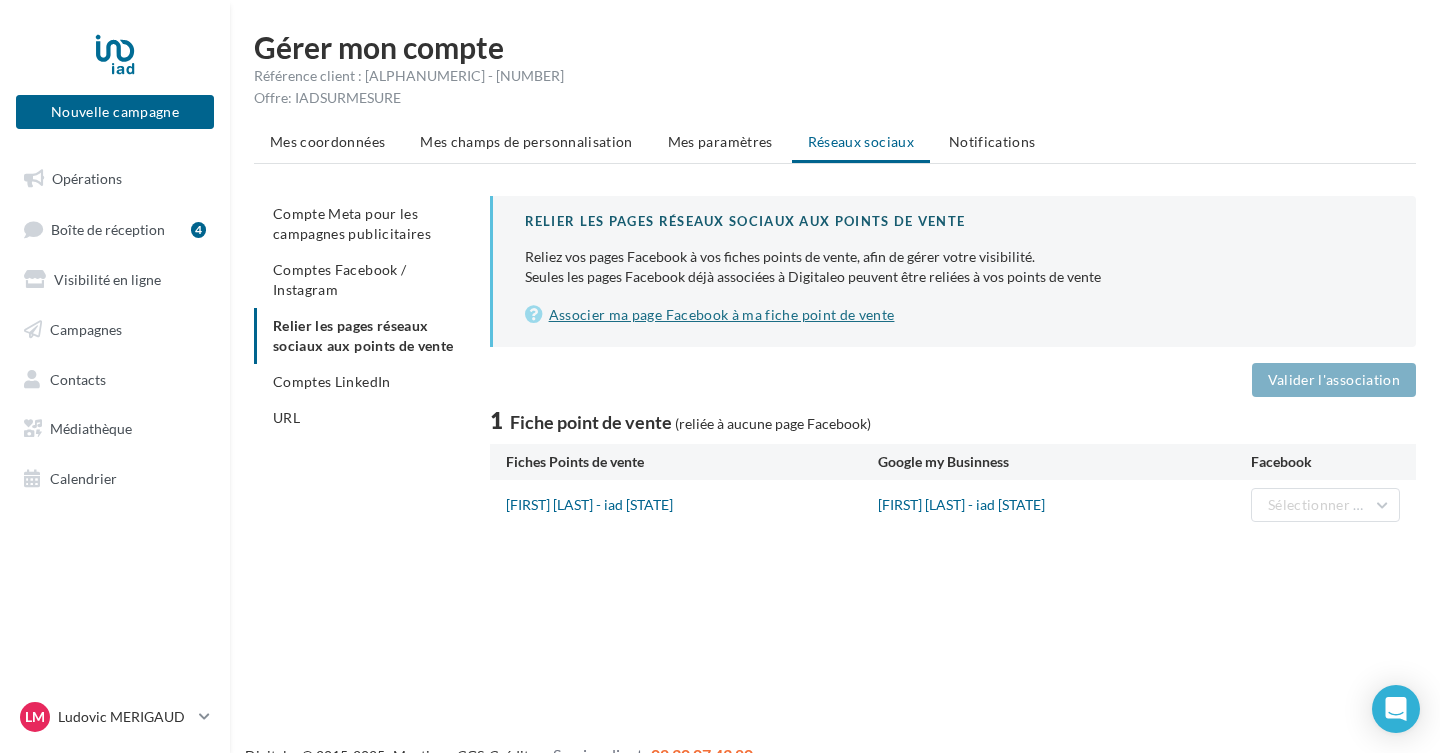 click on "Associer ma page Facebook à ma fiche point de vente" at bounding box center (954, 315) 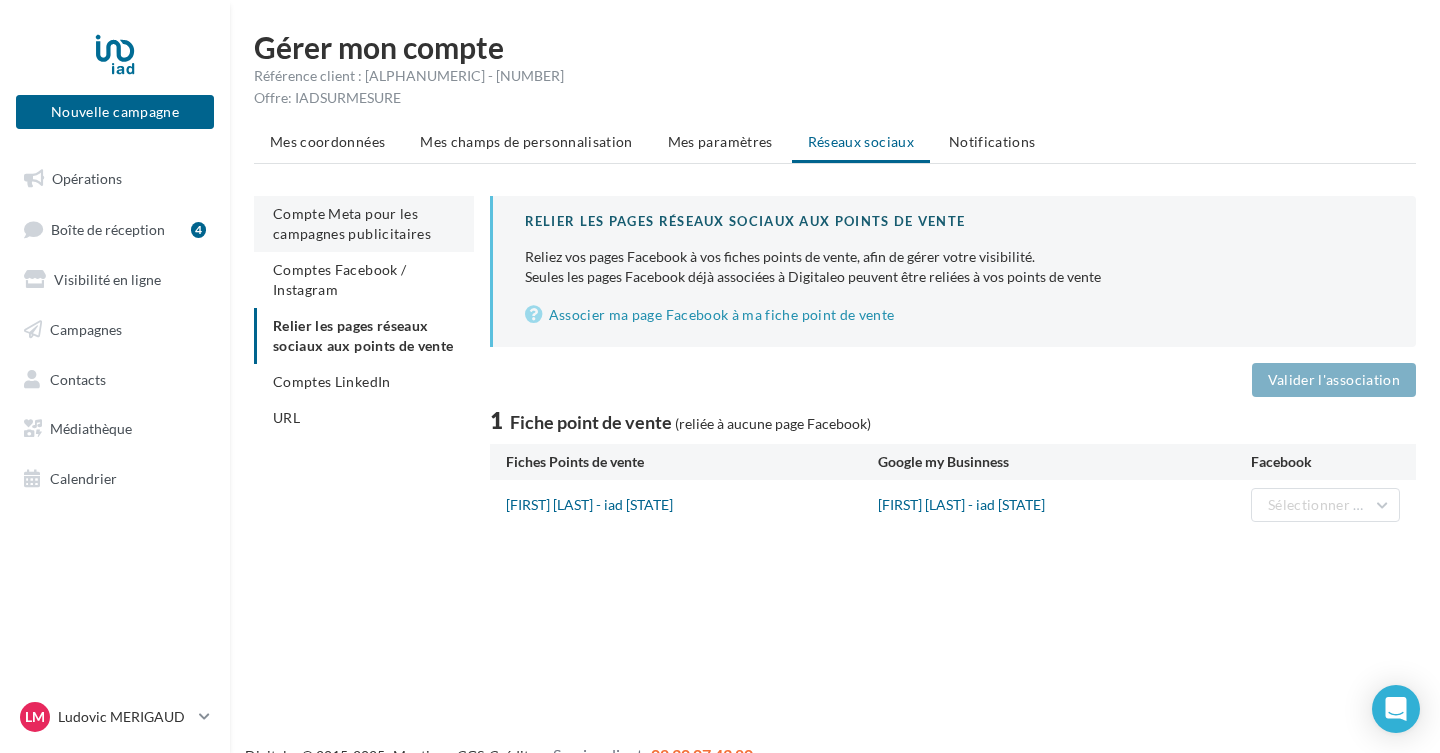 click on "Compte Meta pour les campagnes publicitaires" at bounding box center (352, 223) 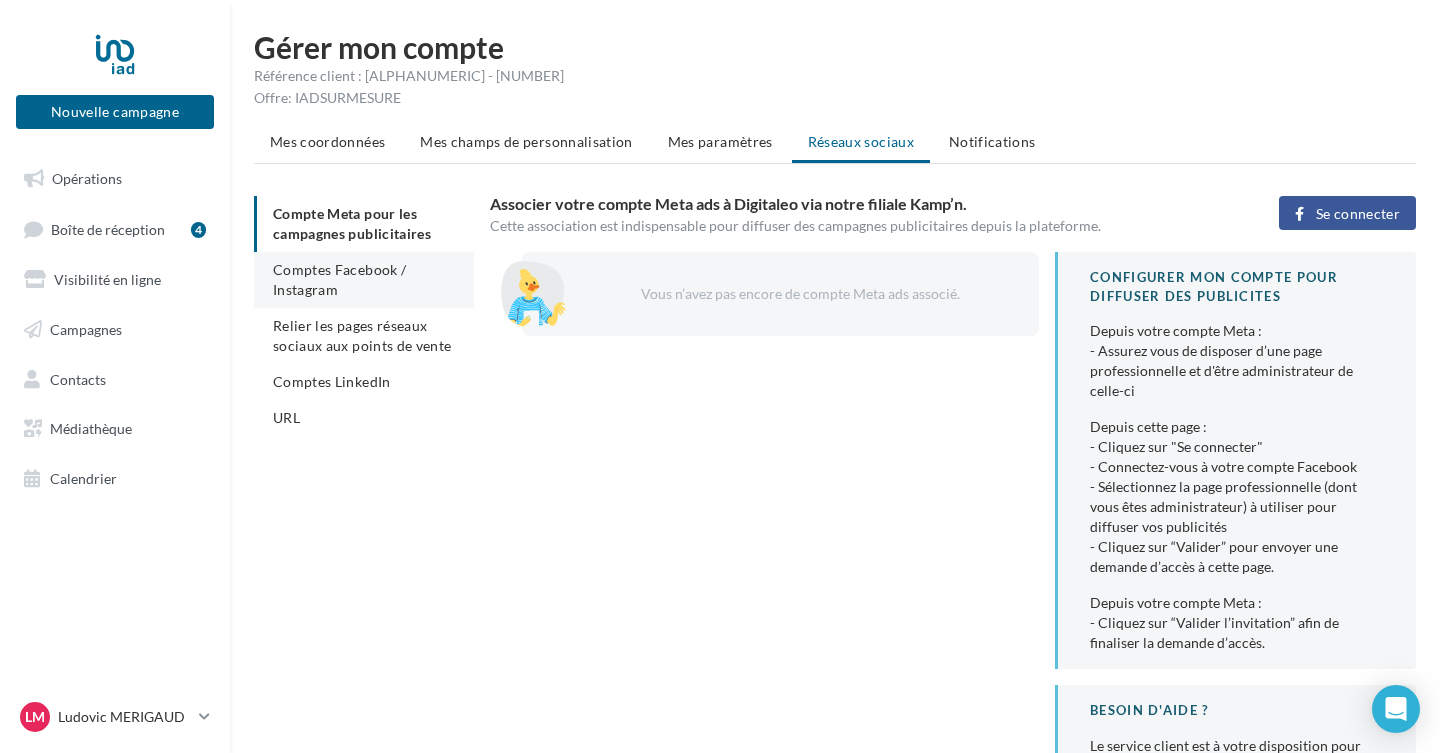 click on "Comptes Facebook / Instagram" at bounding box center [339, 279] 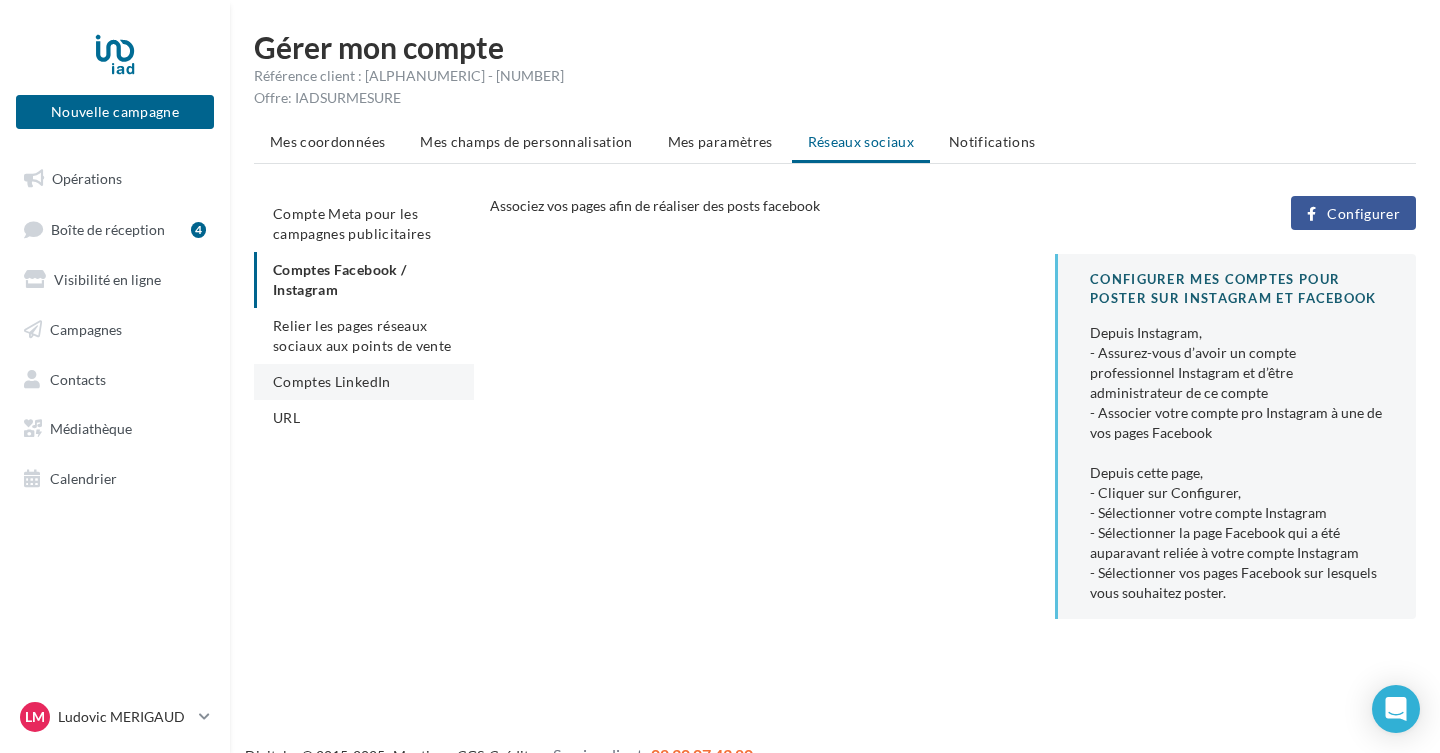 click on "Comptes LinkedIn" at bounding box center [352, 223] 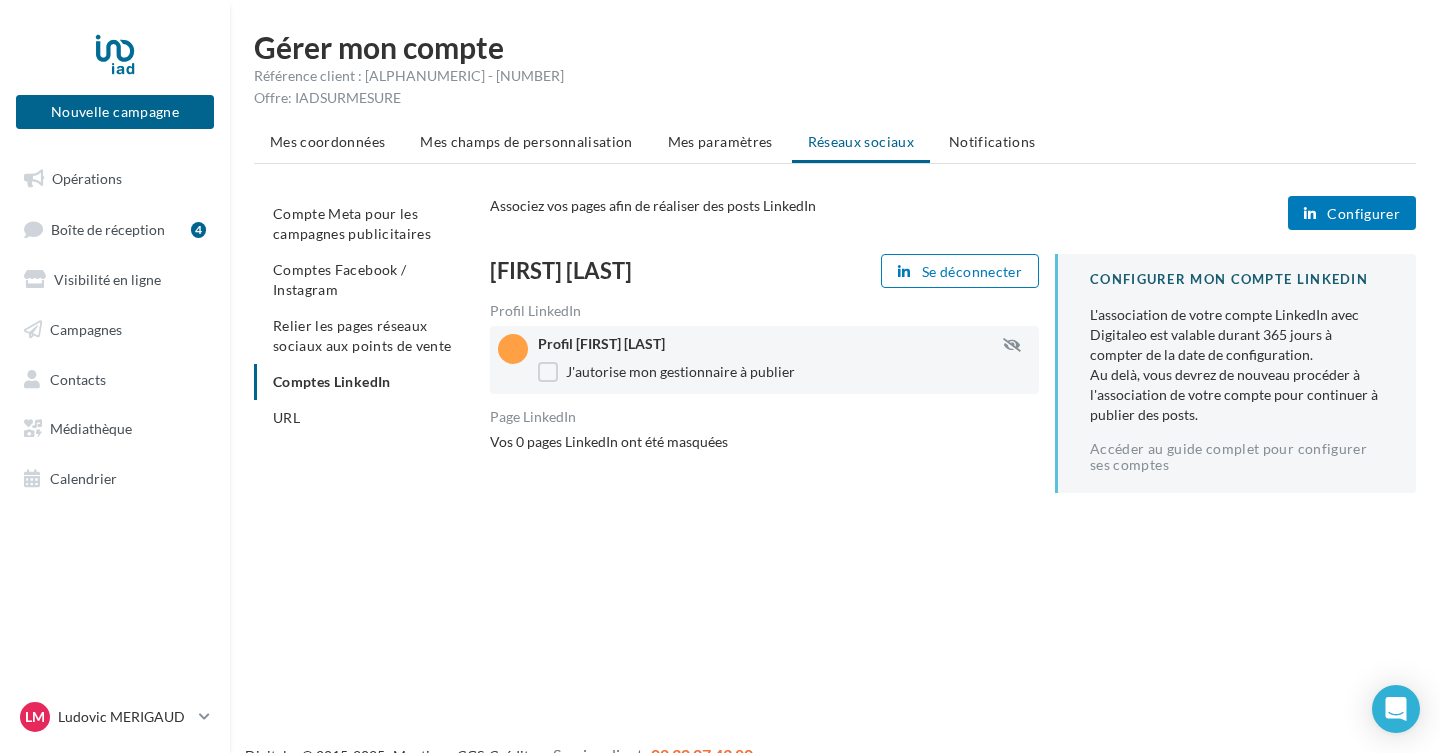 click on "Configurer" at bounding box center (1363, 214) 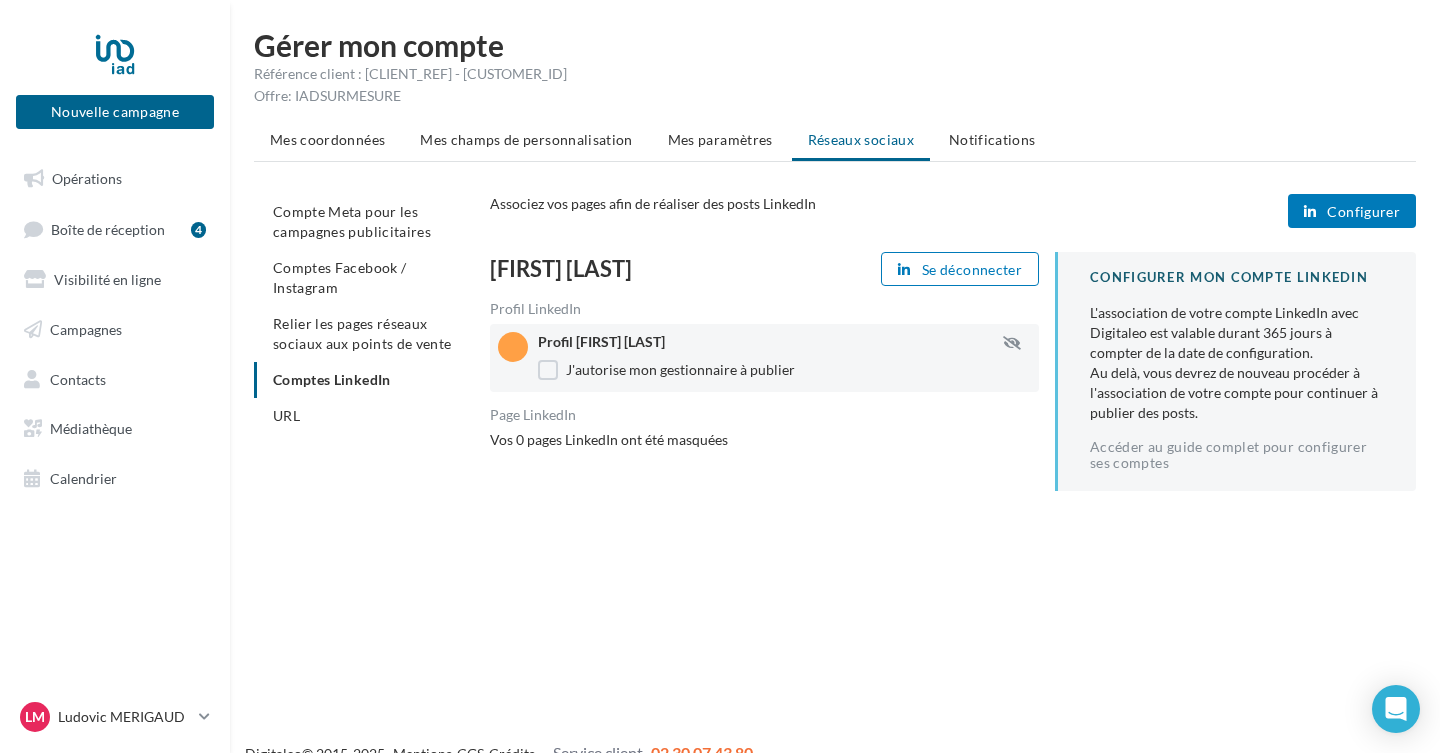 scroll, scrollTop: 0, scrollLeft: 0, axis: both 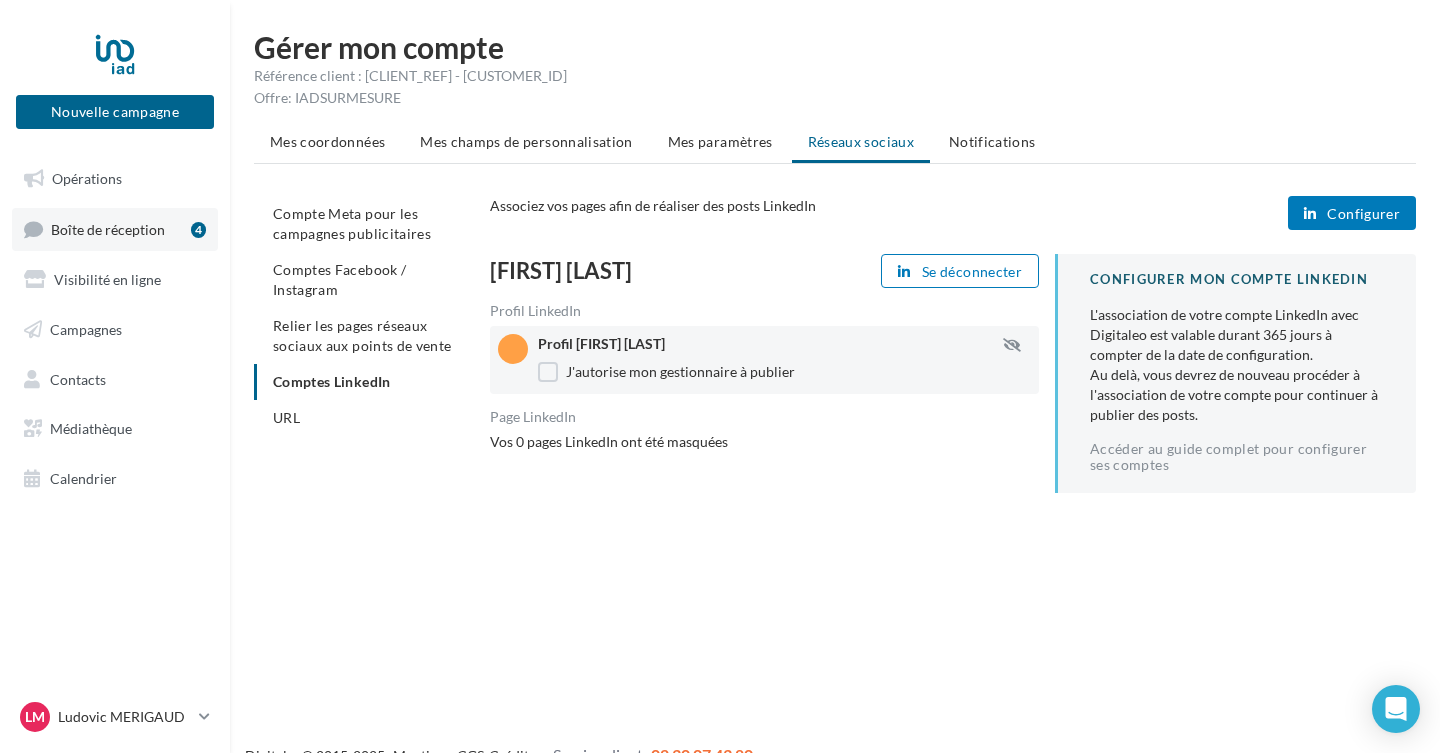 click on "Boîte de réception
4" at bounding box center [115, 229] 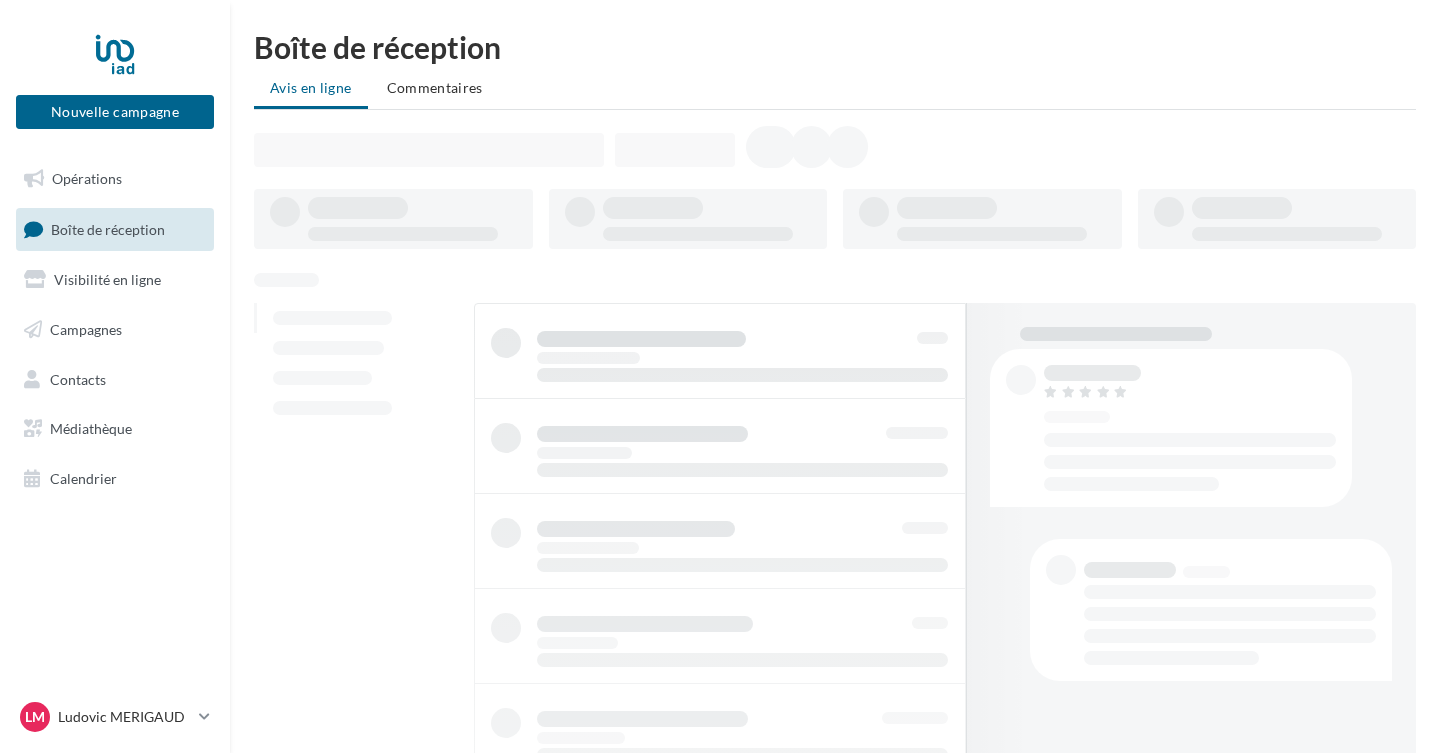 scroll, scrollTop: 0, scrollLeft: 0, axis: both 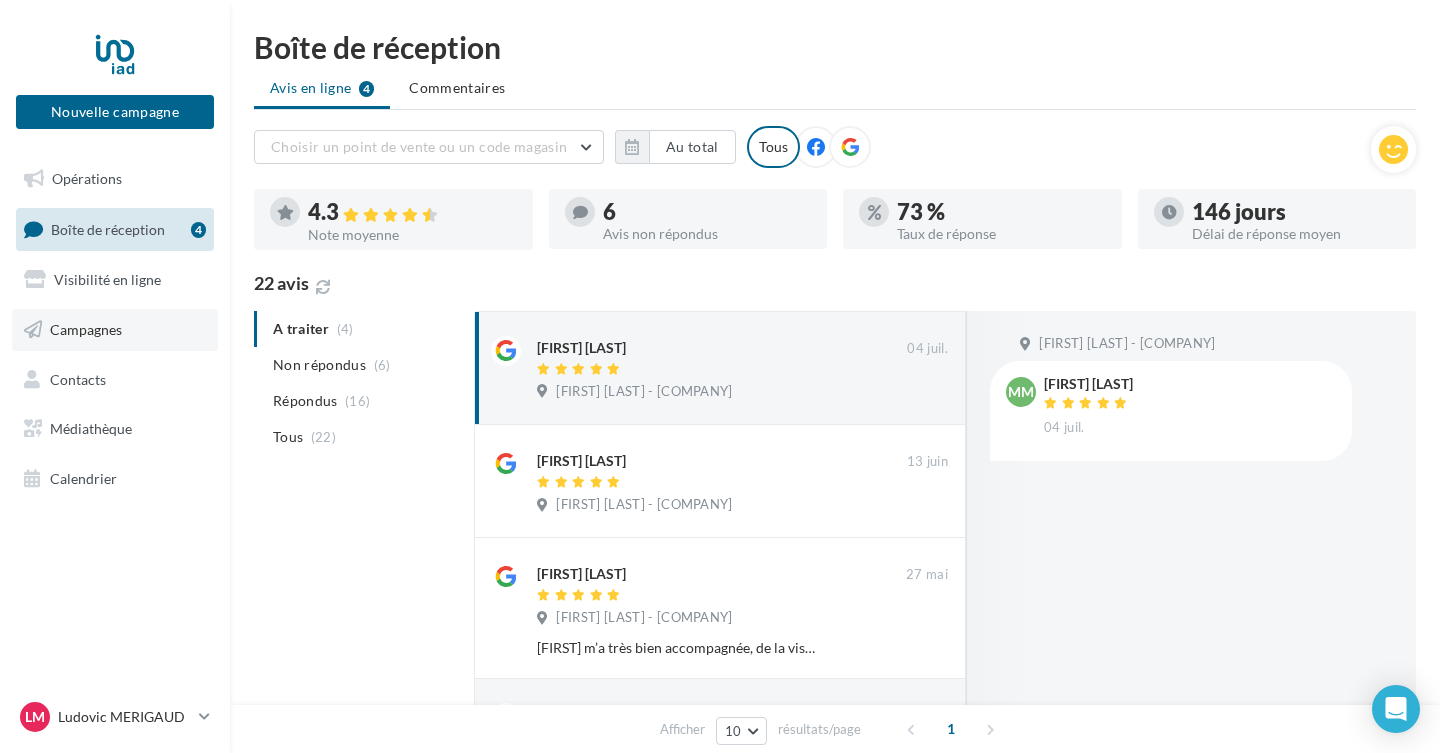 click on "Campagnes" at bounding box center (115, 330) 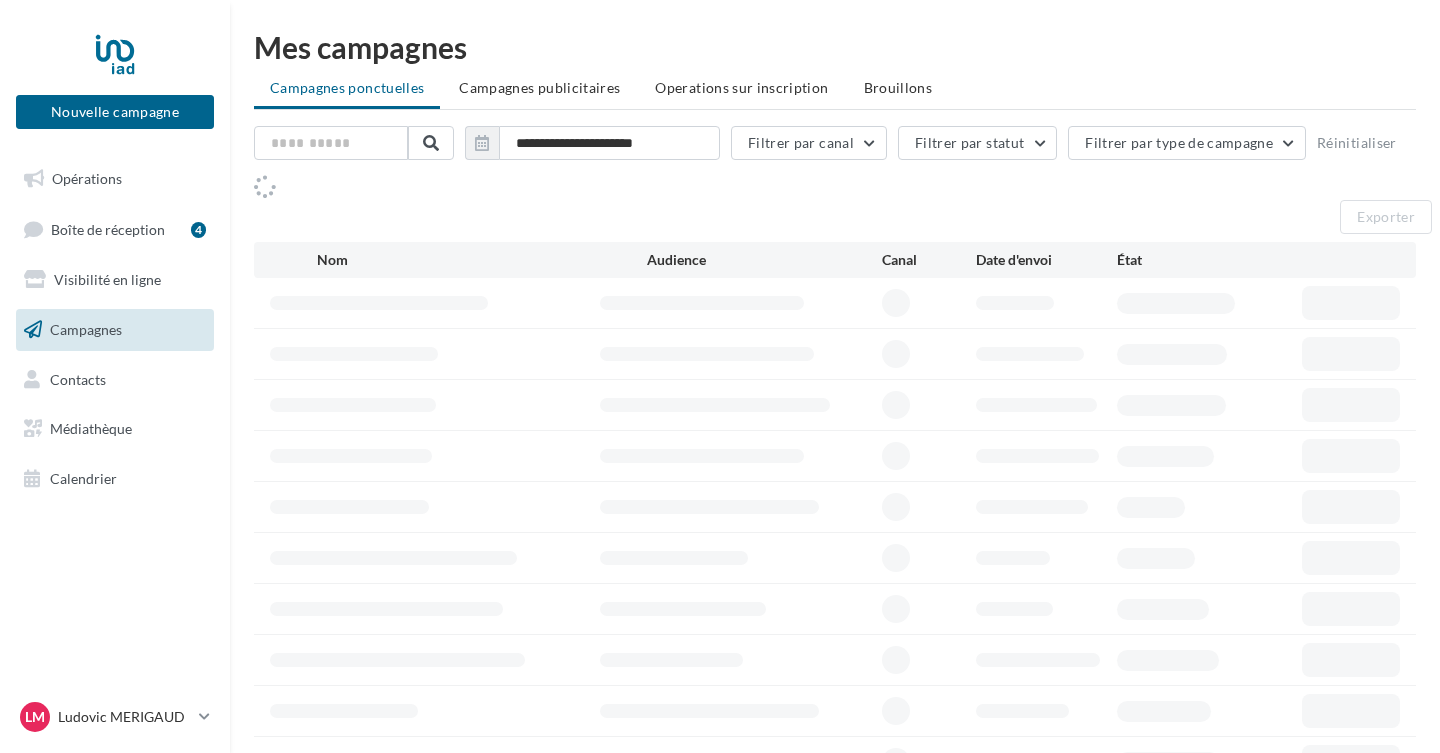 scroll, scrollTop: 0, scrollLeft: 0, axis: both 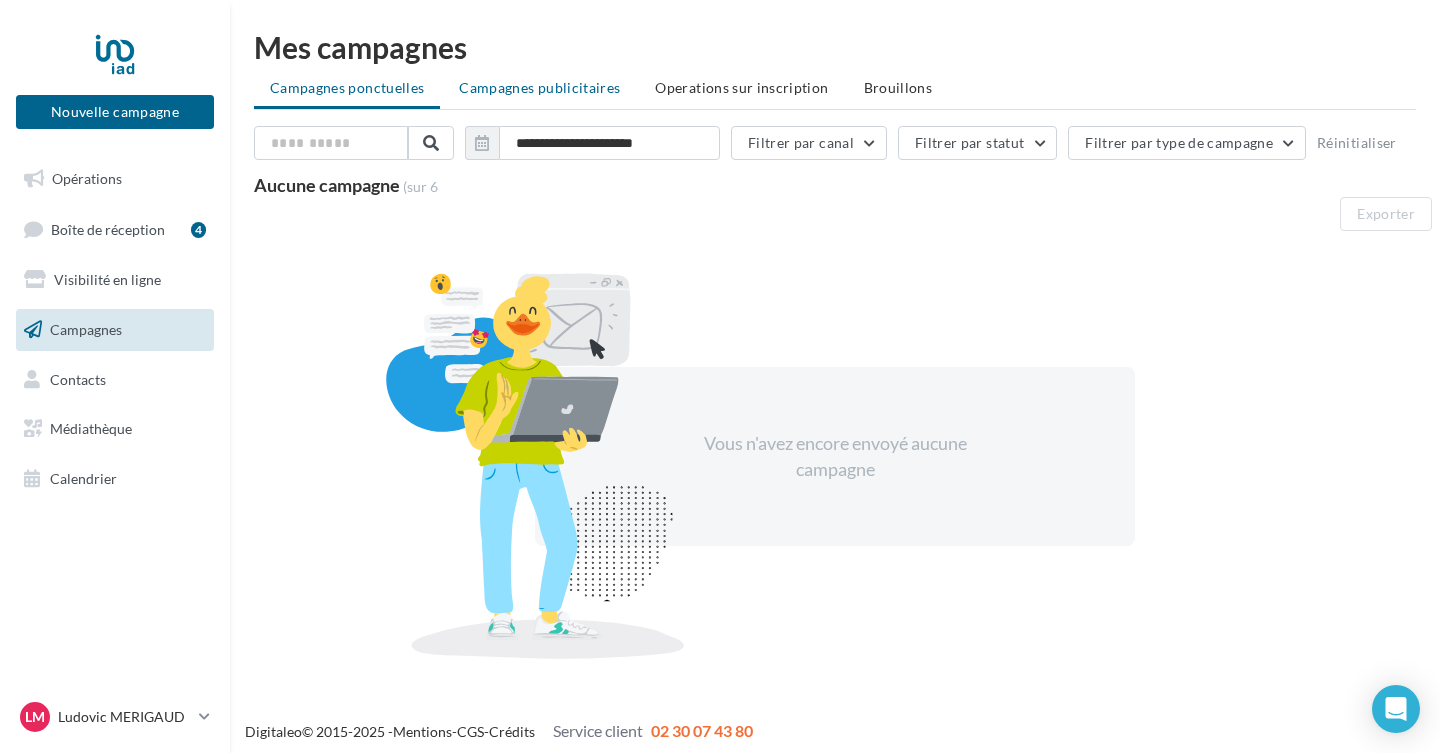 click on "Campagnes publicitaires" at bounding box center [347, 87] 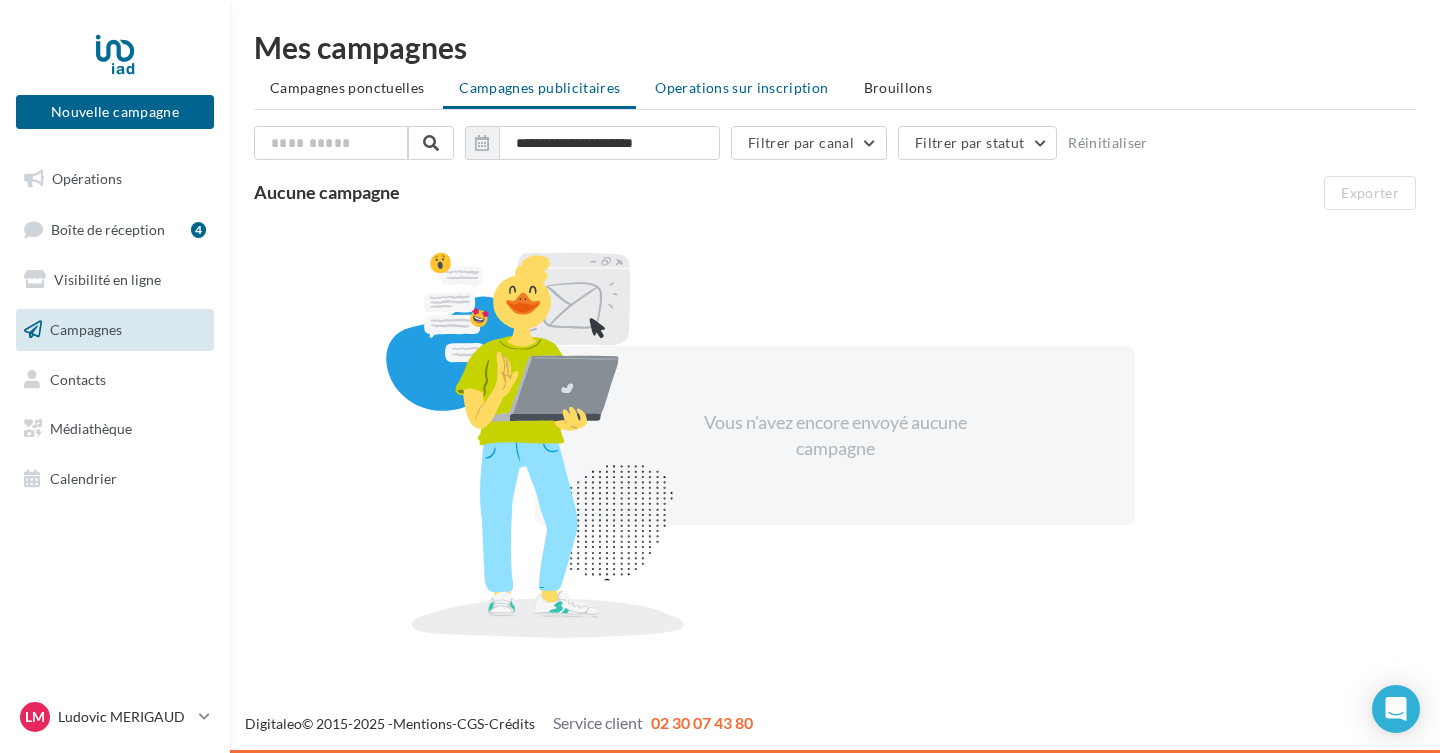 click on "Operations sur inscription" at bounding box center (347, 87) 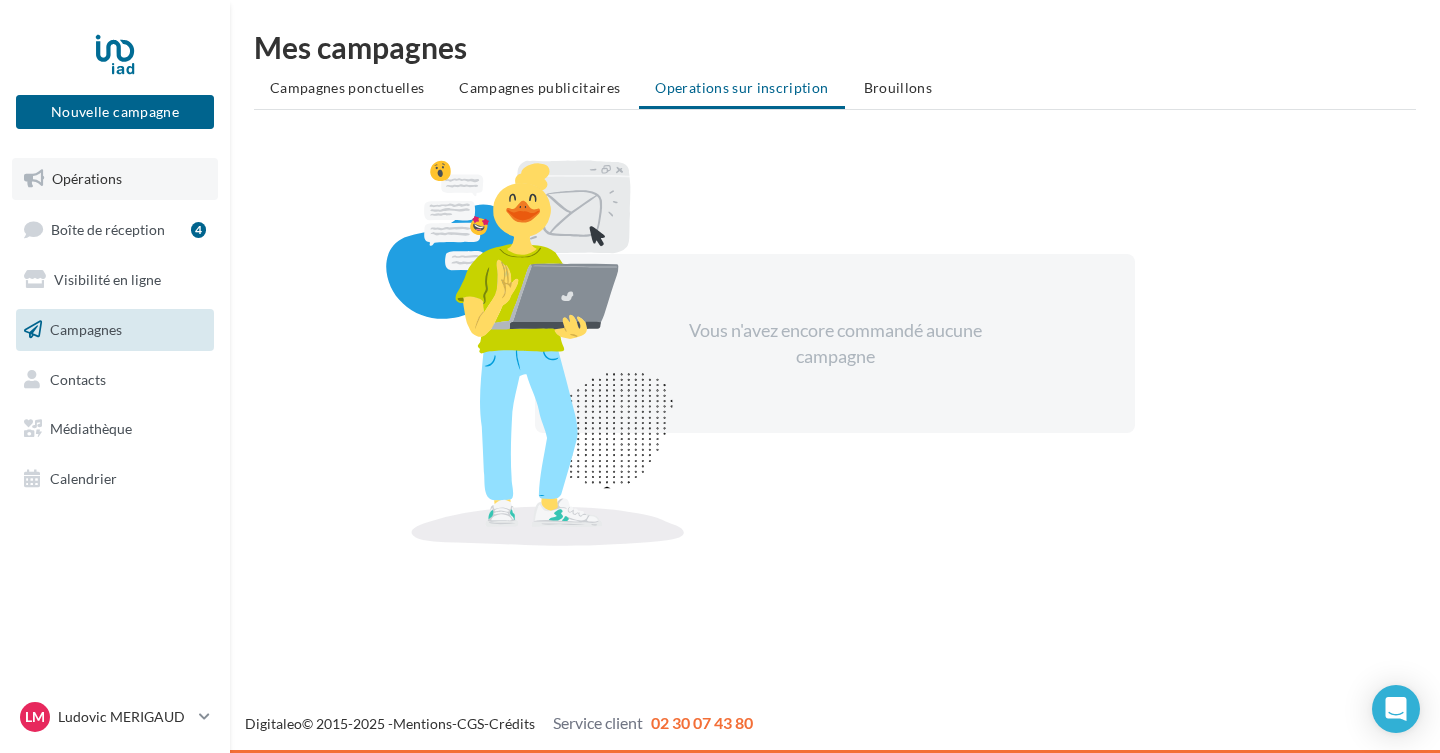 click on "Opérations" at bounding box center [87, 178] 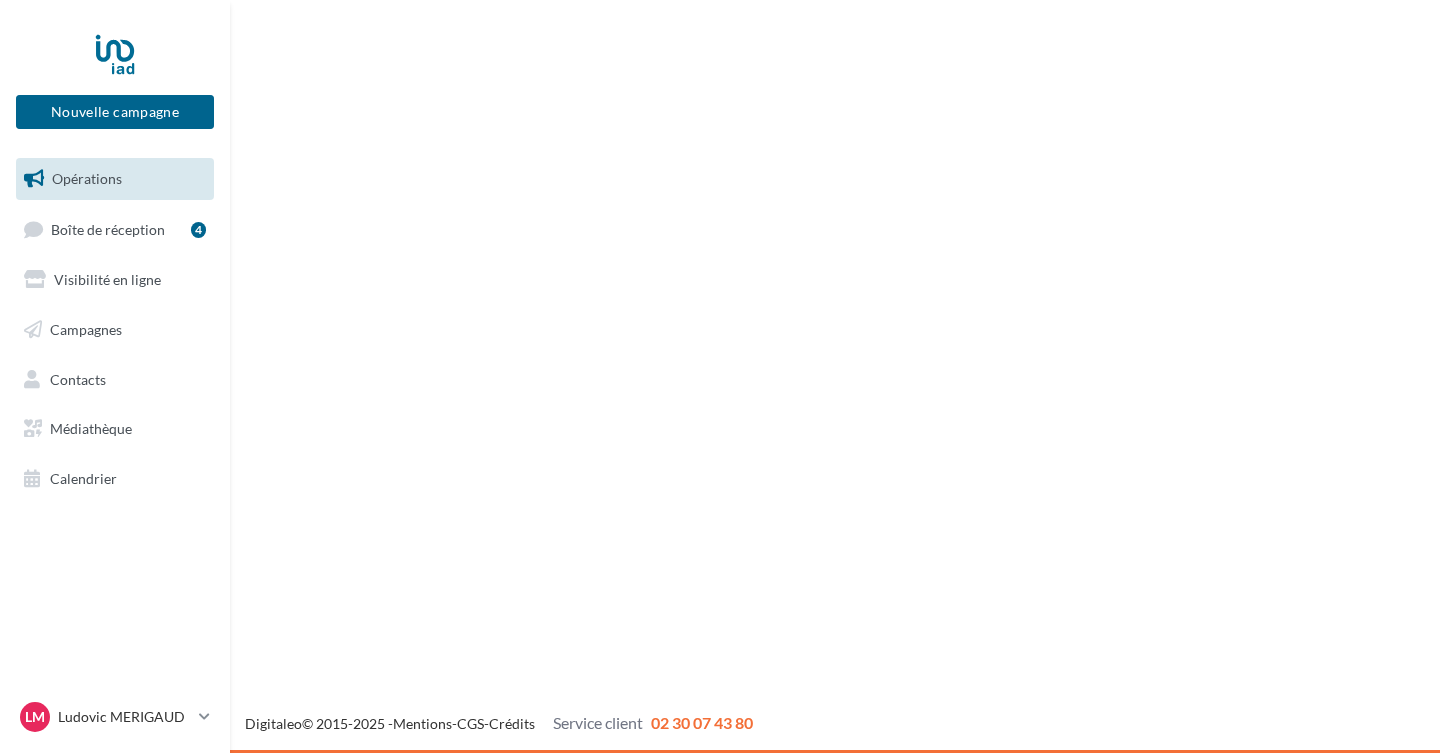 scroll, scrollTop: 0, scrollLeft: 0, axis: both 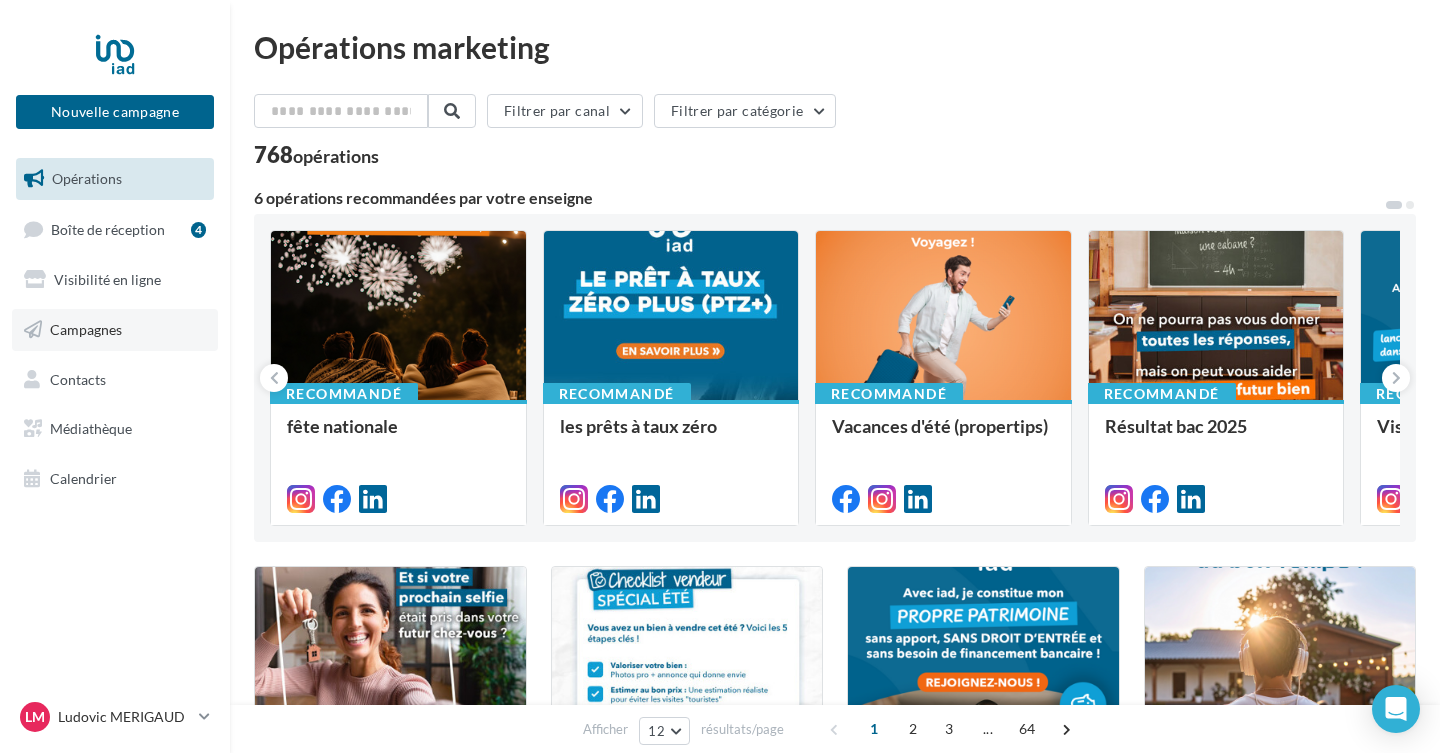 click on "Campagnes" at bounding box center [86, 329] 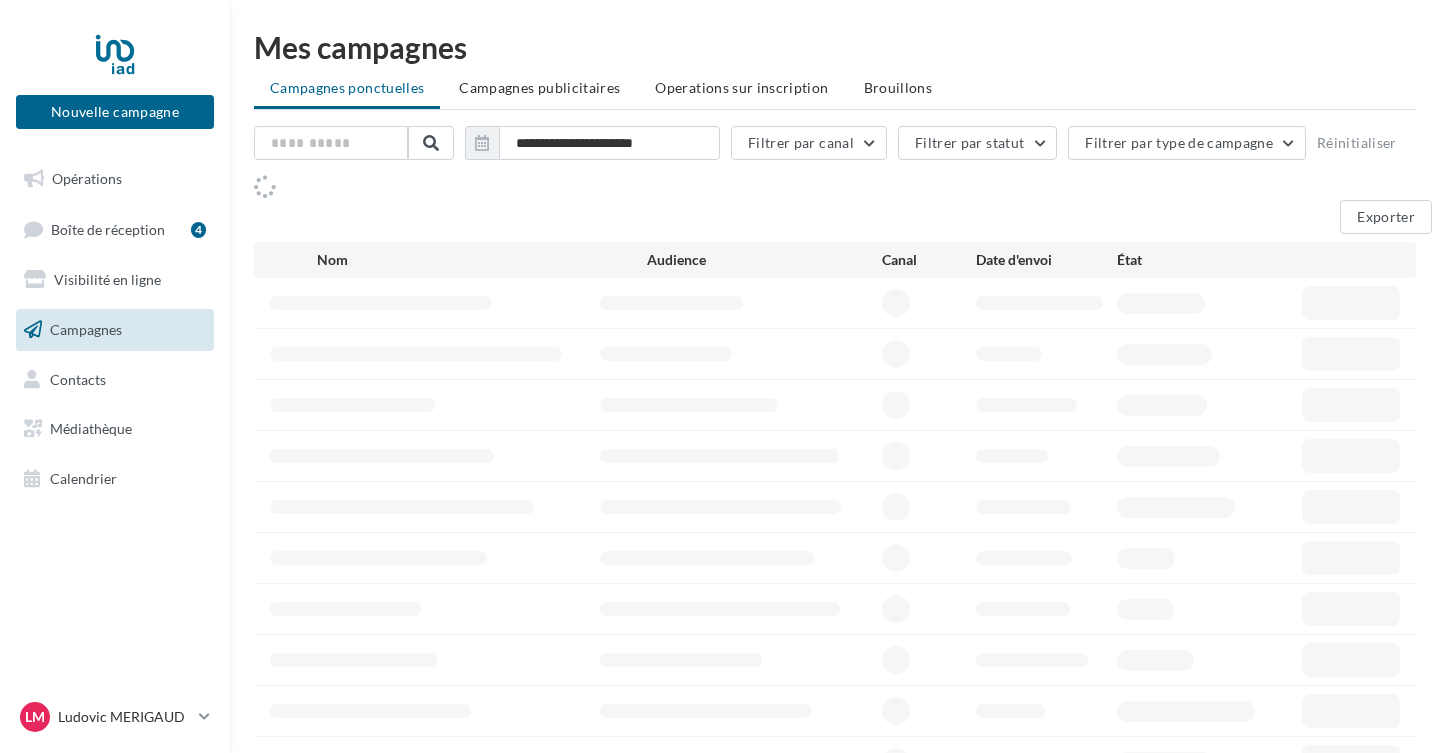 scroll, scrollTop: 0, scrollLeft: 0, axis: both 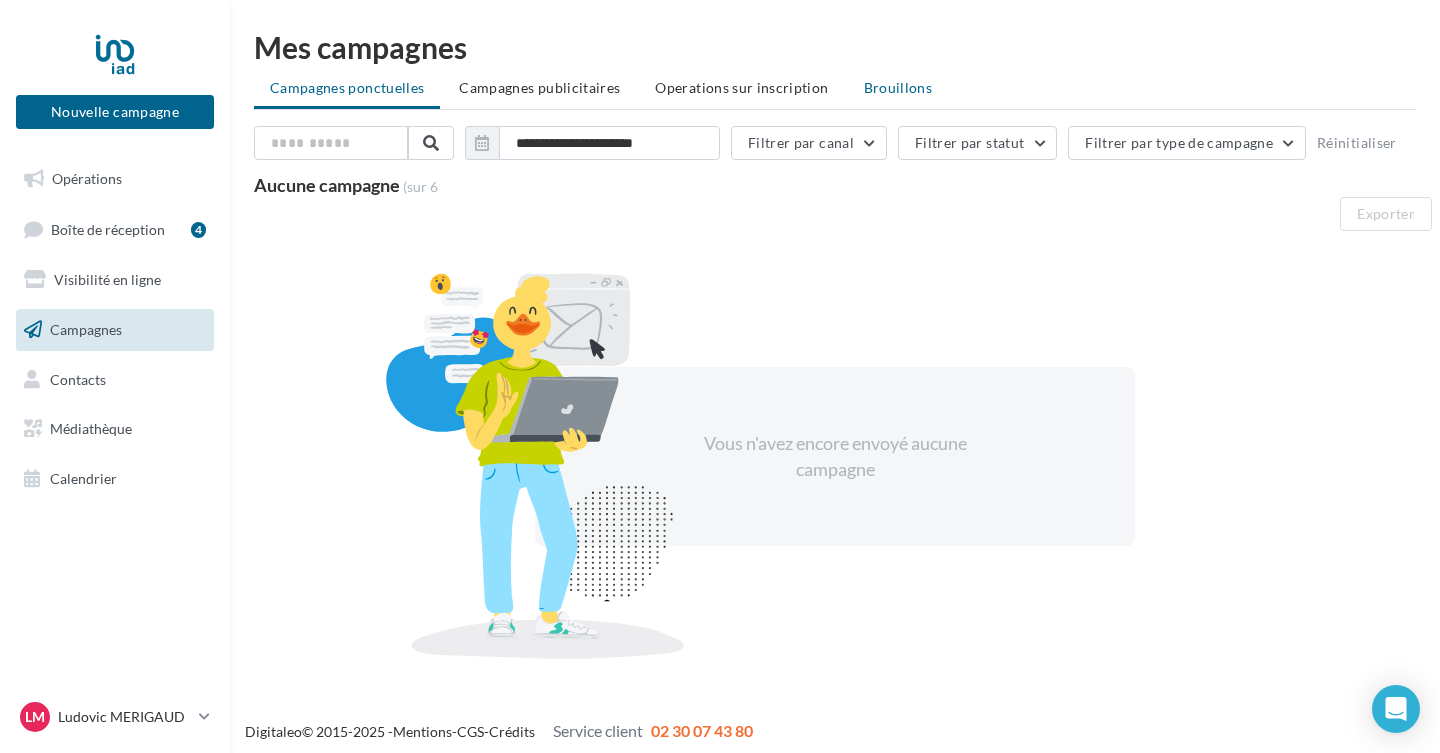 click on "Brouillons" at bounding box center [347, 87] 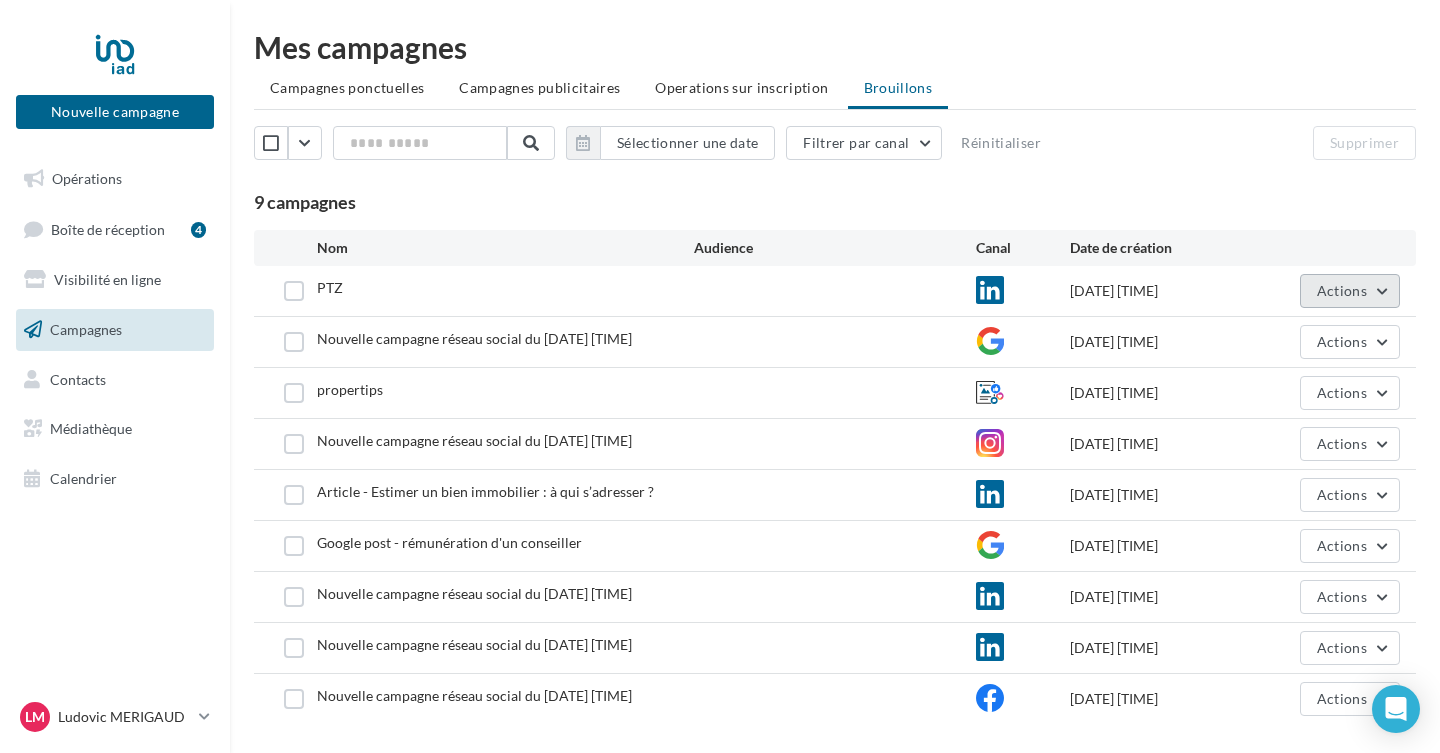 click on "Actions" at bounding box center [1350, 291] 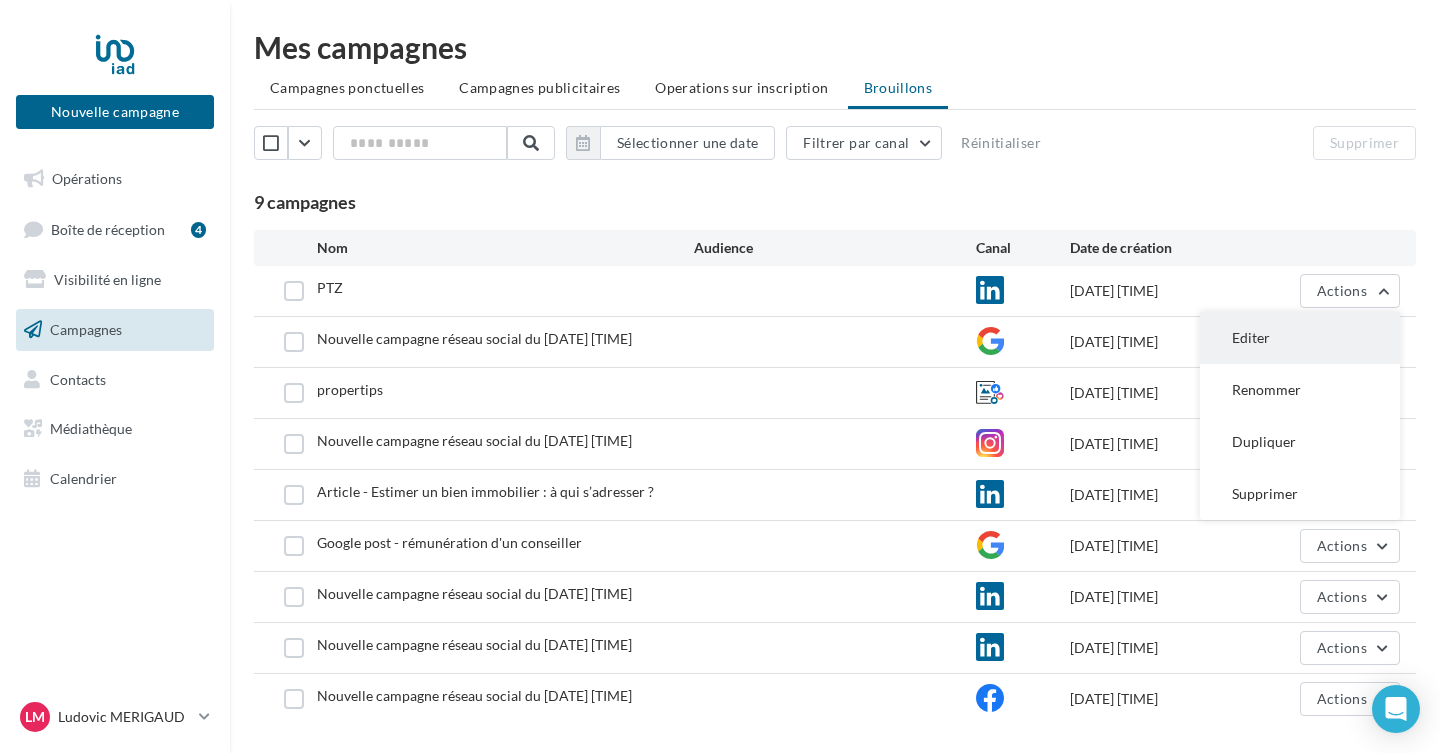 click on "Editer" at bounding box center (1300, 338) 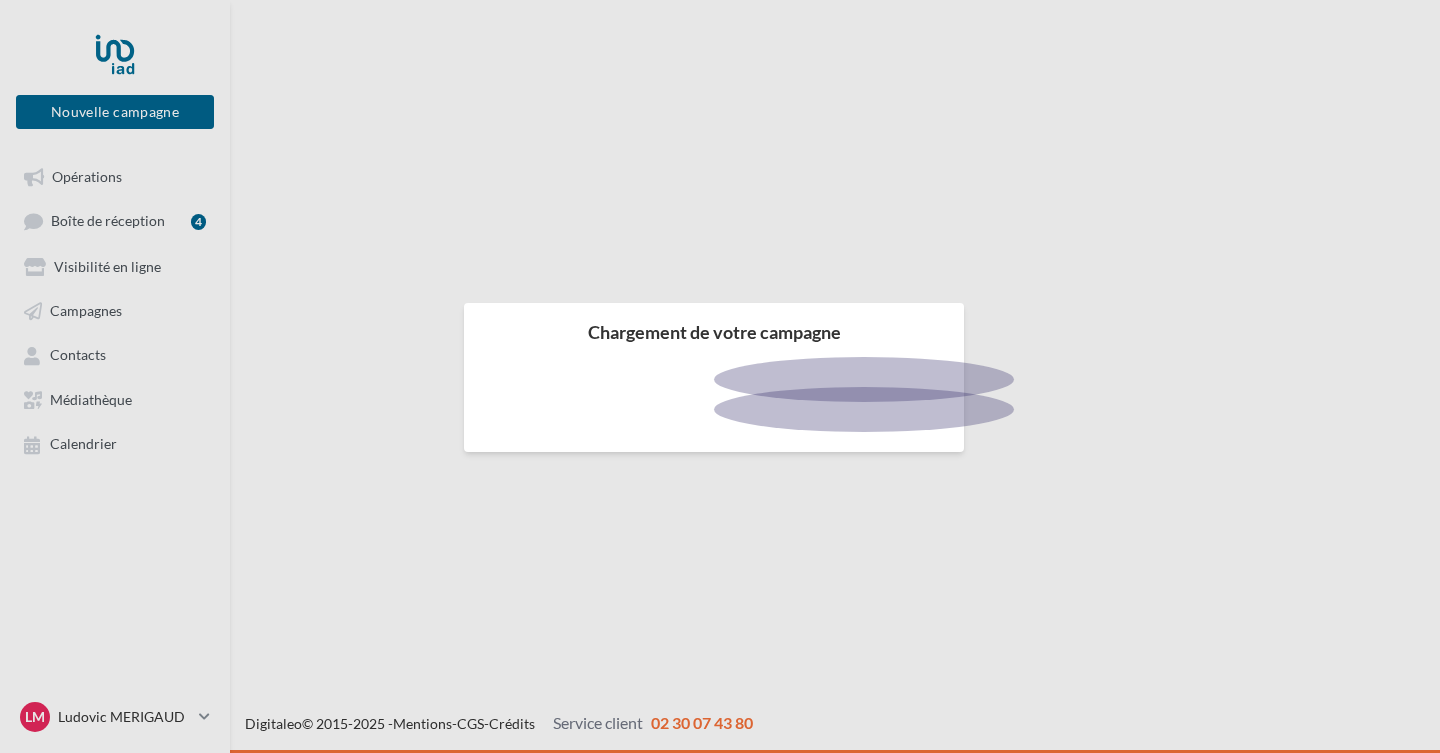 scroll, scrollTop: 0, scrollLeft: 0, axis: both 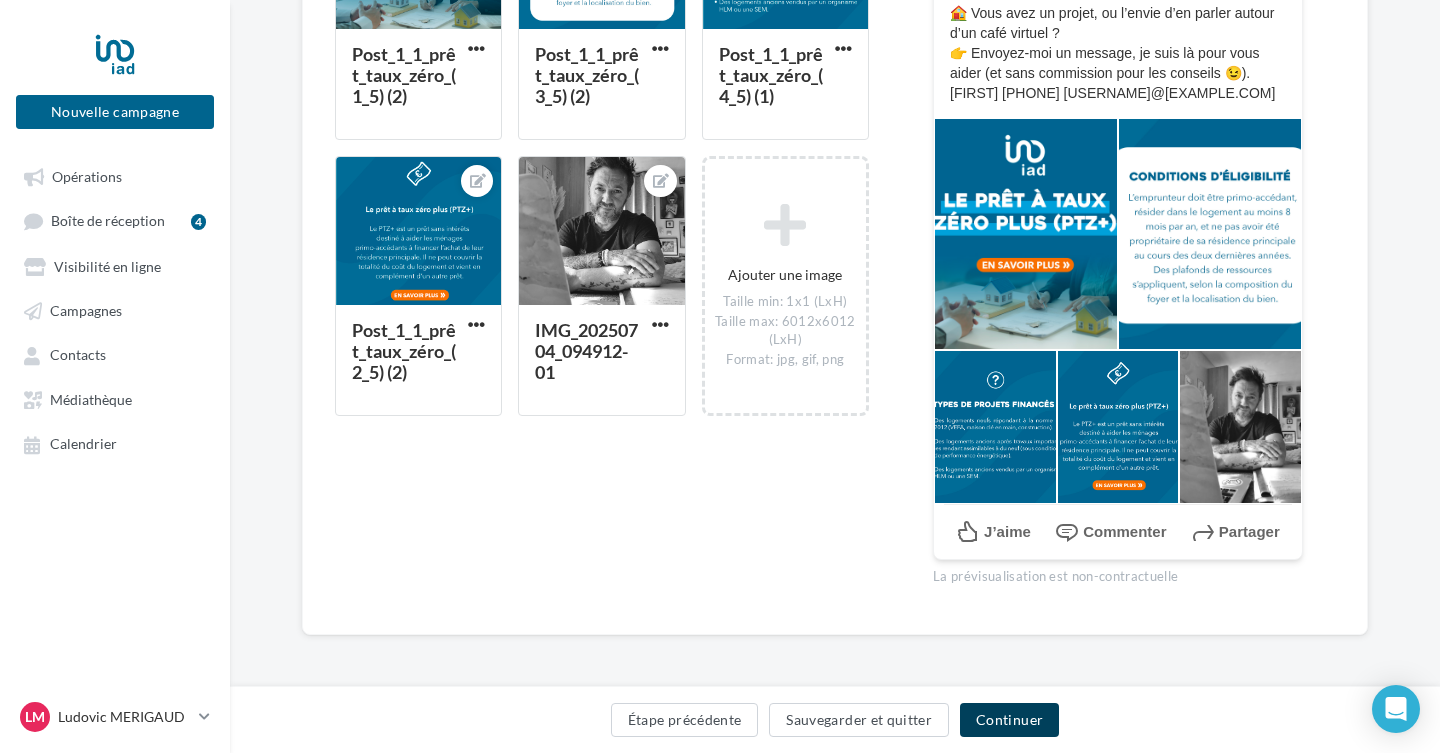 click on "Continuer" at bounding box center (1009, 720) 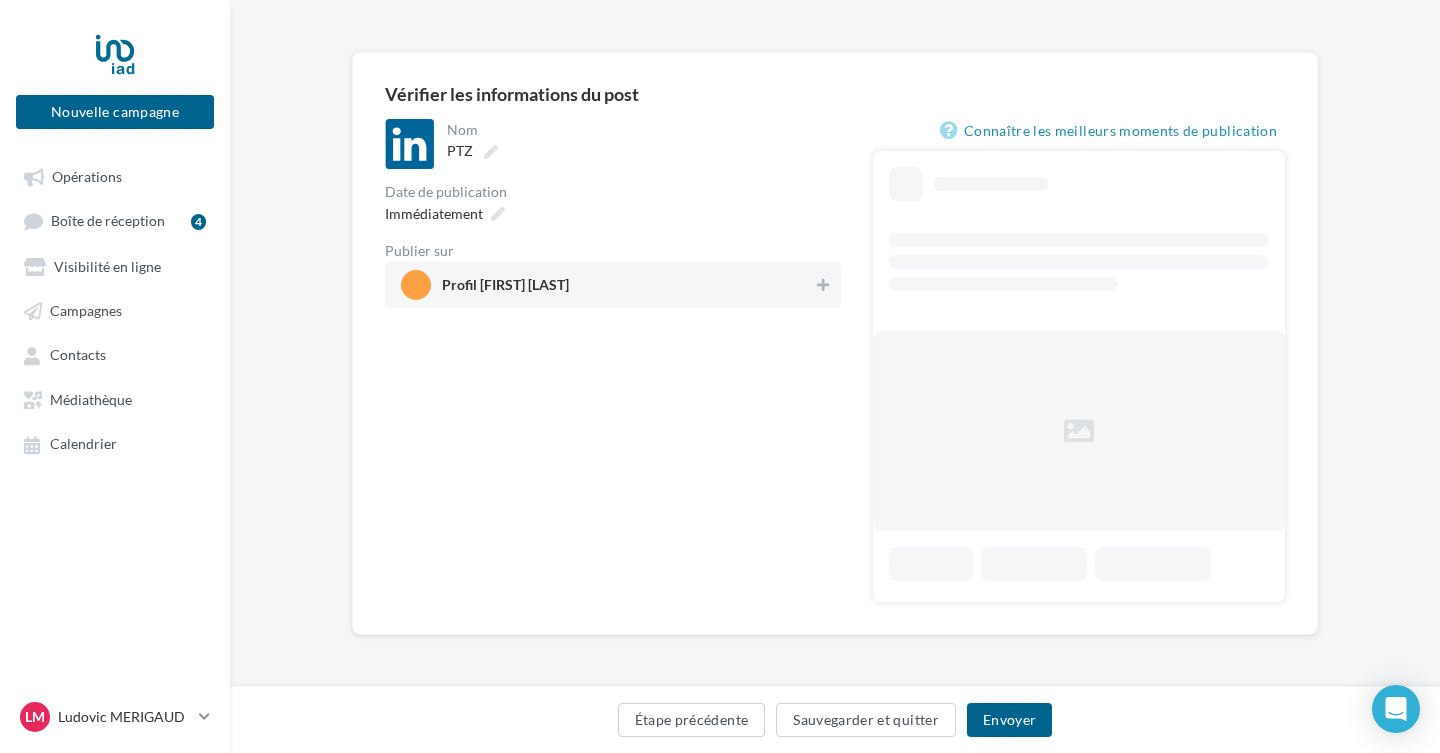scroll, scrollTop: 0, scrollLeft: 0, axis: both 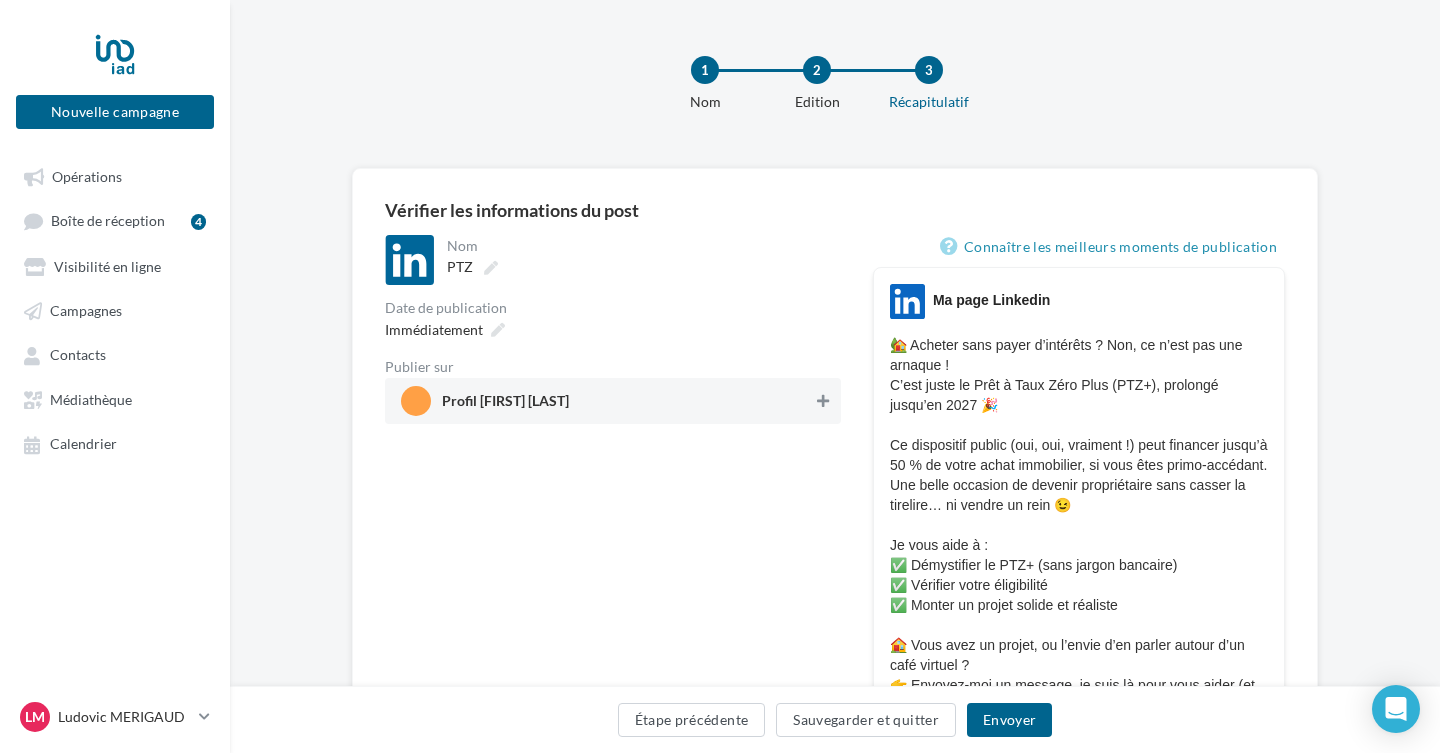 click at bounding box center [823, 401] 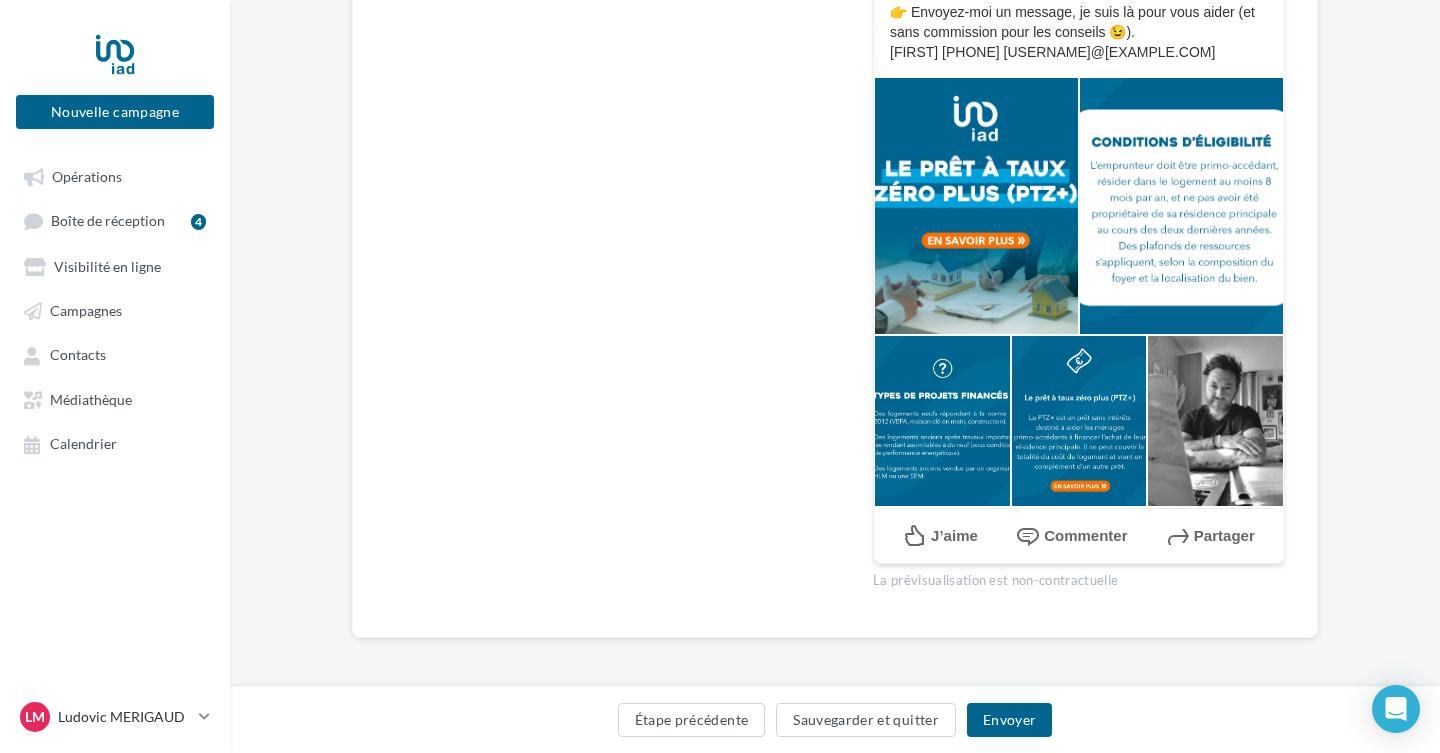 scroll, scrollTop: 696, scrollLeft: 0, axis: vertical 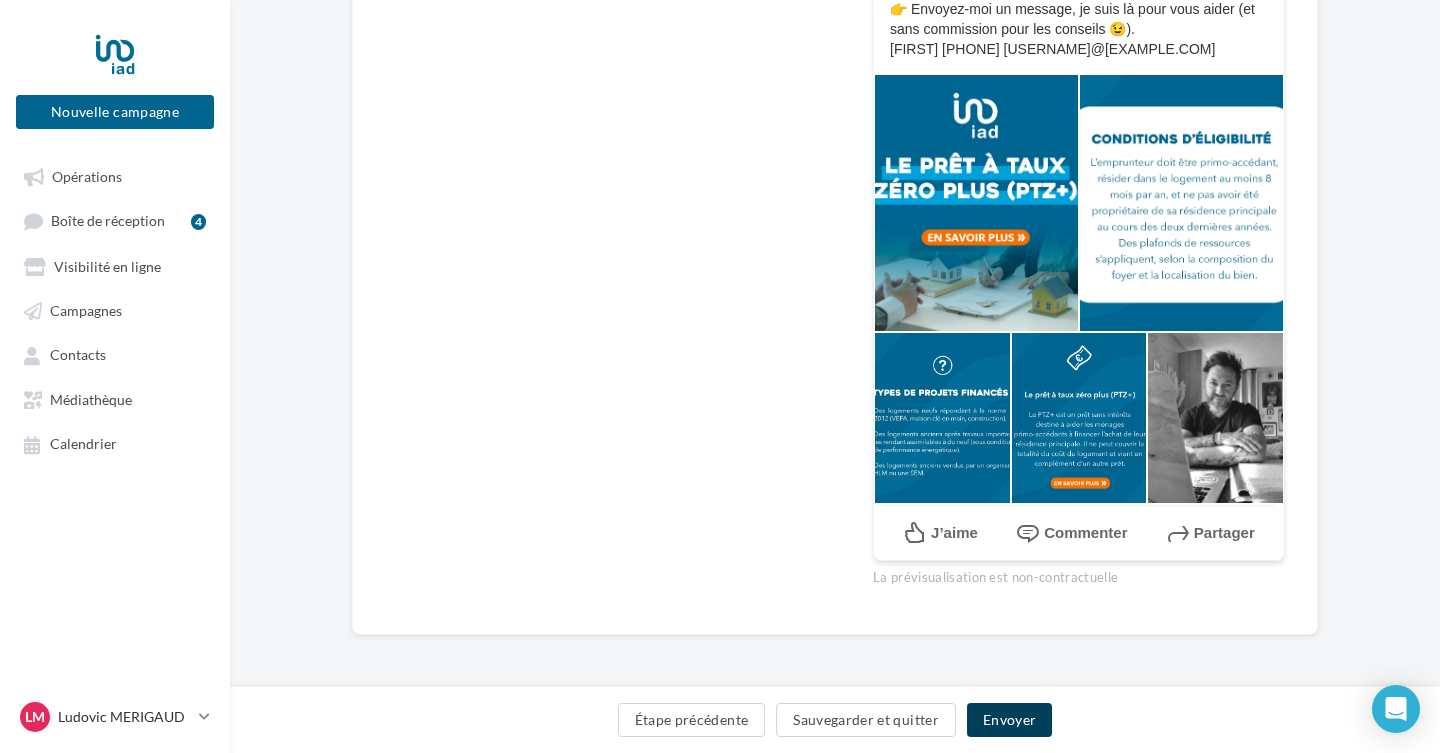click on "Envoyer" at bounding box center [1009, 720] 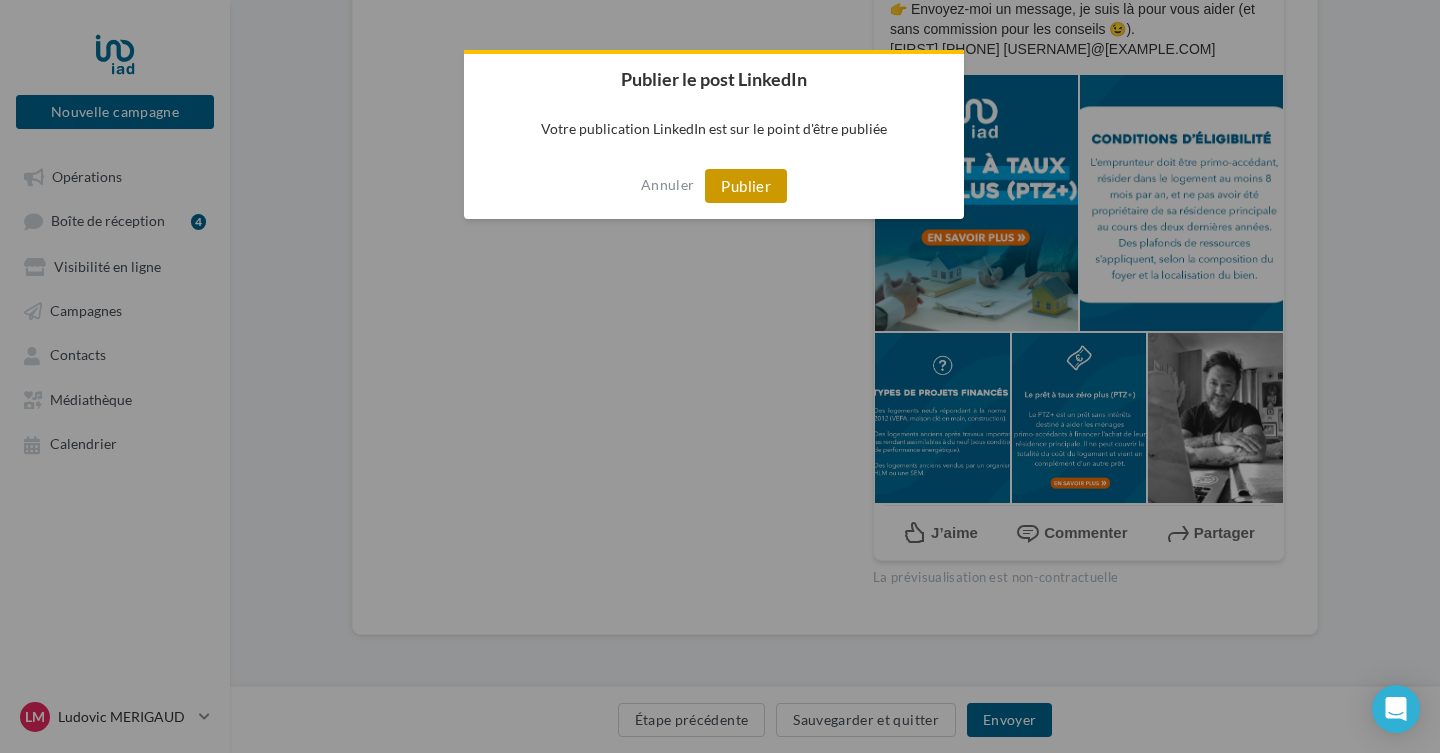 click on "Publier" at bounding box center [746, 186] 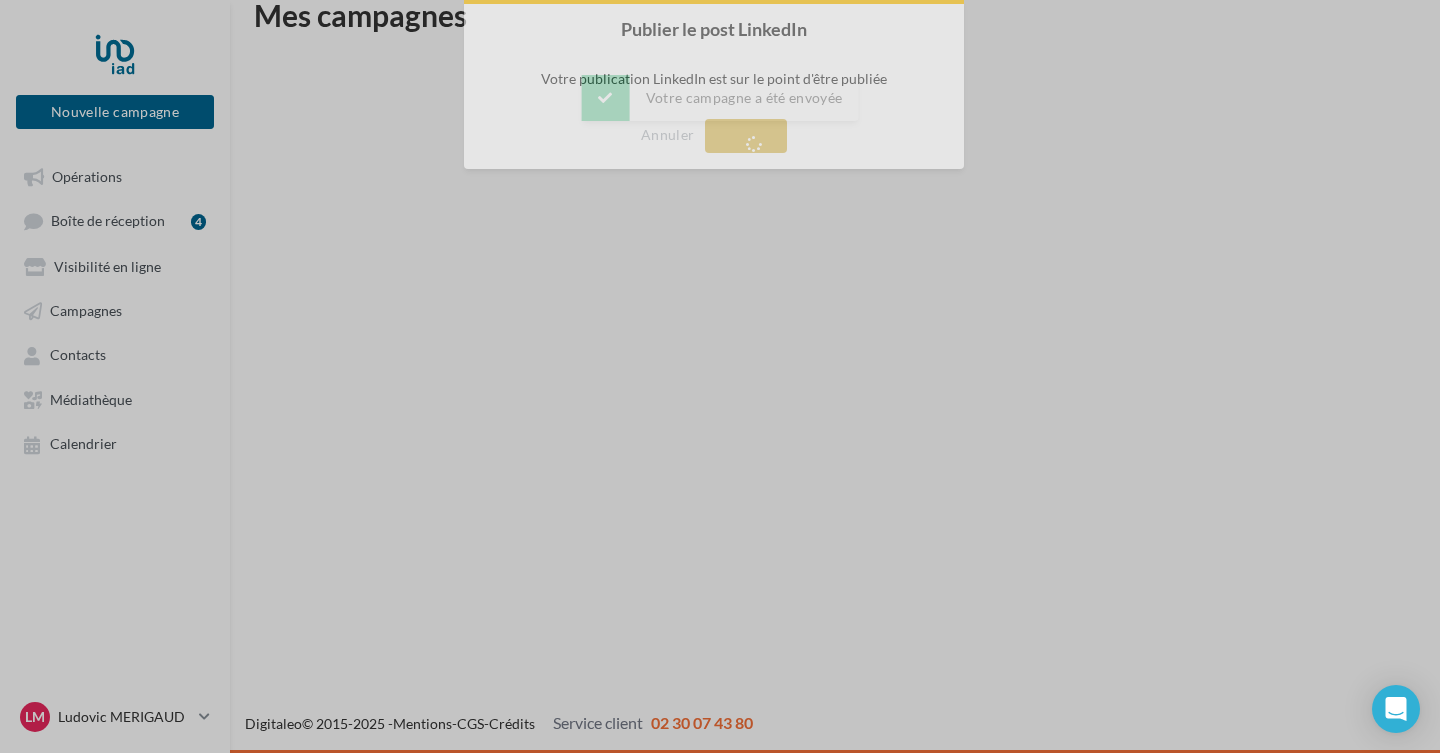 scroll, scrollTop: 32, scrollLeft: 0, axis: vertical 